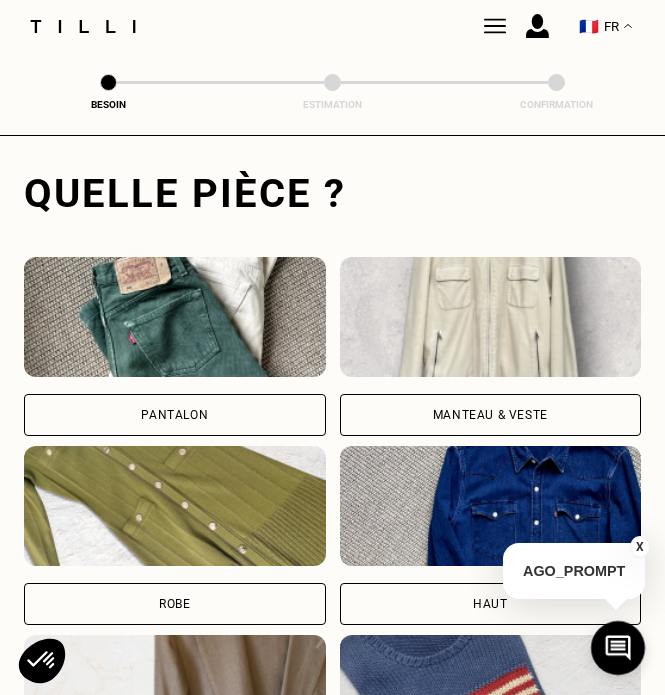 scroll, scrollTop: 614, scrollLeft: 0, axis: vertical 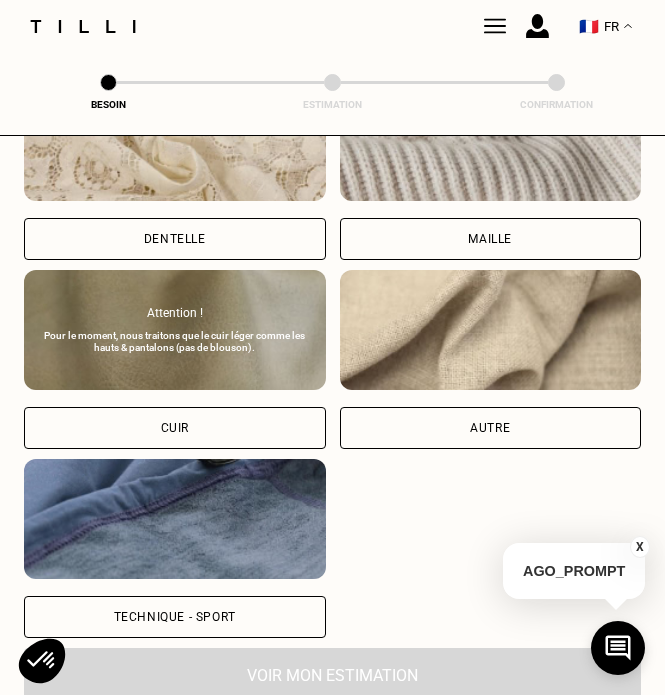 click on "Autre" at bounding box center (491, 428) 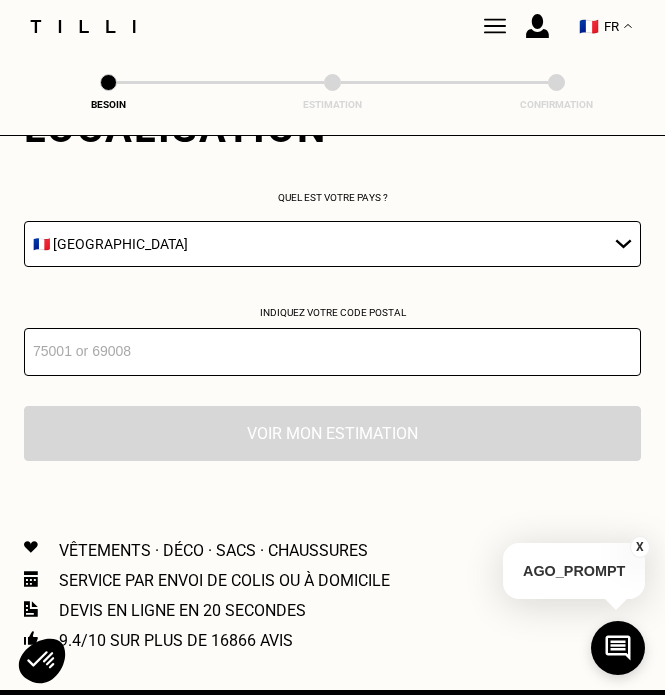 scroll, scrollTop: 2890, scrollLeft: 0, axis: vertical 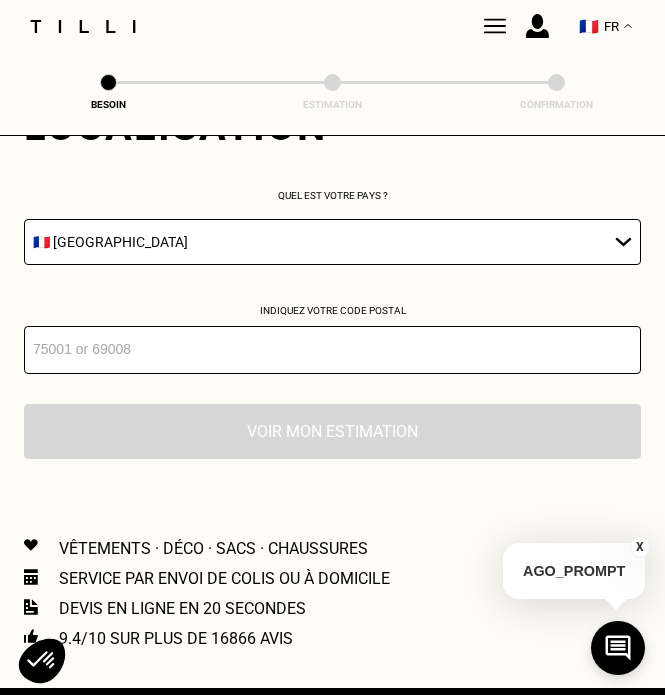 click at bounding box center [332, 350] 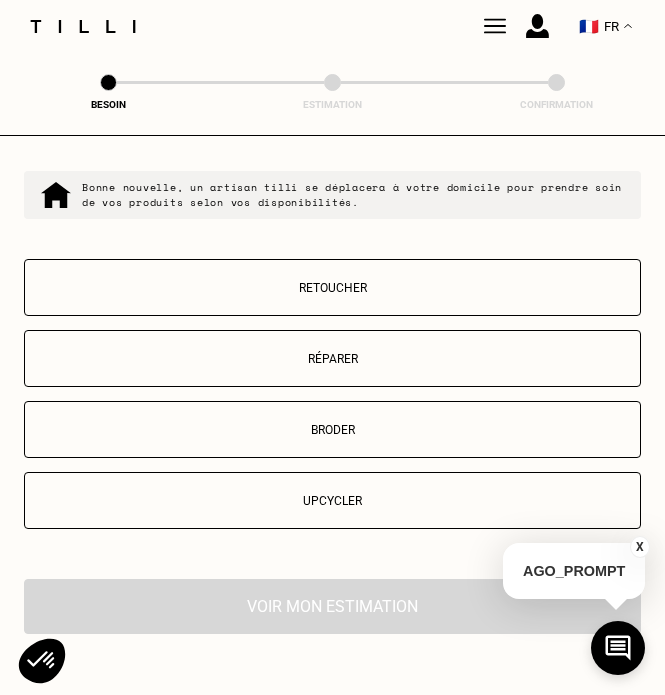 scroll, scrollTop: 3245, scrollLeft: 0, axis: vertical 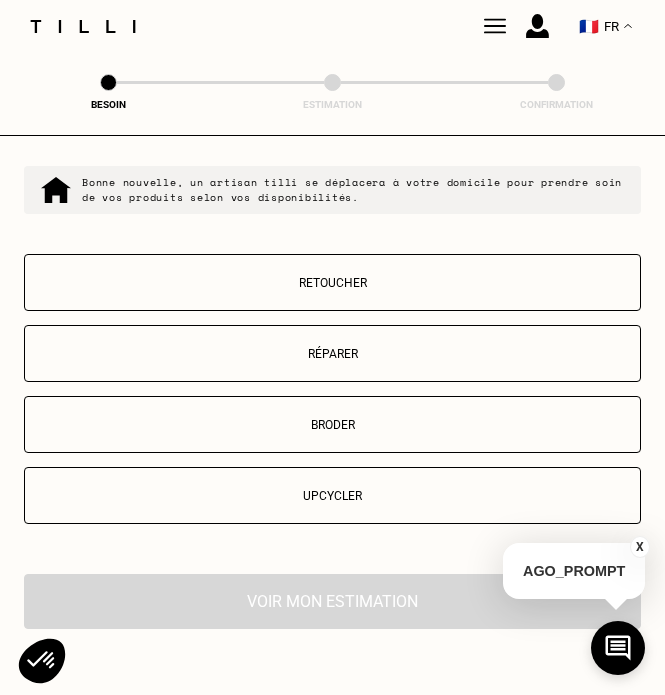 type on "69100" 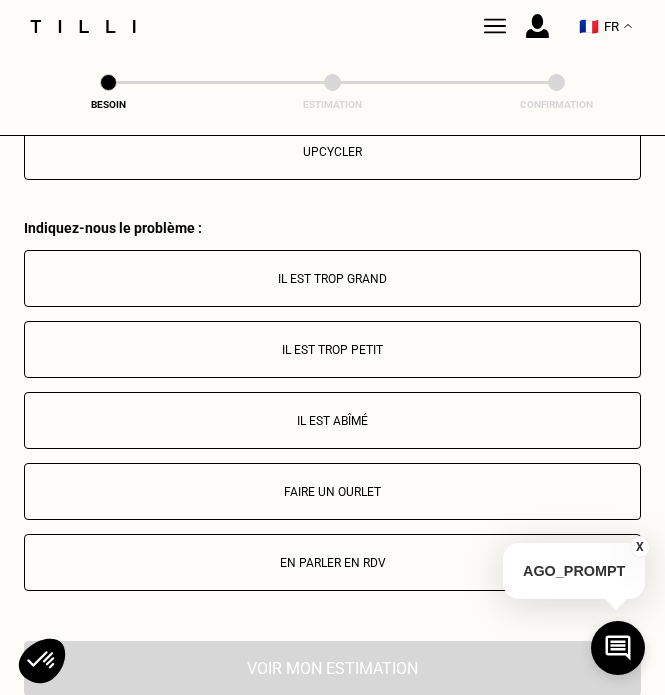 scroll, scrollTop: 3646, scrollLeft: 0, axis: vertical 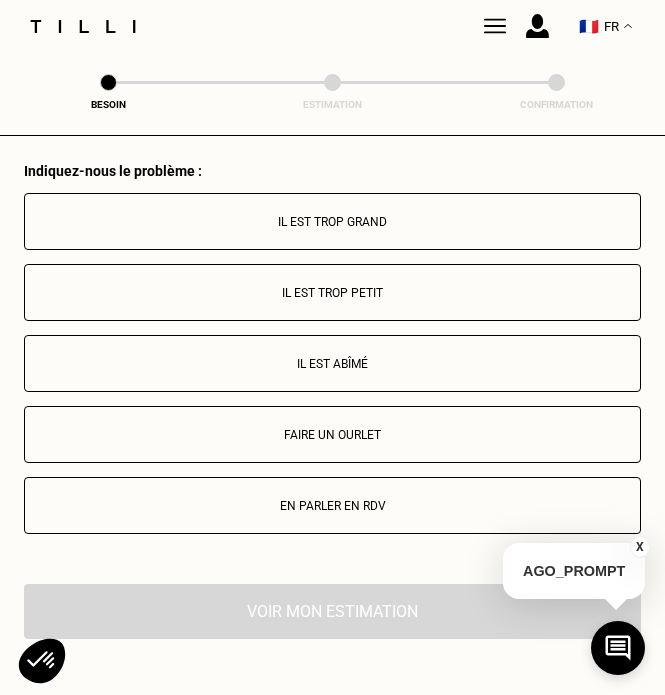 click on "Faire un ourlet" at bounding box center [332, 435] 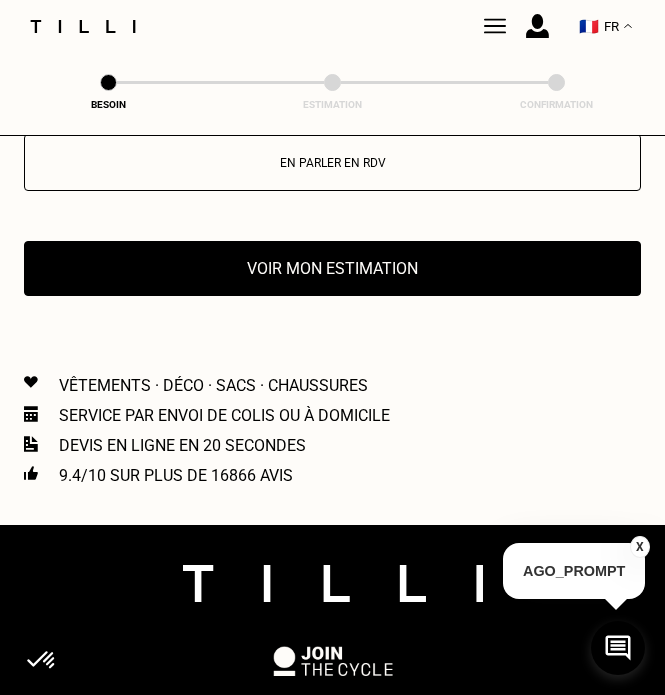 scroll, scrollTop: 4057, scrollLeft: 0, axis: vertical 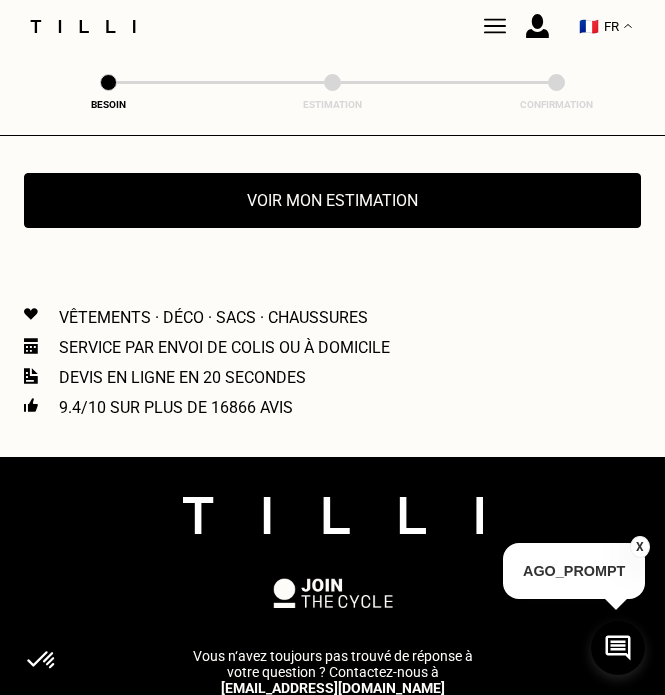 click on "Voir mon estimation" at bounding box center [332, 200] 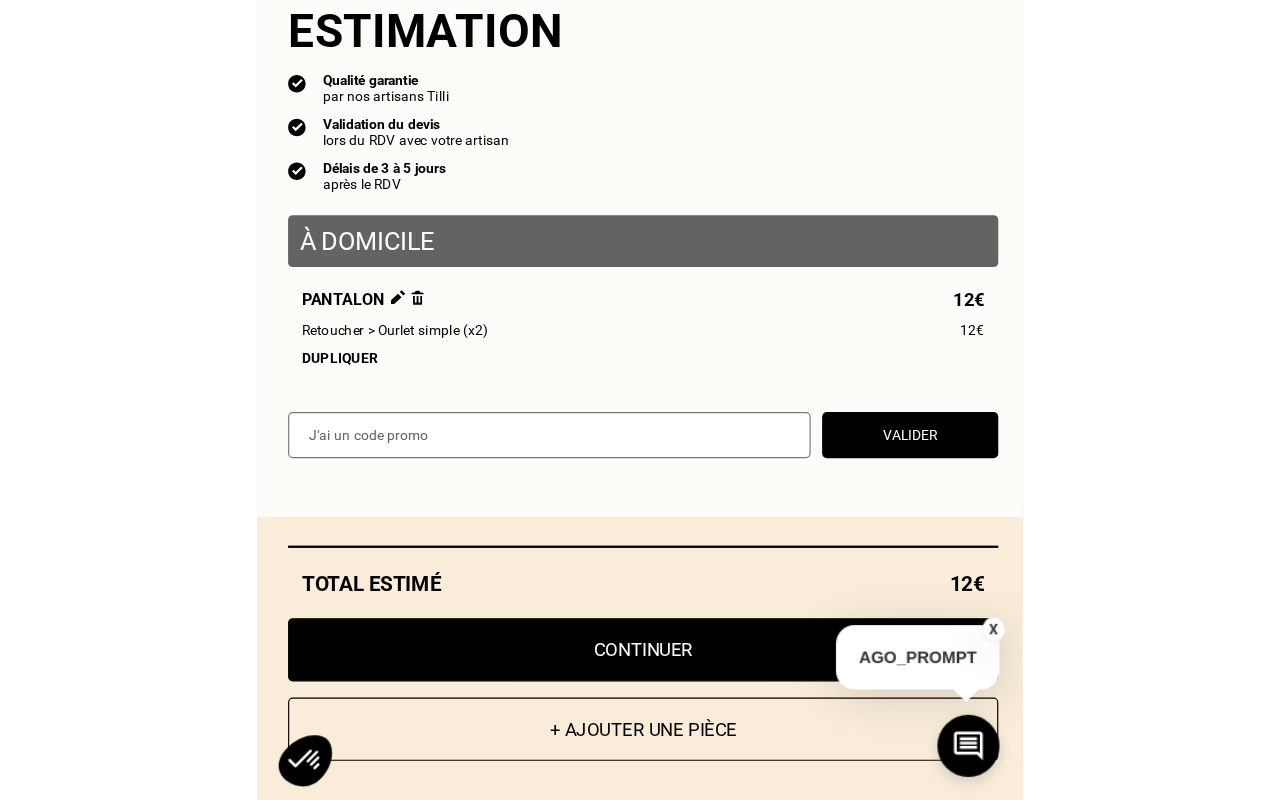 scroll, scrollTop: 4120, scrollLeft: 0, axis: vertical 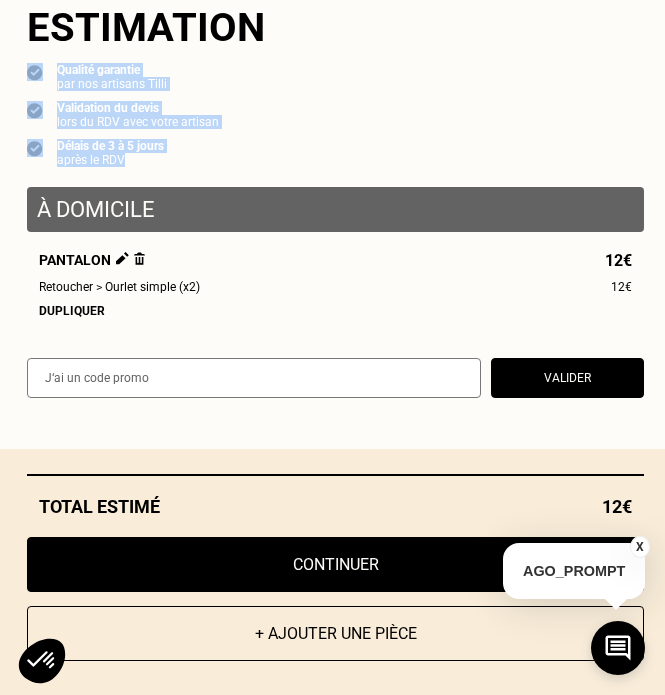 drag, startPoint x: 124, startPoint y: 160, endPoint x: 35, endPoint y: 66, distance: 129.44884 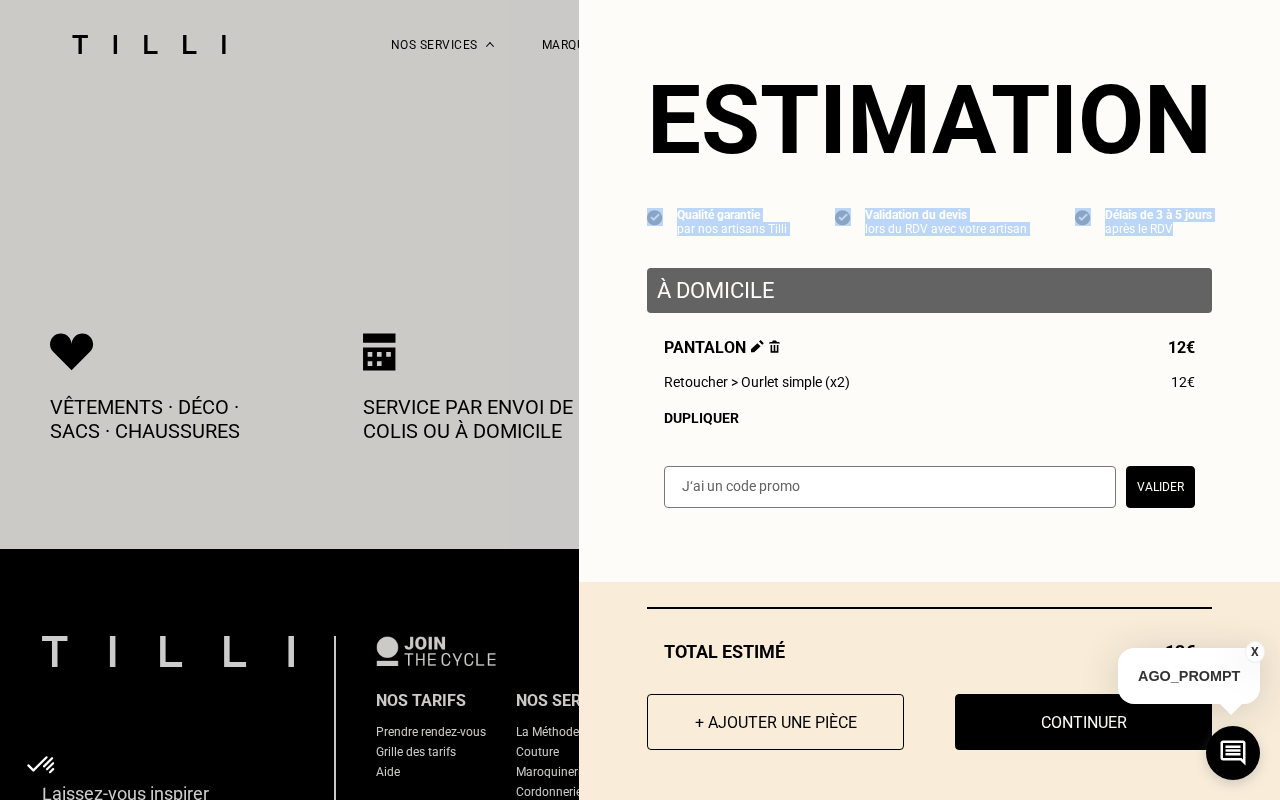 click on "Estimation Qualité garantie par nos artisans Tilli Validation du devis lors du RDV avec votre artisan Délais de 3 à 5 jours après le RDV À domicile Pantalon 12€ Retoucher > Ourlet simple (x2) 12€ Dupliquer Valider Total estimé 12€ + Ajouter une pièce Continuer" at bounding box center (929, 400) 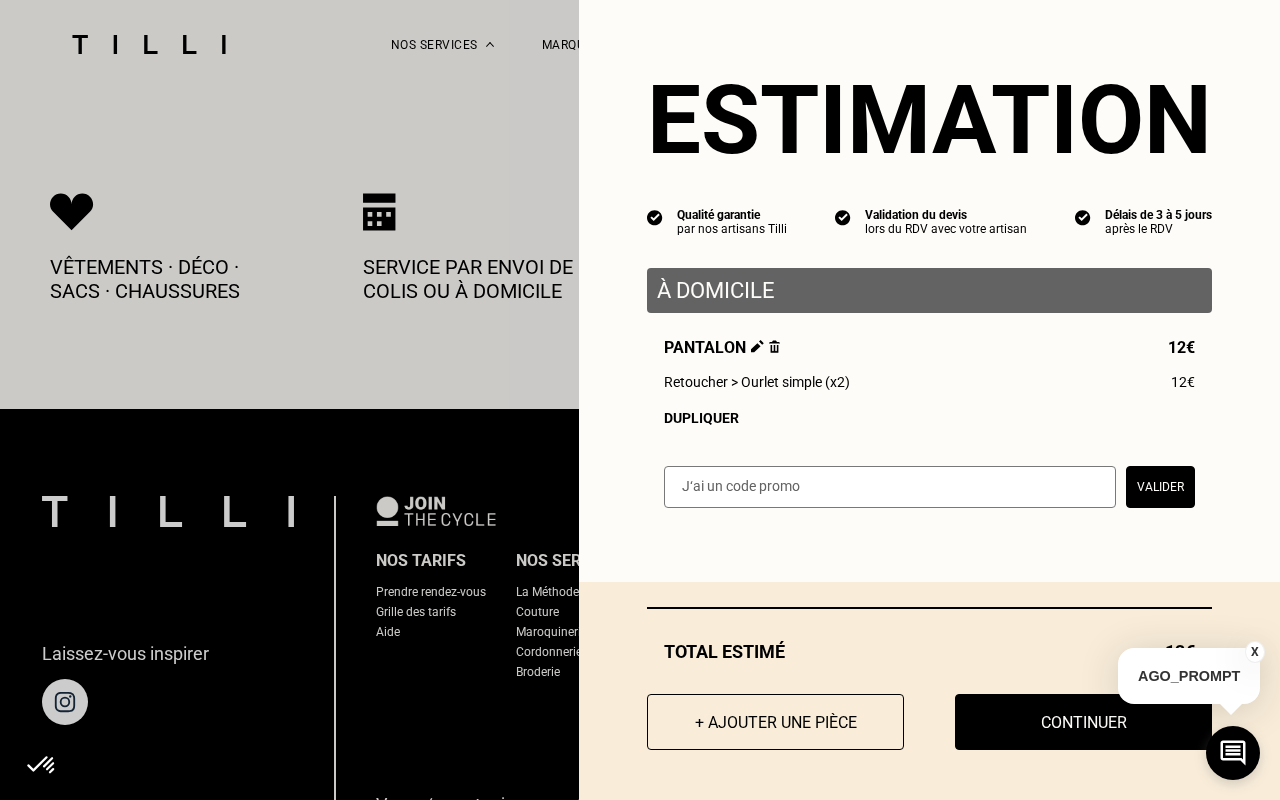 scroll, scrollTop: 4262, scrollLeft: 0, axis: vertical 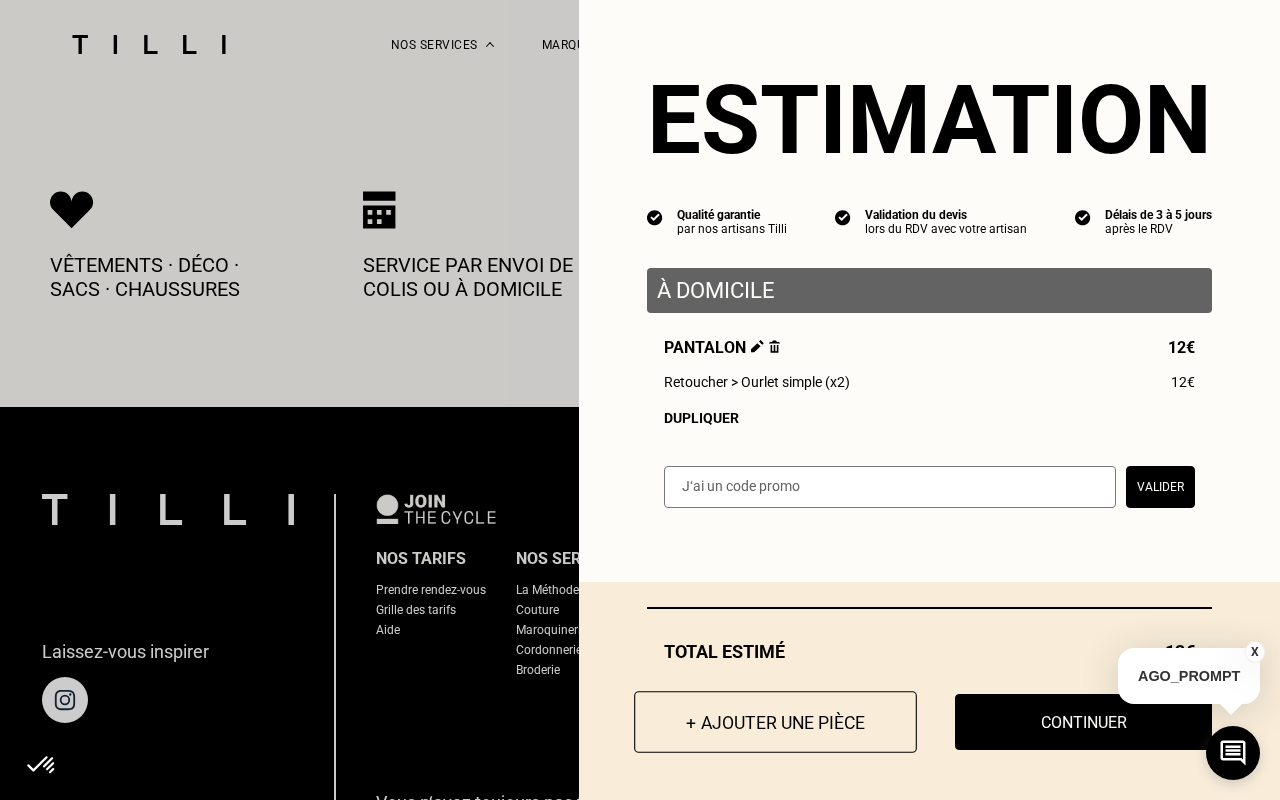 click on "+ Ajouter une pièce" at bounding box center (775, 722) 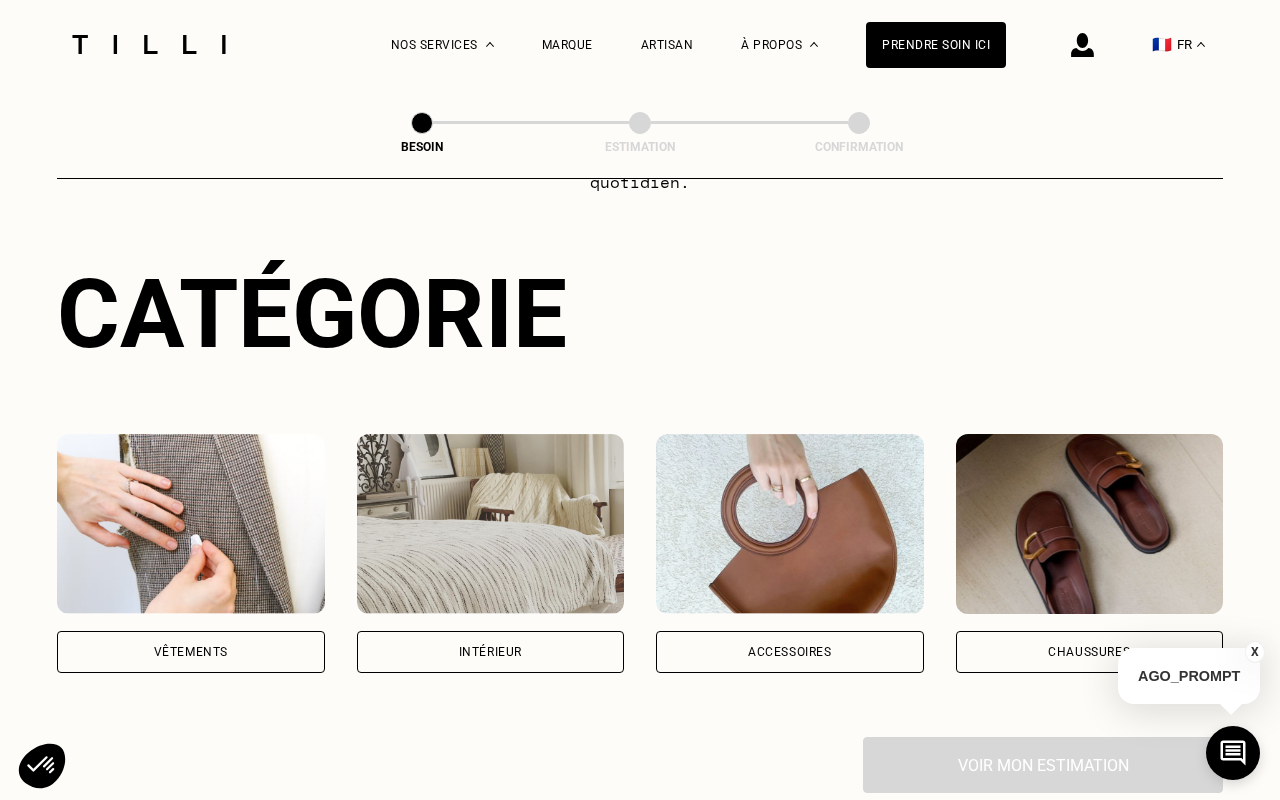 scroll, scrollTop: 177, scrollLeft: 0, axis: vertical 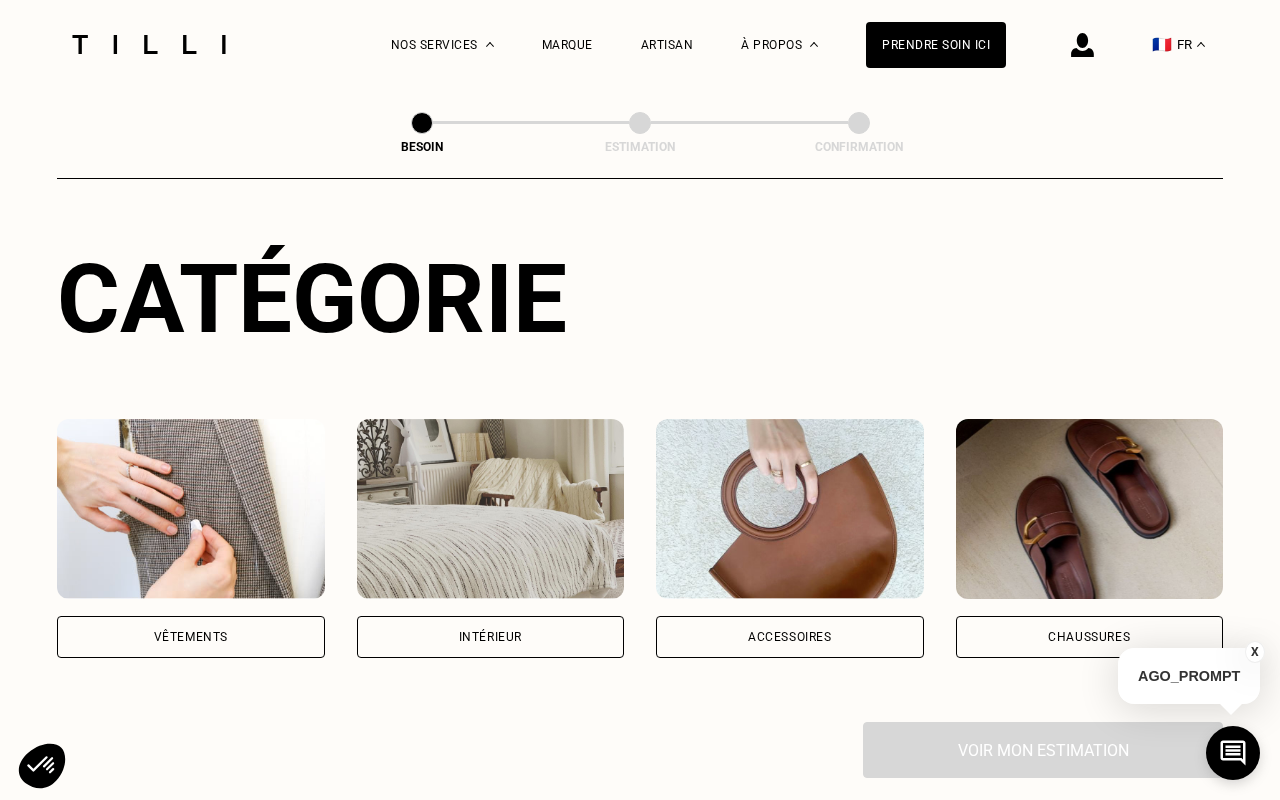 click on "Vêtements" at bounding box center (191, 637) 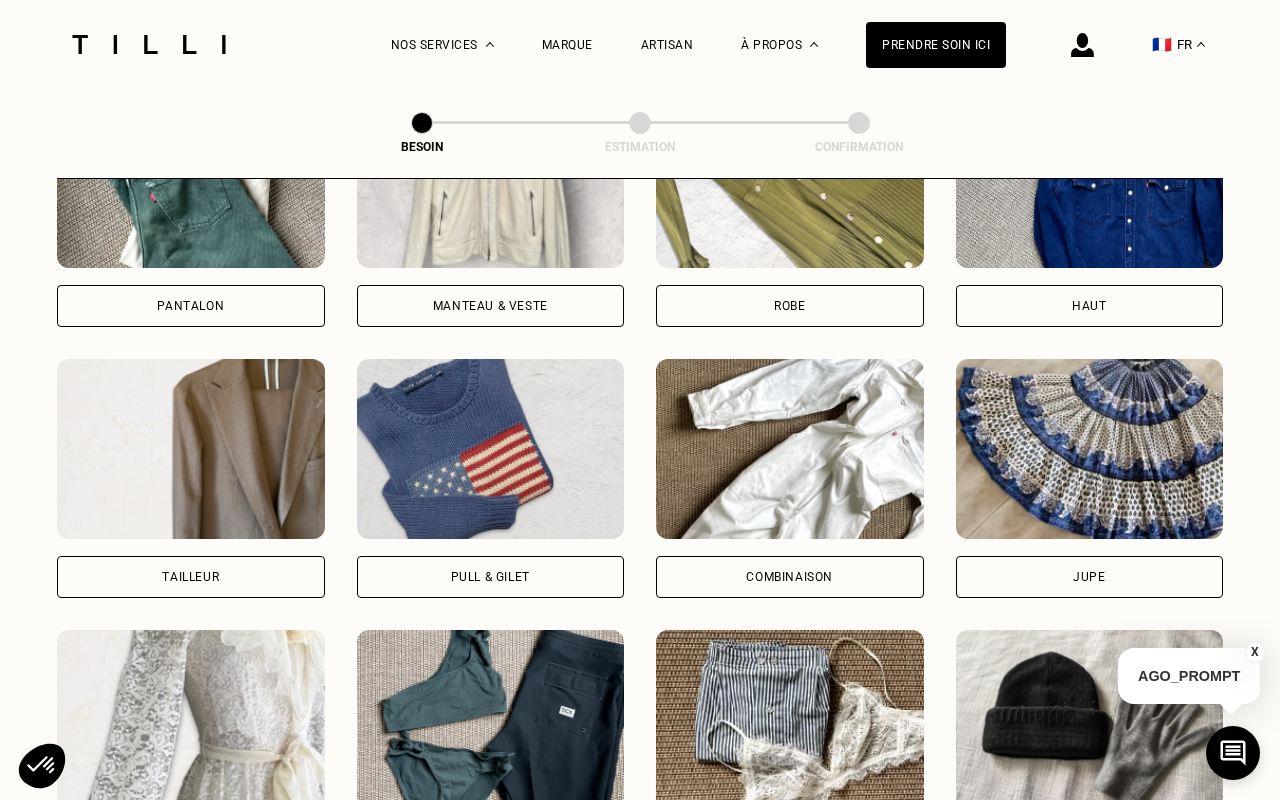 scroll, scrollTop: 1152, scrollLeft: 0, axis: vertical 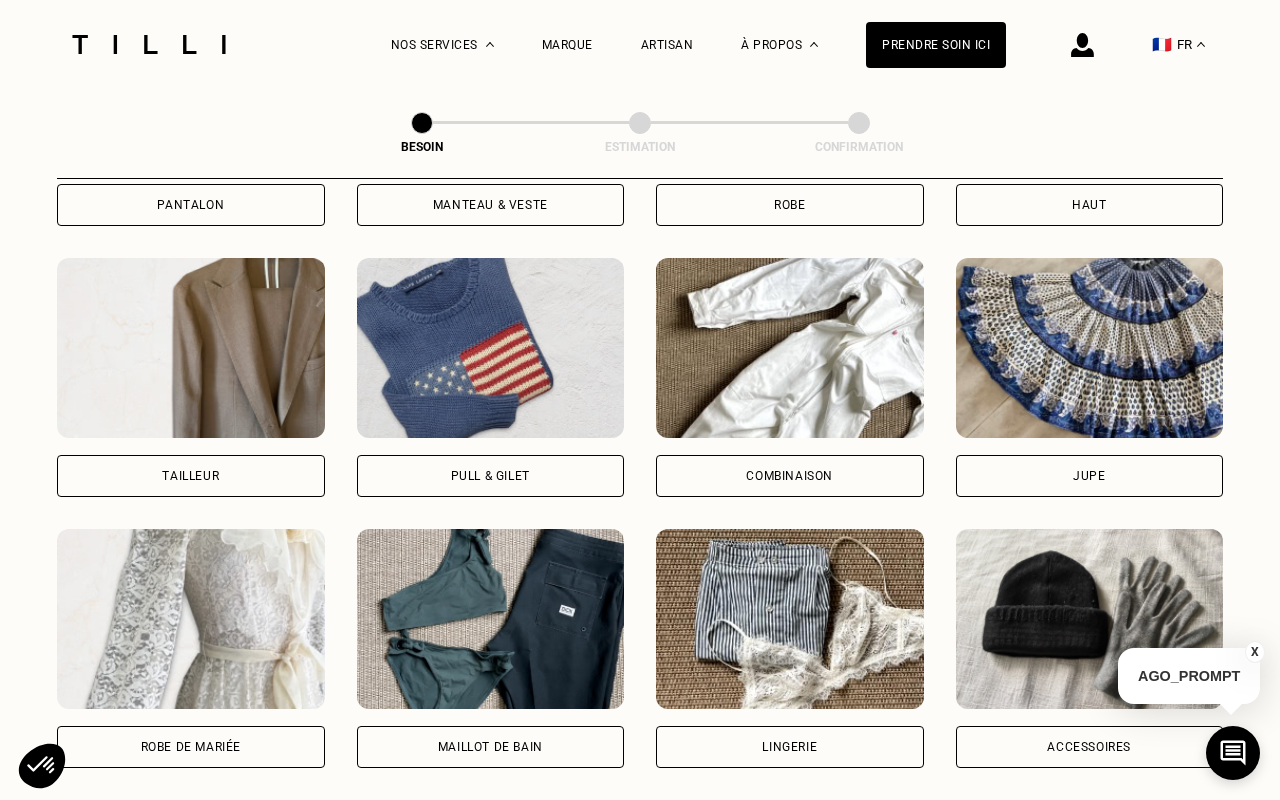 click on "Jupe" at bounding box center (1090, 476) 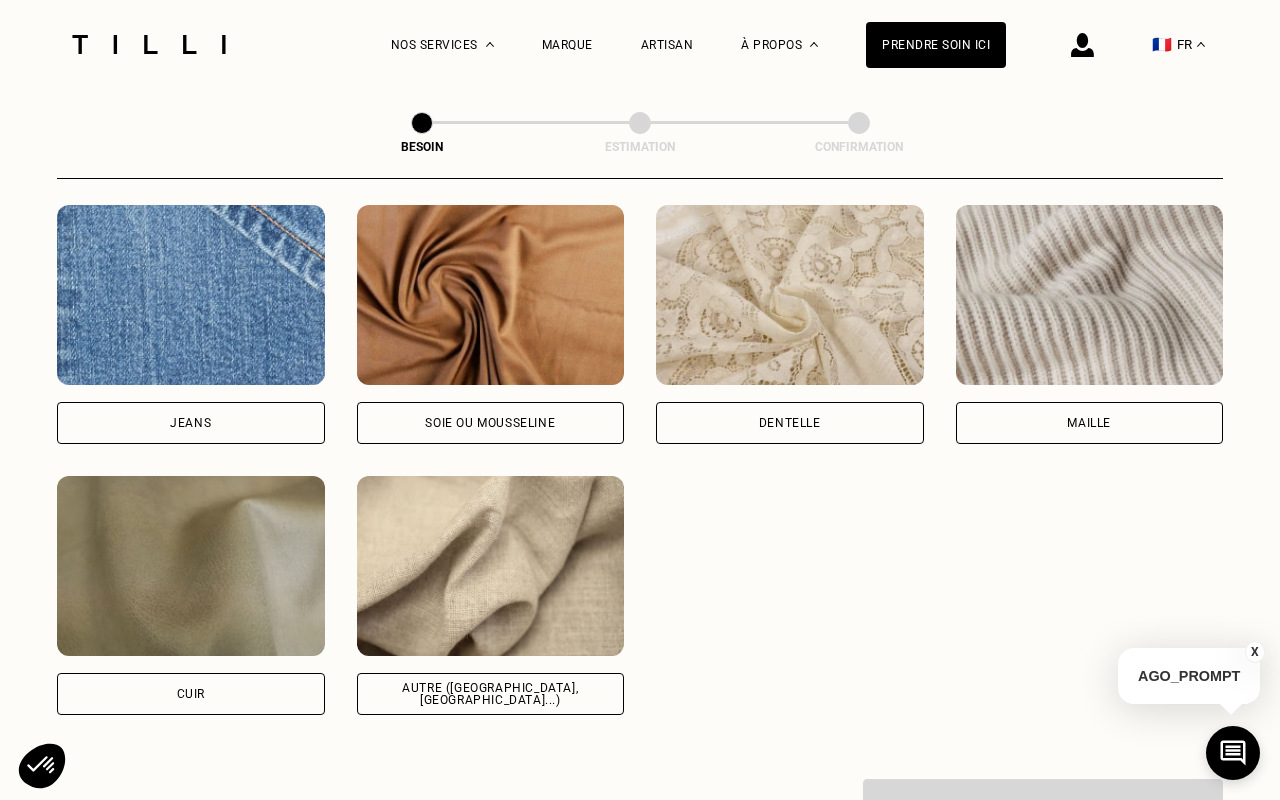 scroll, scrollTop: 2161, scrollLeft: 0, axis: vertical 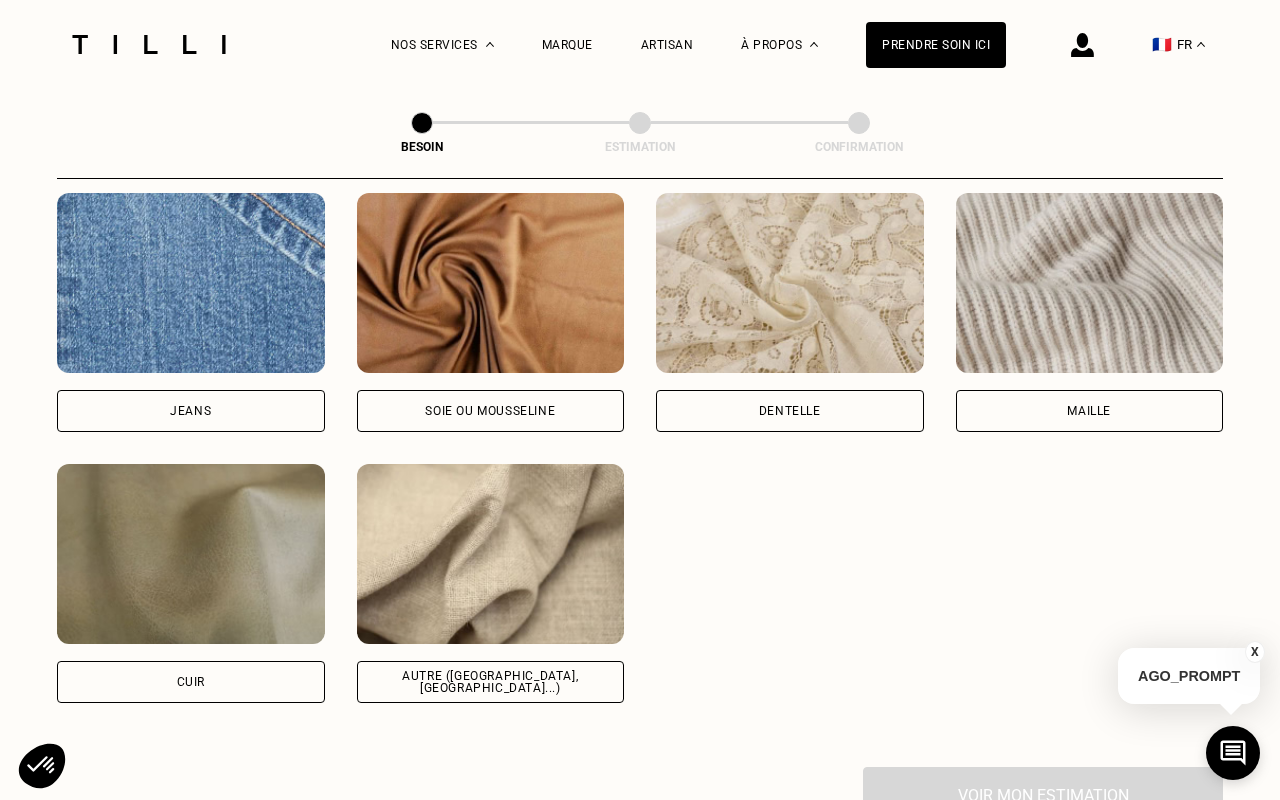click on "Autre ([GEOGRAPHIC_DATA], [GEOGRAPHIC_DATA]...)" at bounding box center (491, 682) 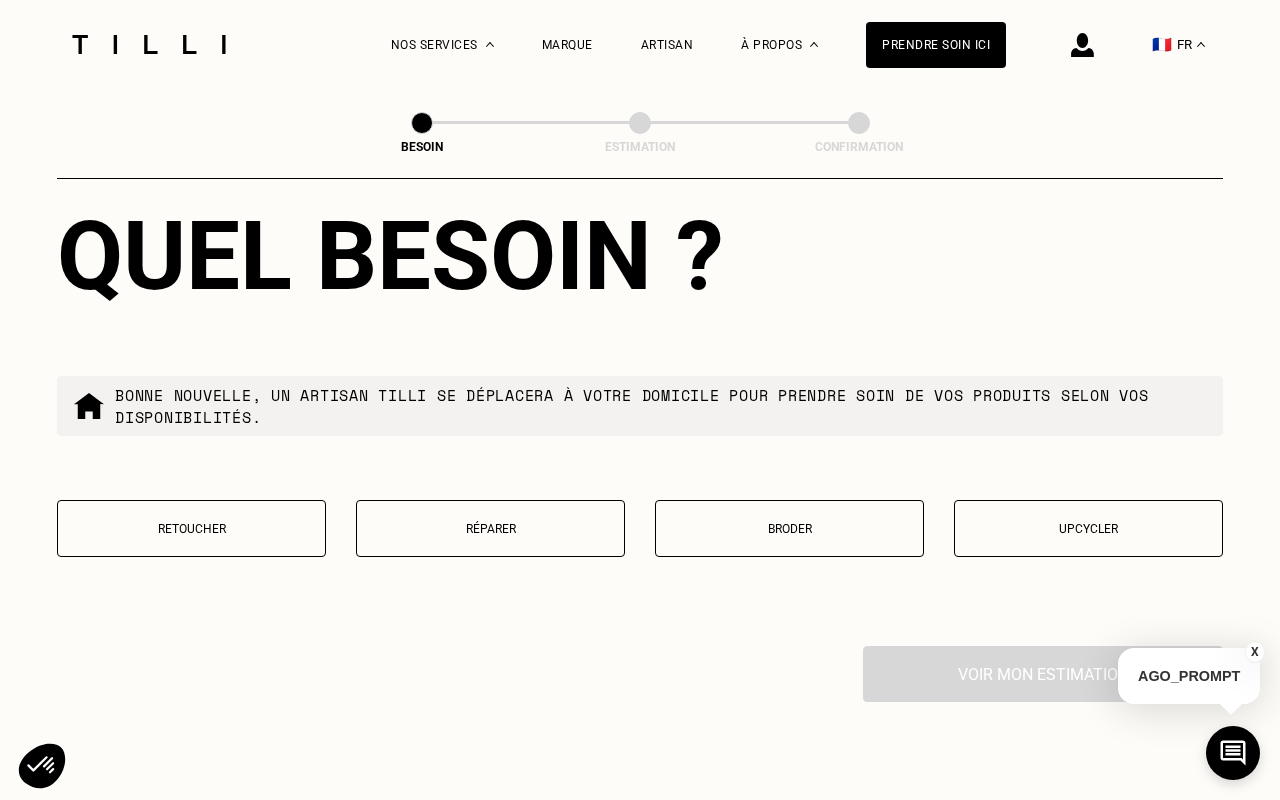 scroll, scrollTop: 3289, scrollLeft: 0, axis: vertical 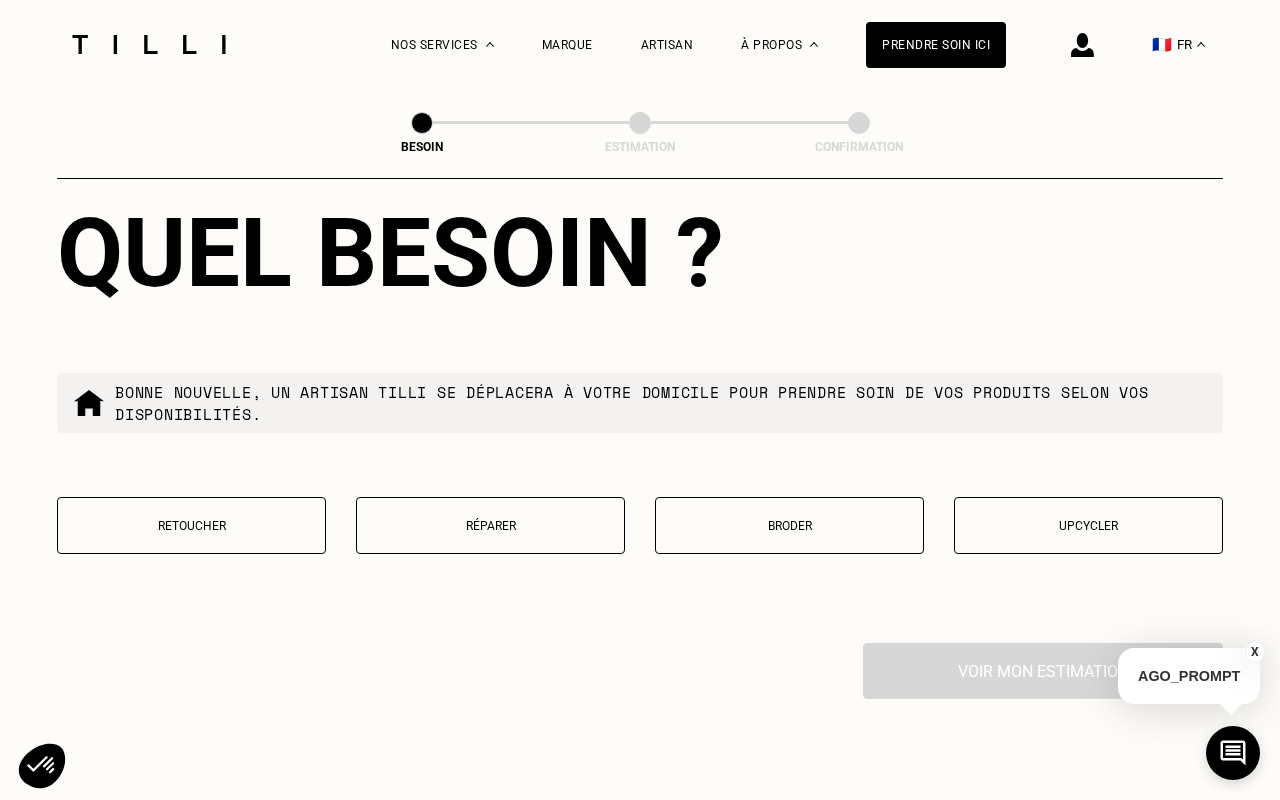 click on "Retoucher" at bounding box center [191, 526] 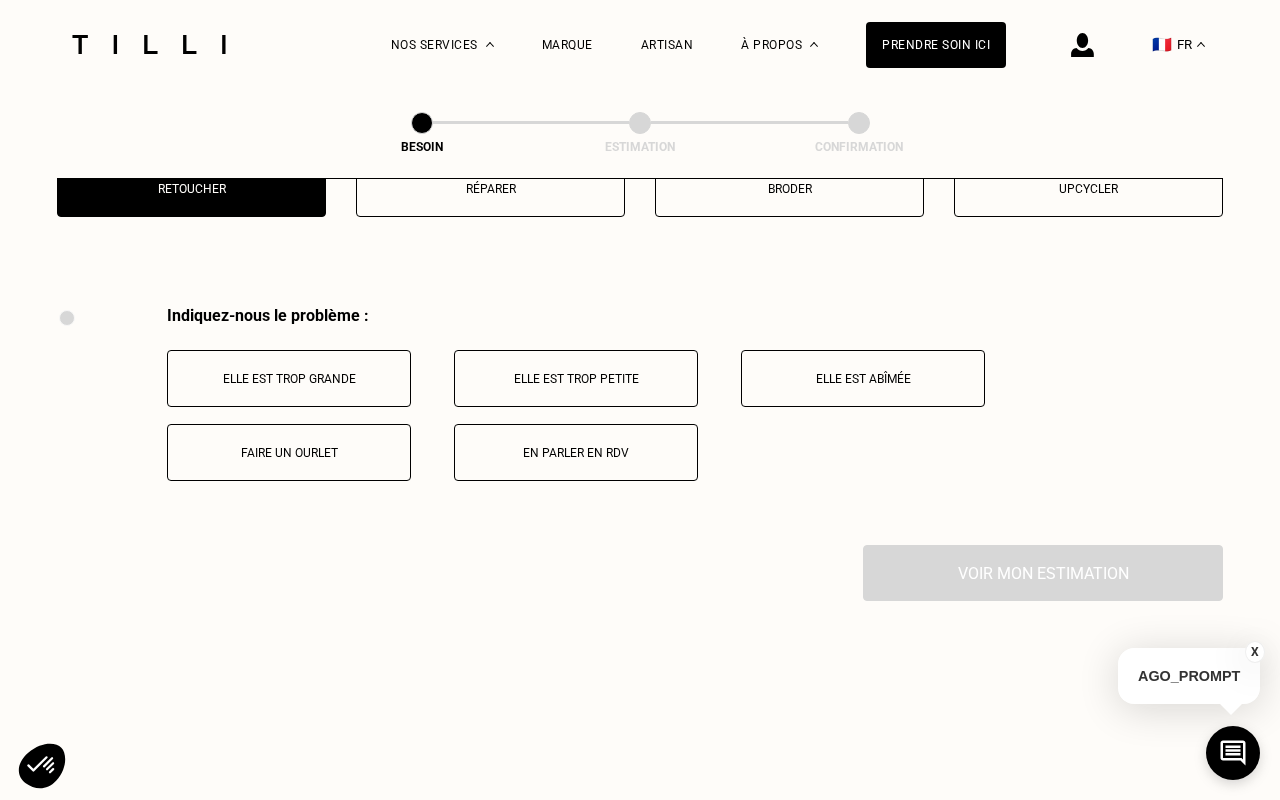 scroll, scrollTop: 3691, scrollLeft: 0, axis: vertical 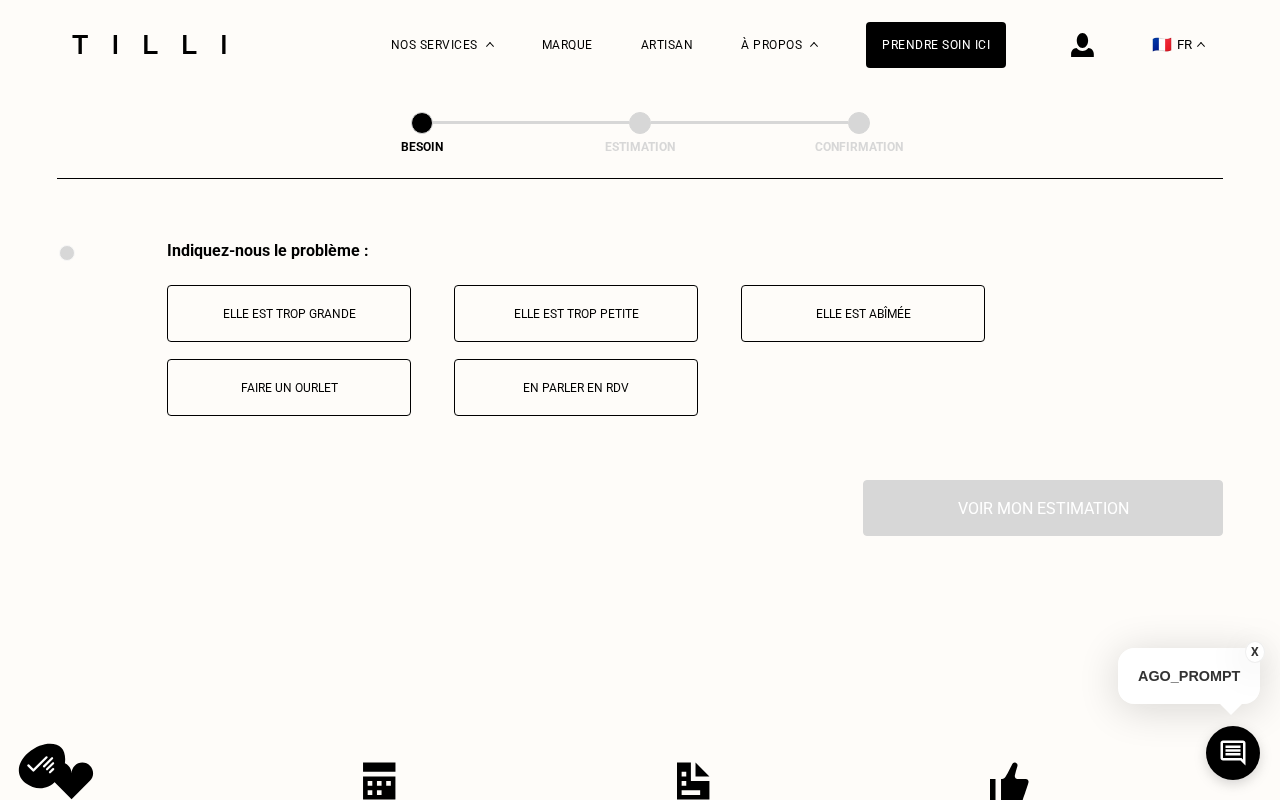 click on "Elle est trop petite" at bounding box center (576, 314) 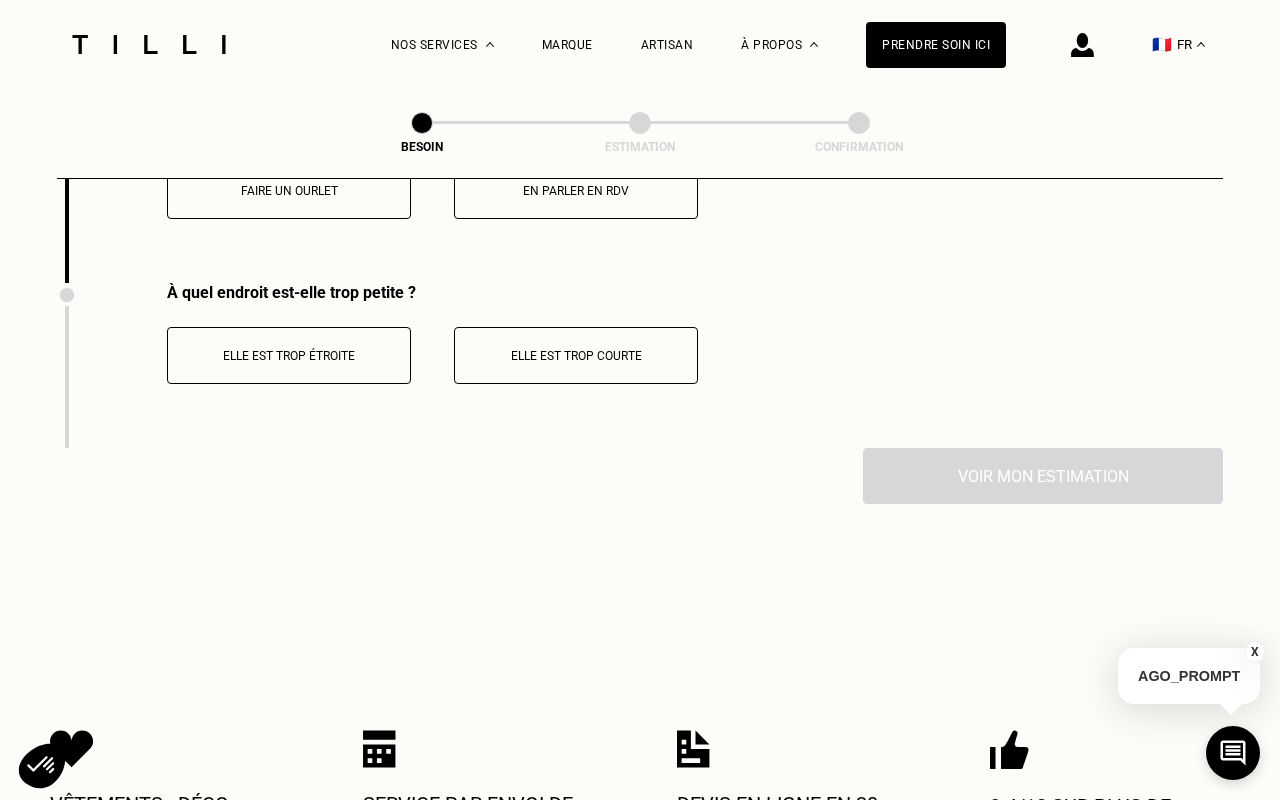 scroll, scrollTop: 3930, scrollLeft: 0, axis: vertical 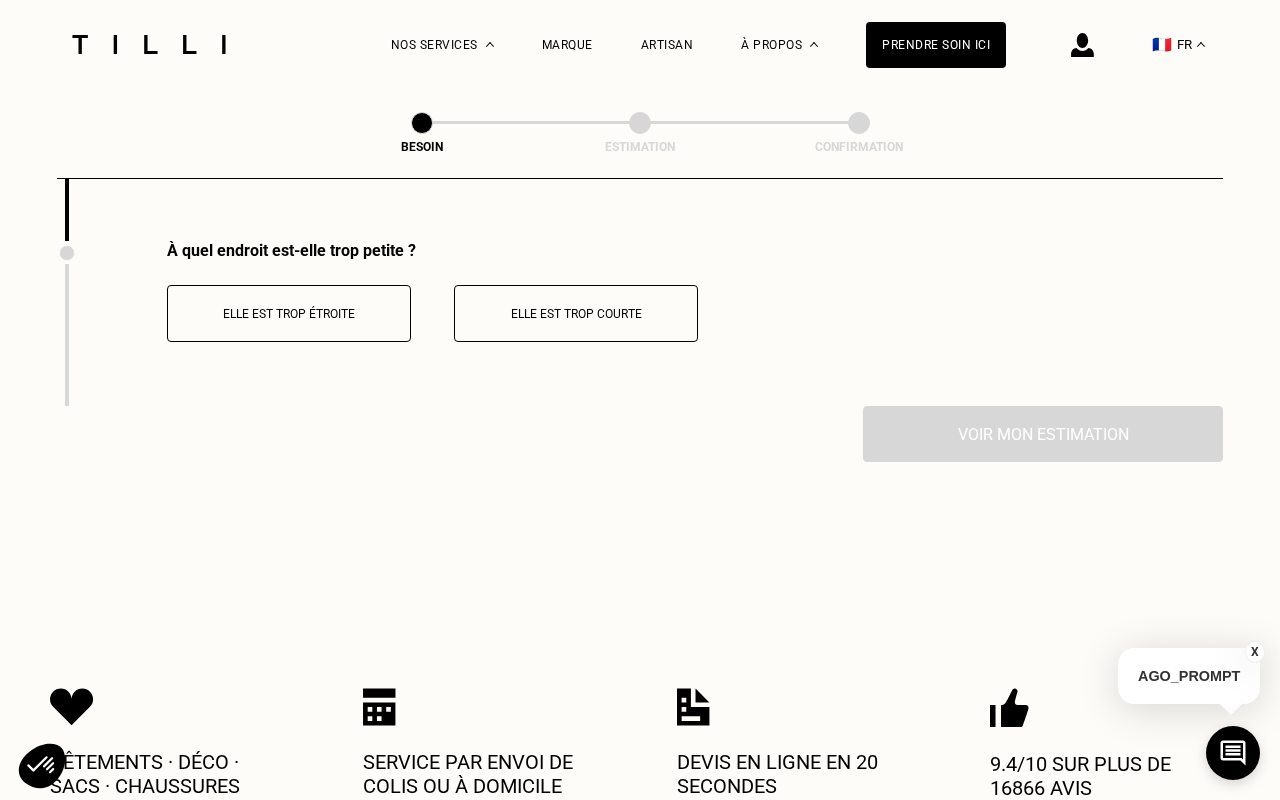 click on "Elle est trop étroite" at bounding box center [289, 313] 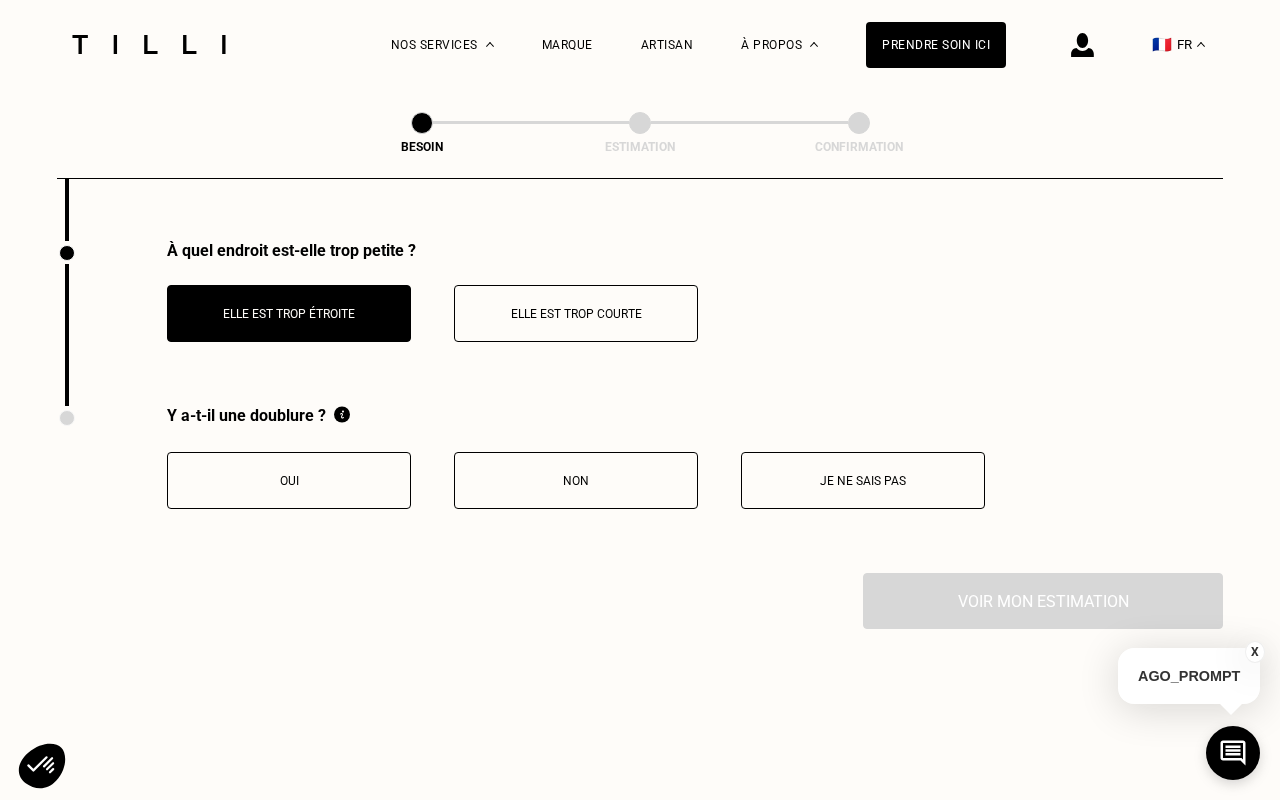 click on "Oui" at bounding box center (289, 481) 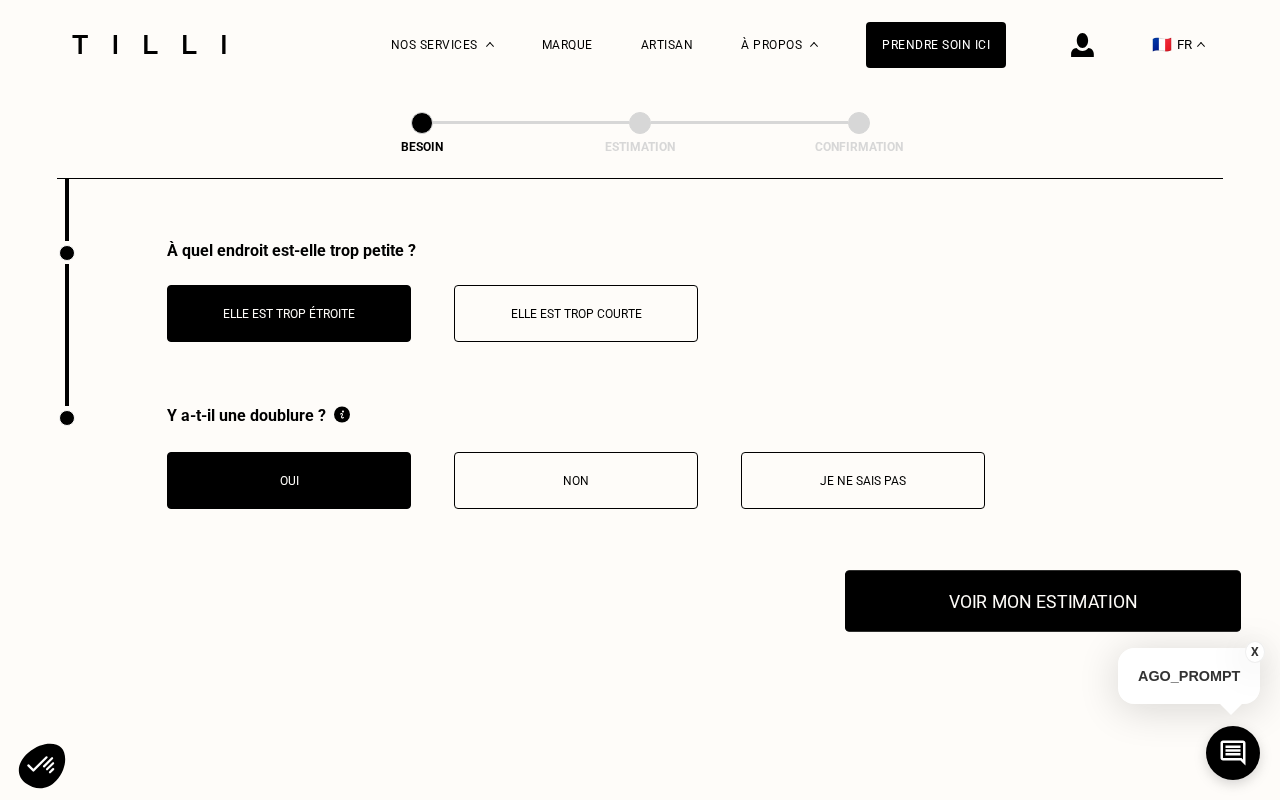 click on "Voir mon estimation" at bounding box center [1043, 601] 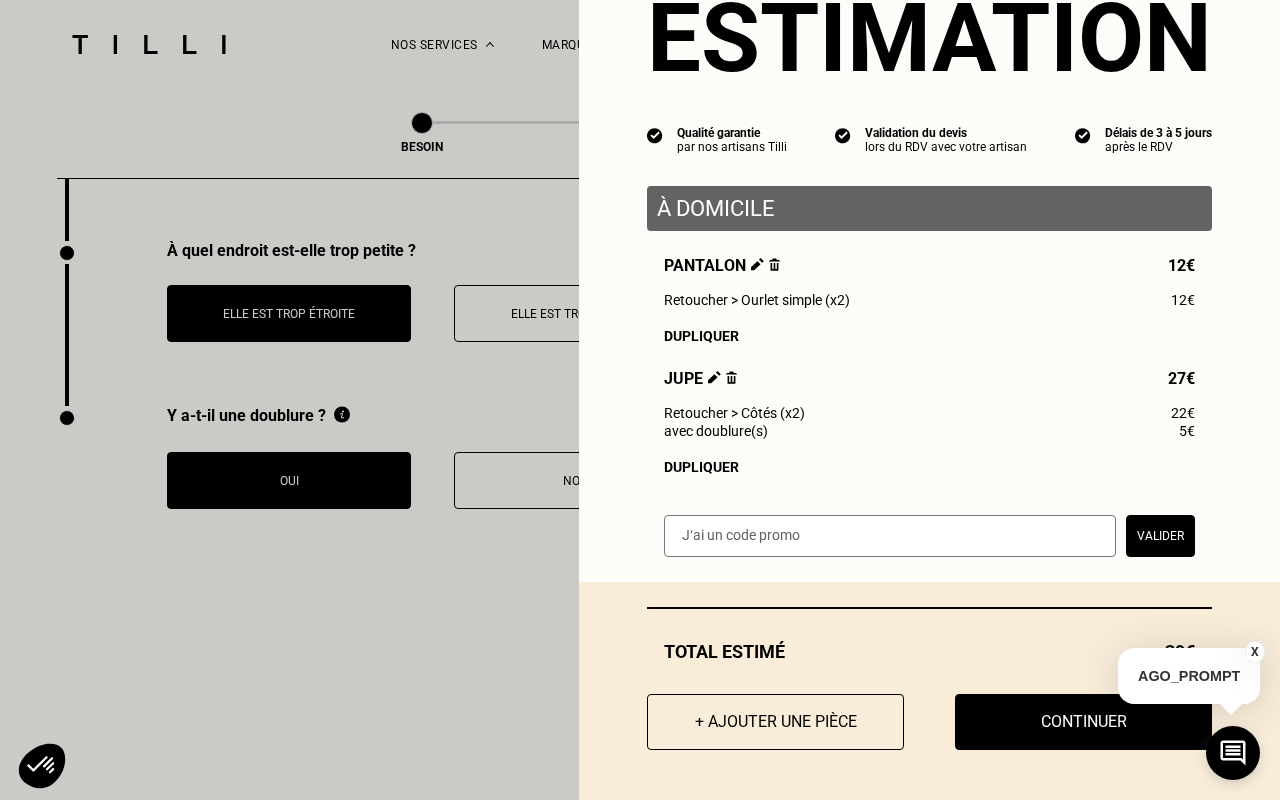 scroll, scrollTop: 81, scrollLeft: 0, axis: vertical 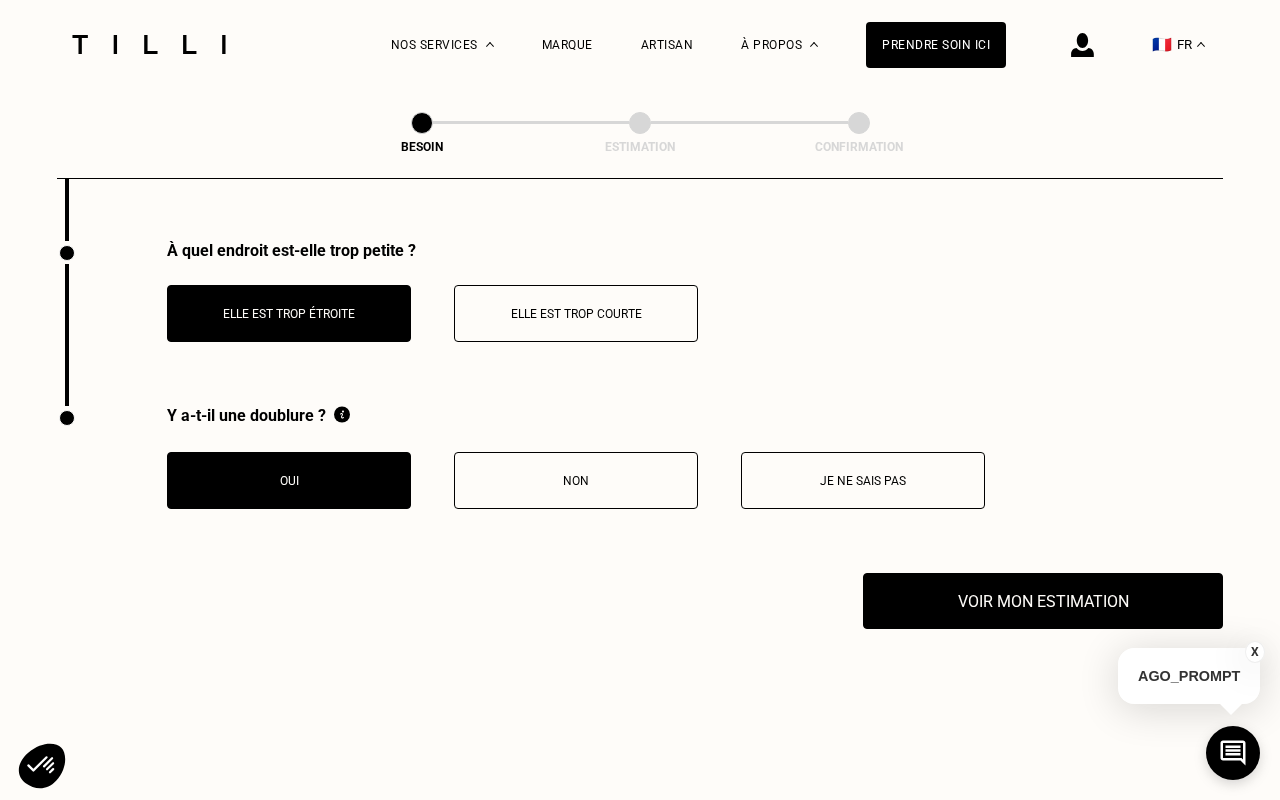click on "X" at bounding box center (1255, 652) 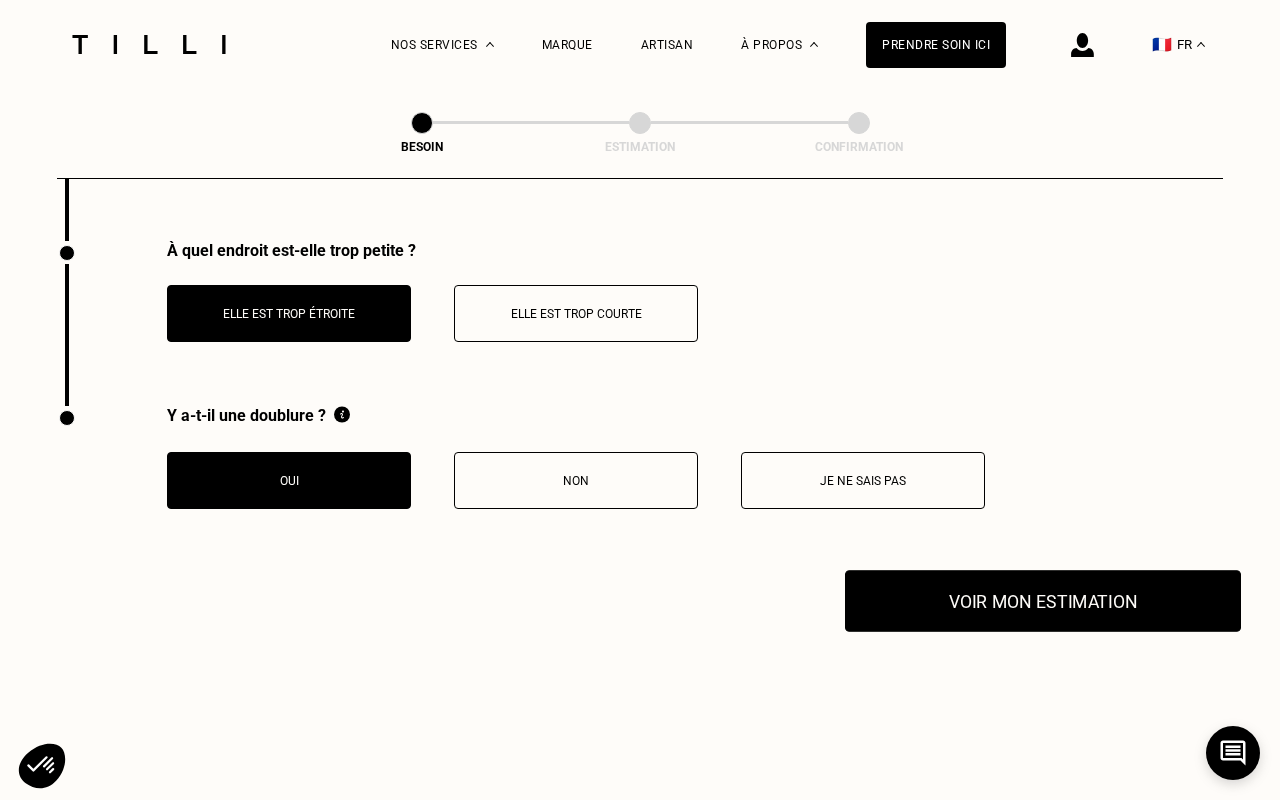 click on "Voir mon estimation" at bounding box center [1043, 601] 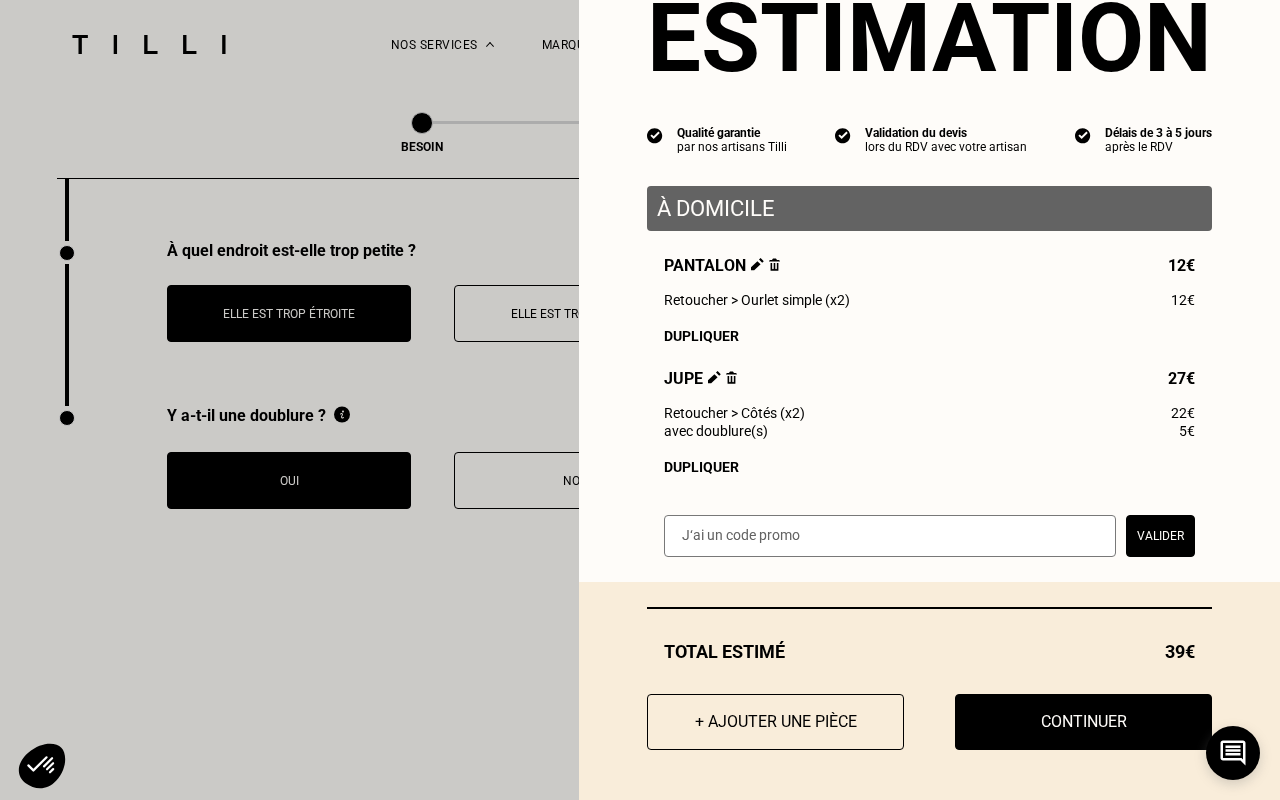 scroll, scrollTop: 81, scrollLeft: 0, axis: vertical 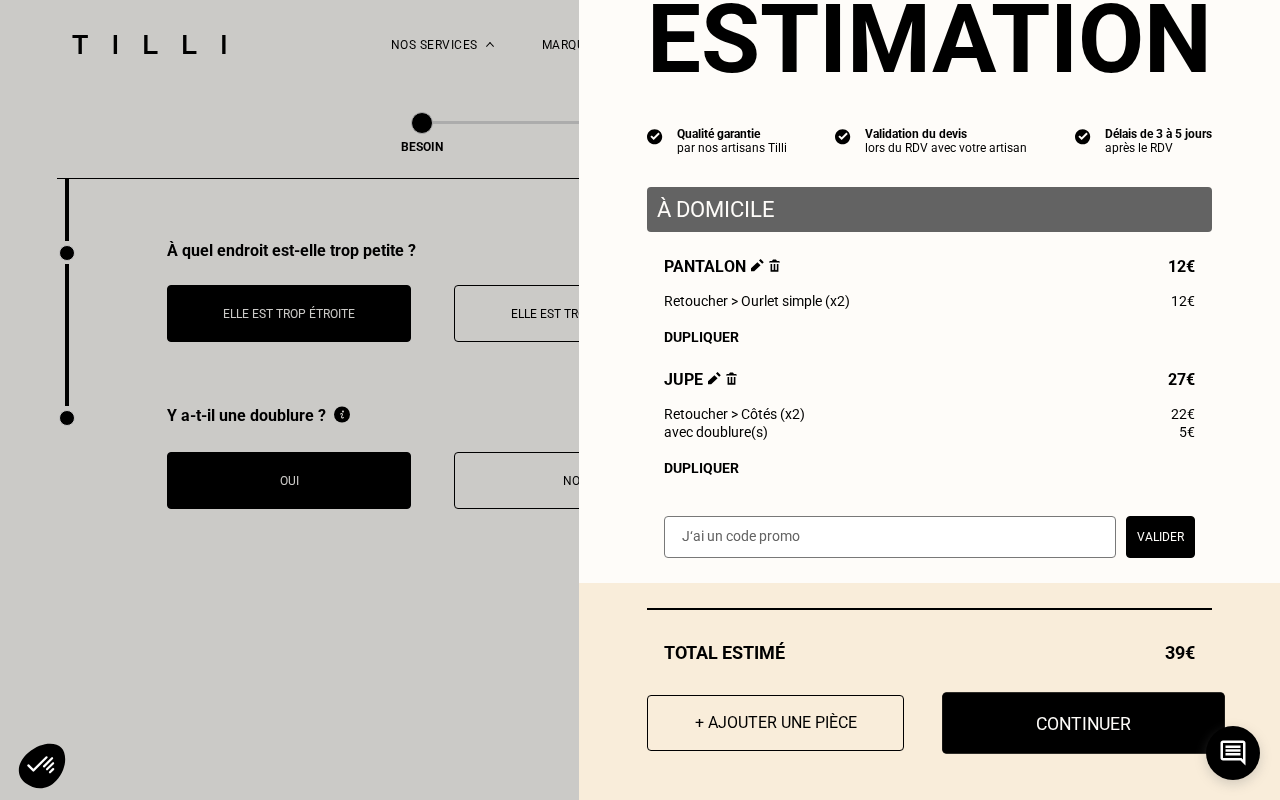 click on "Continuer" at bounding box center (1083, 723) 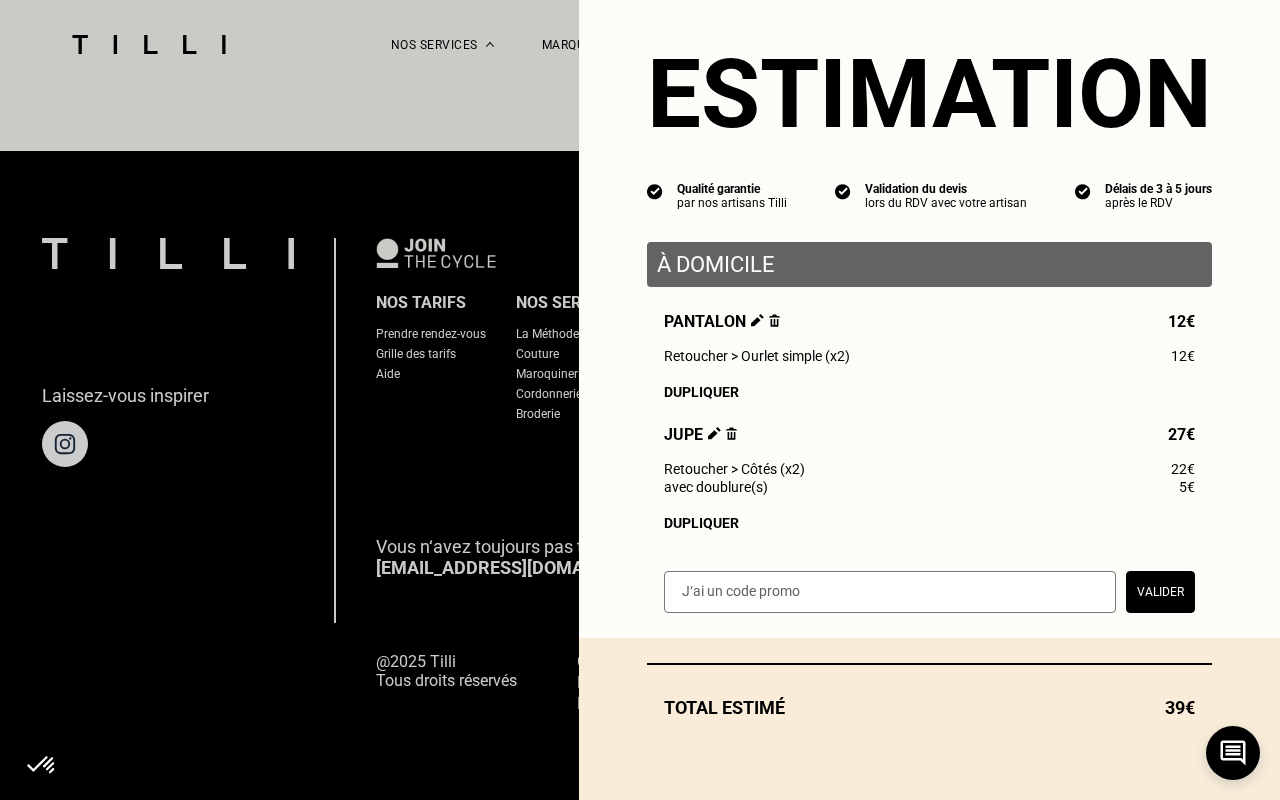 scroll, scrollTop: 1222, scrollLeft: 0, axis: vertical 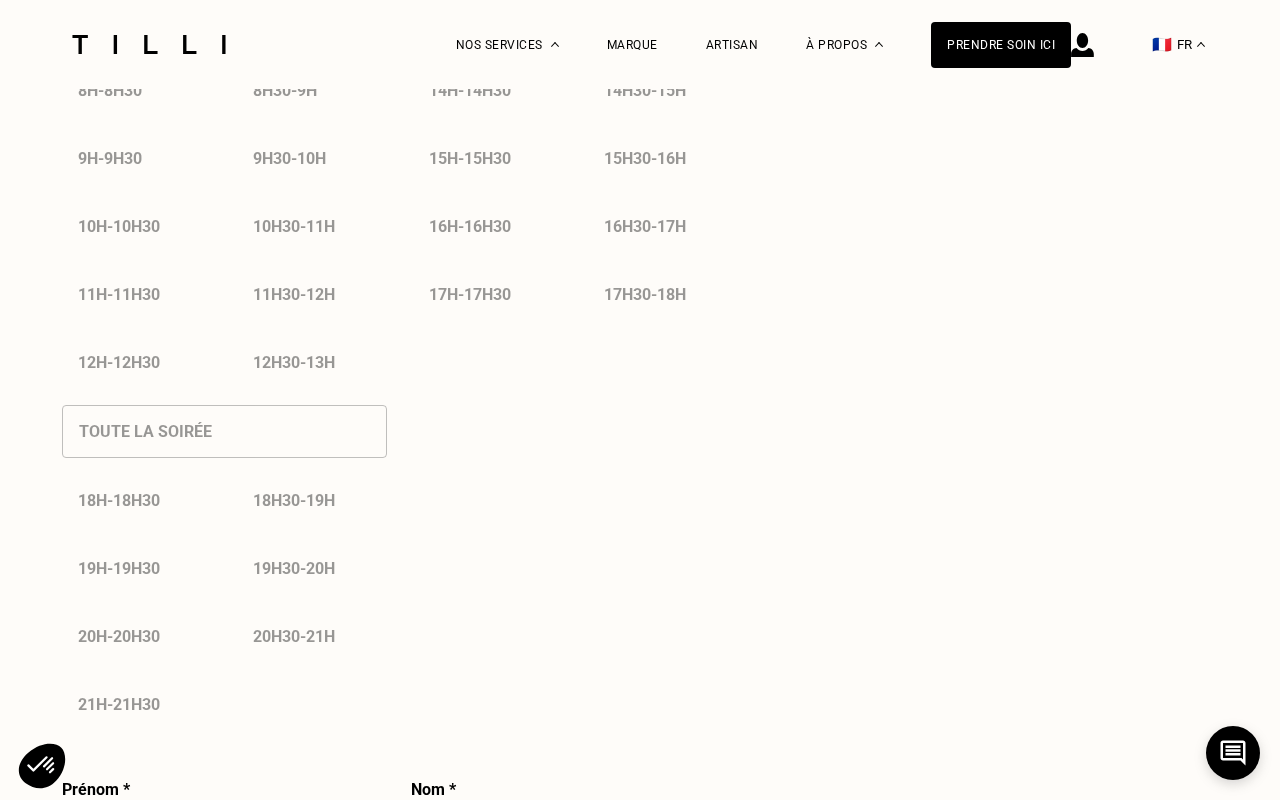 select on "FR" 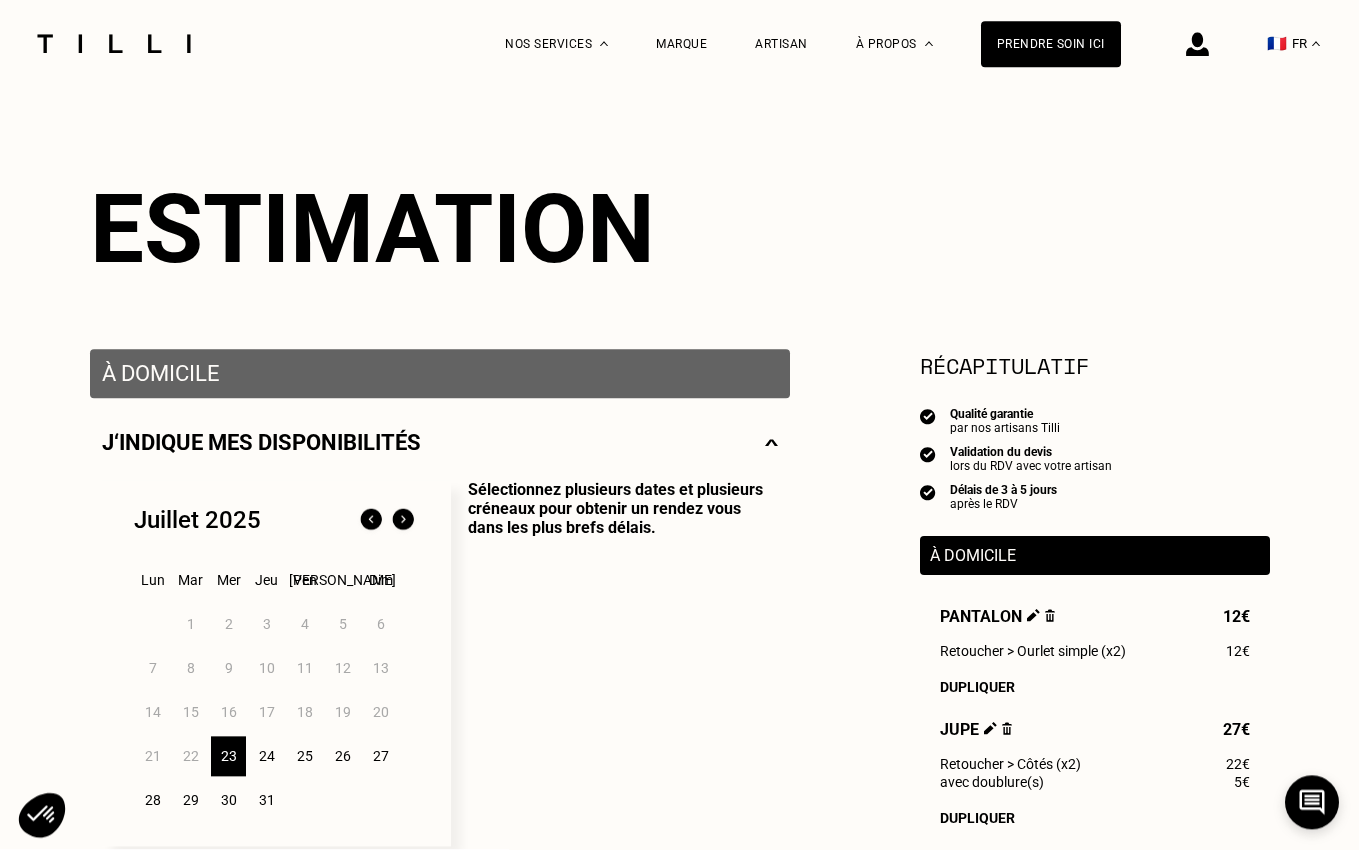 scroll, scrollTop: 208, scrollLeft: 0, axis: vertical 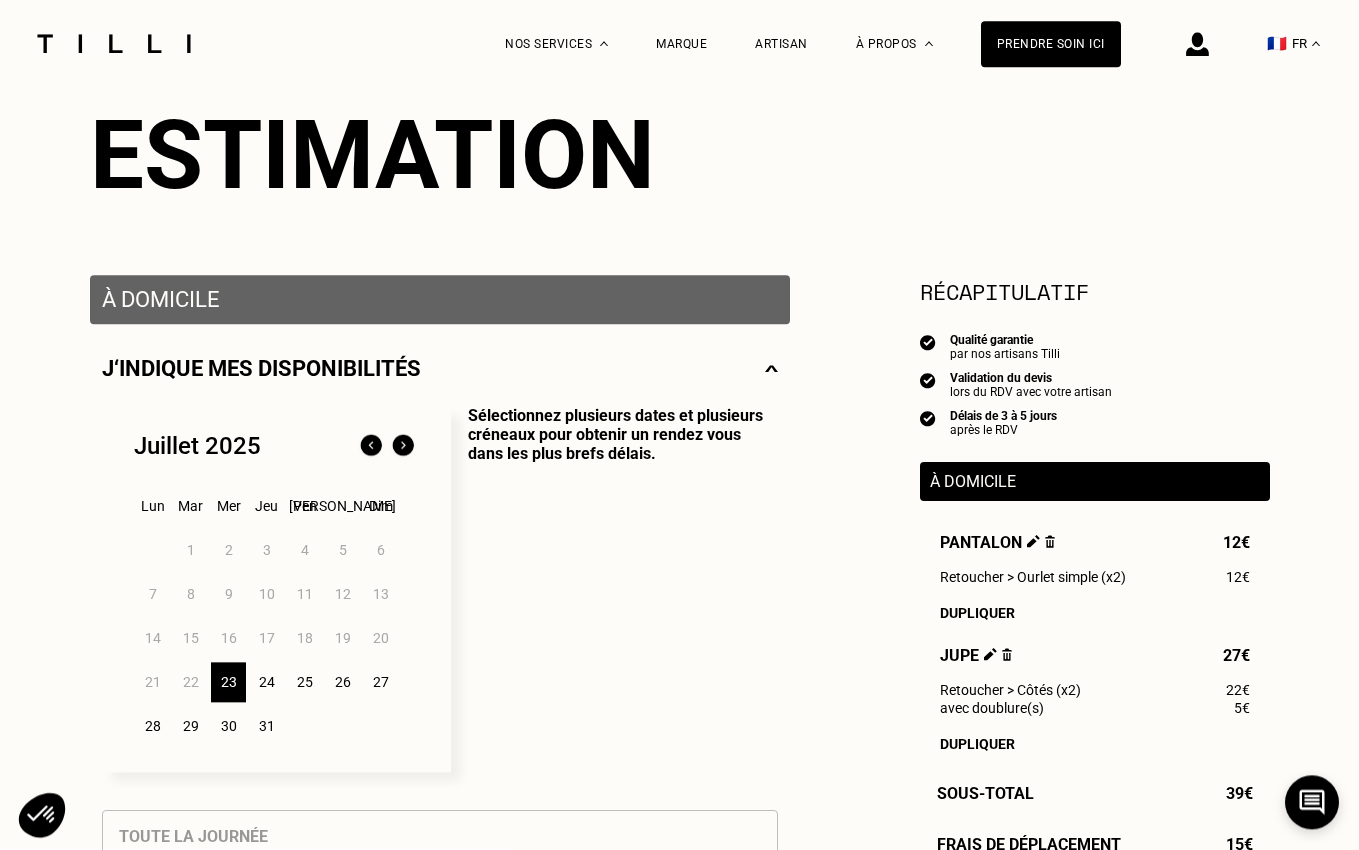 click on "24" at bounding box center (266, 683) 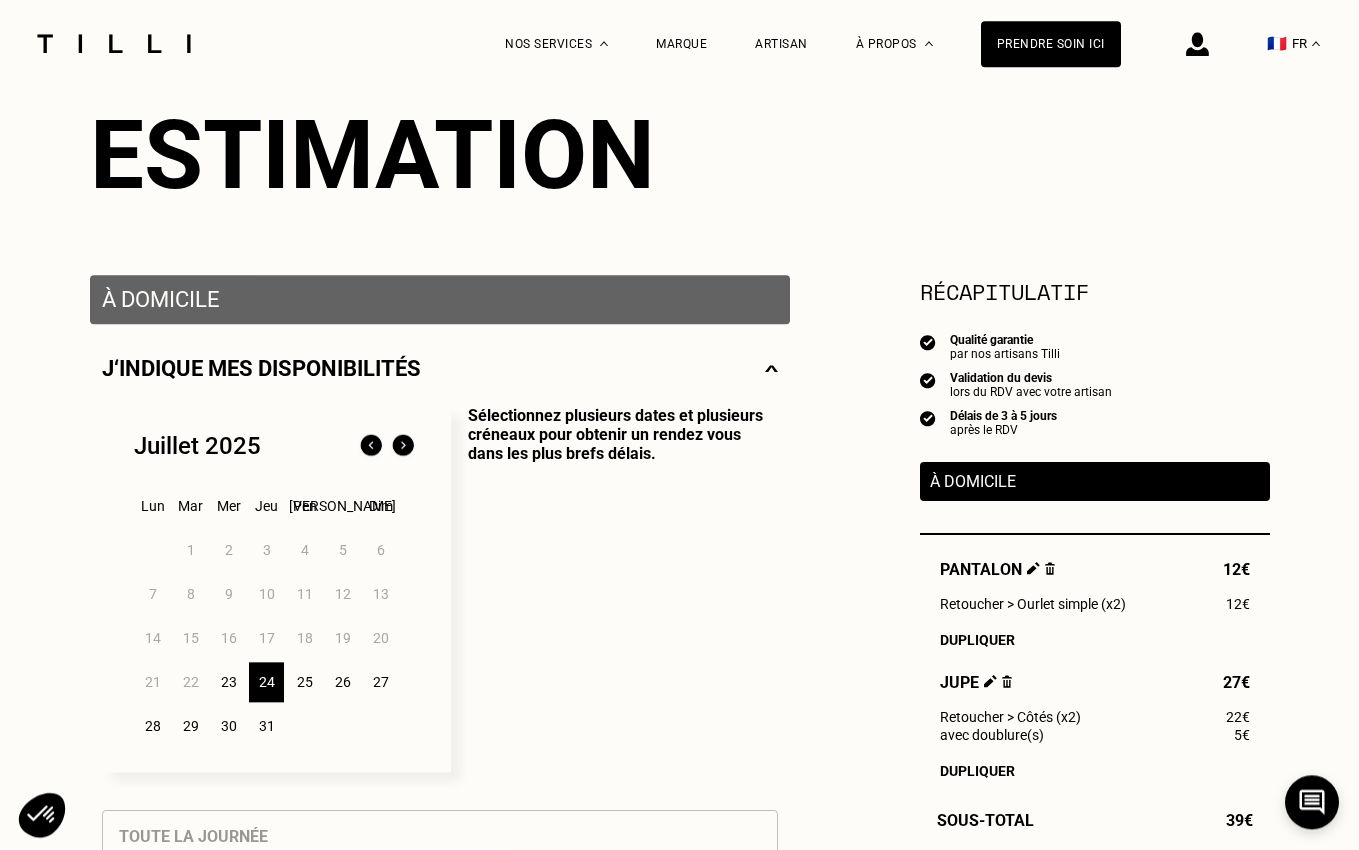 click on "23" at bounding box center [228, 683] 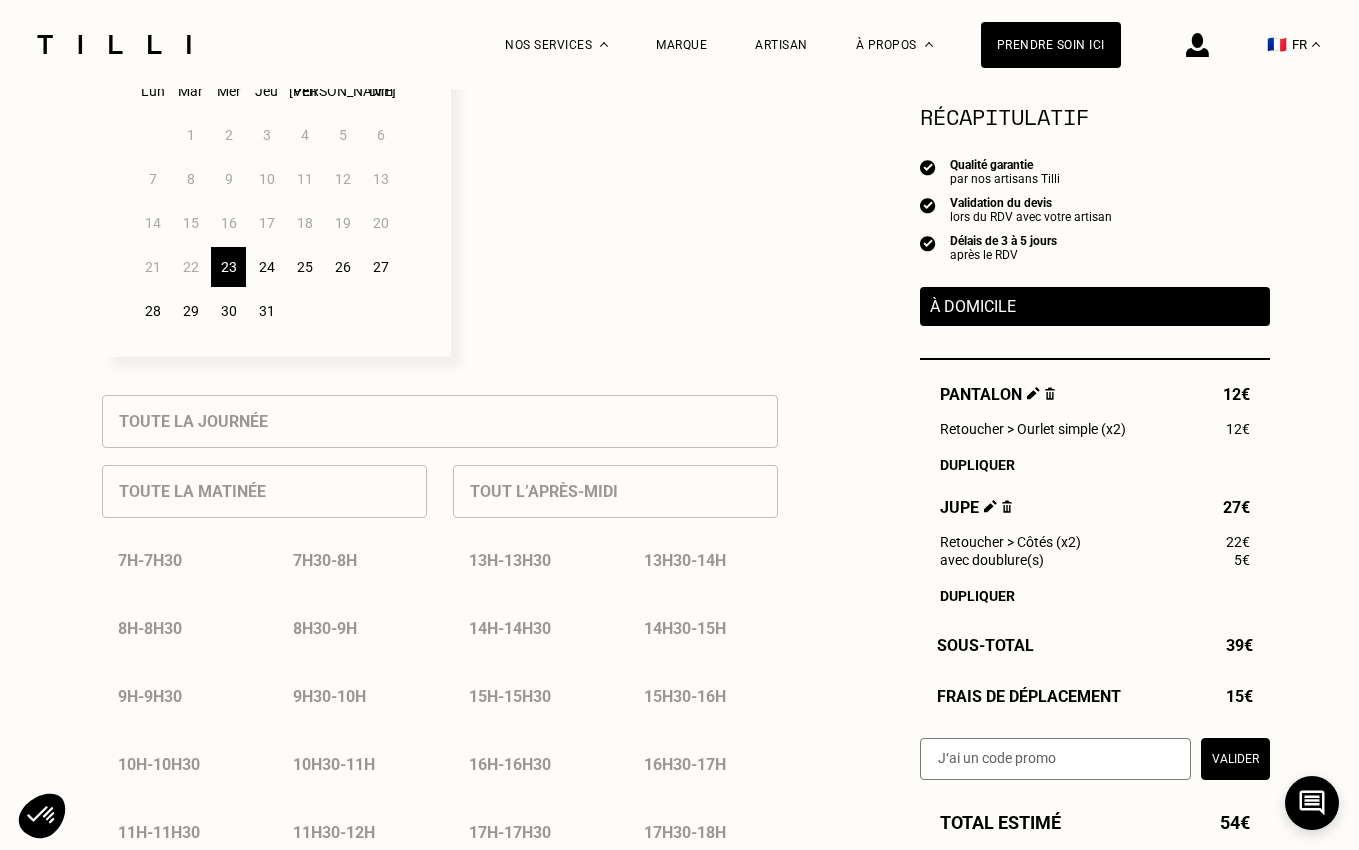 scroll, scrollTop: 623, scrollLeft: 0, axis: vertical 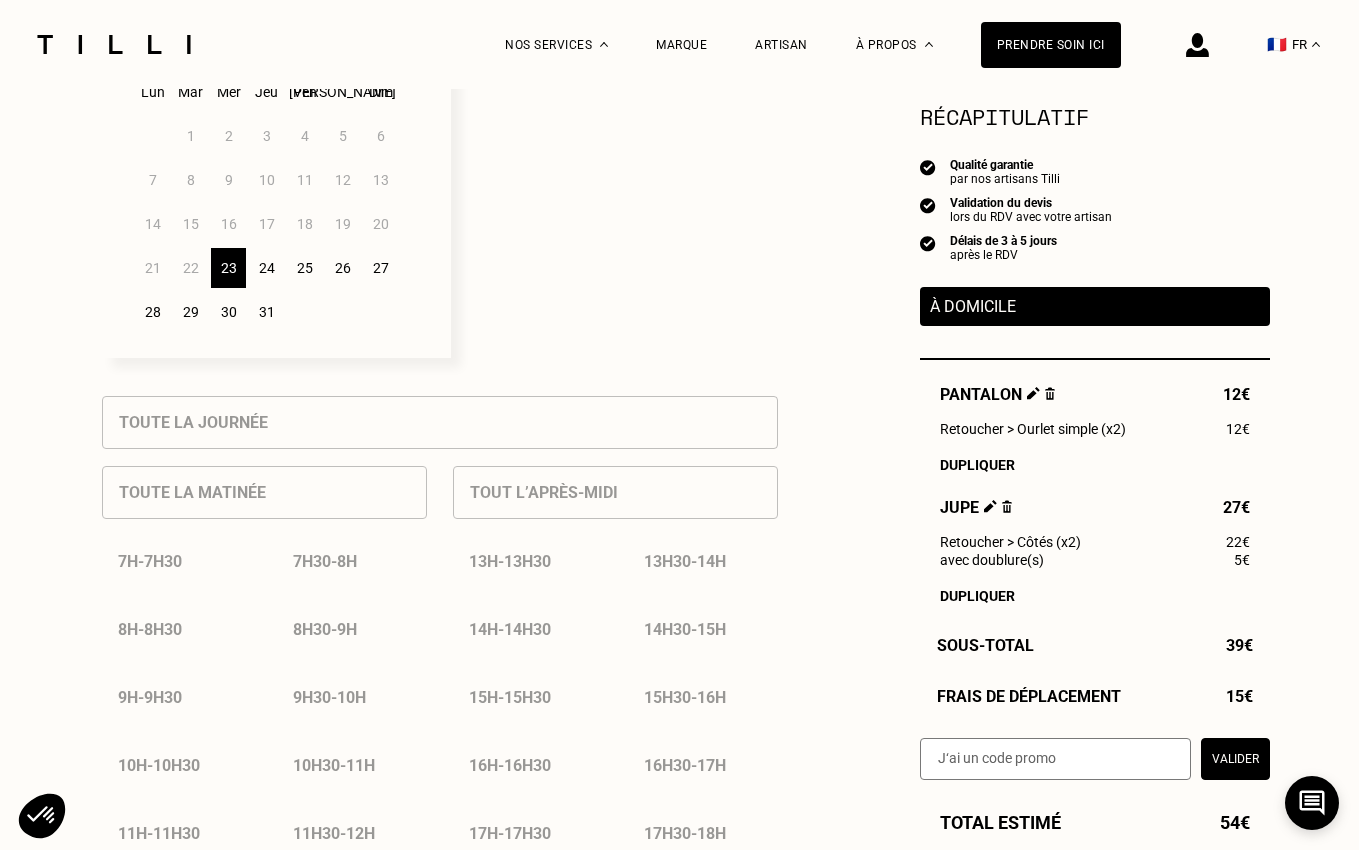 click on "24" at bounding box center (266, 268) 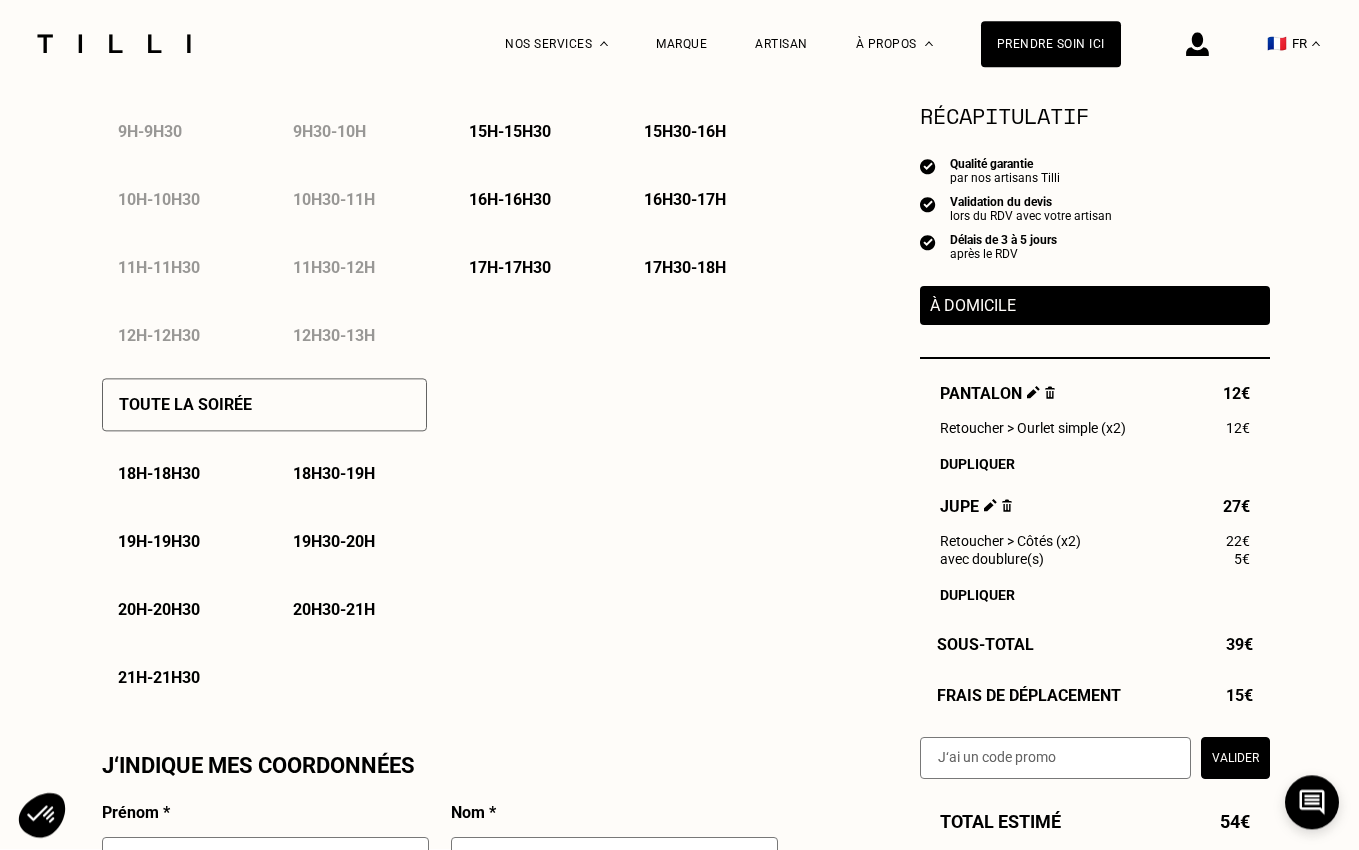 scroll, scrollTop: 1192, scrollLeft: 0, axis: vertical 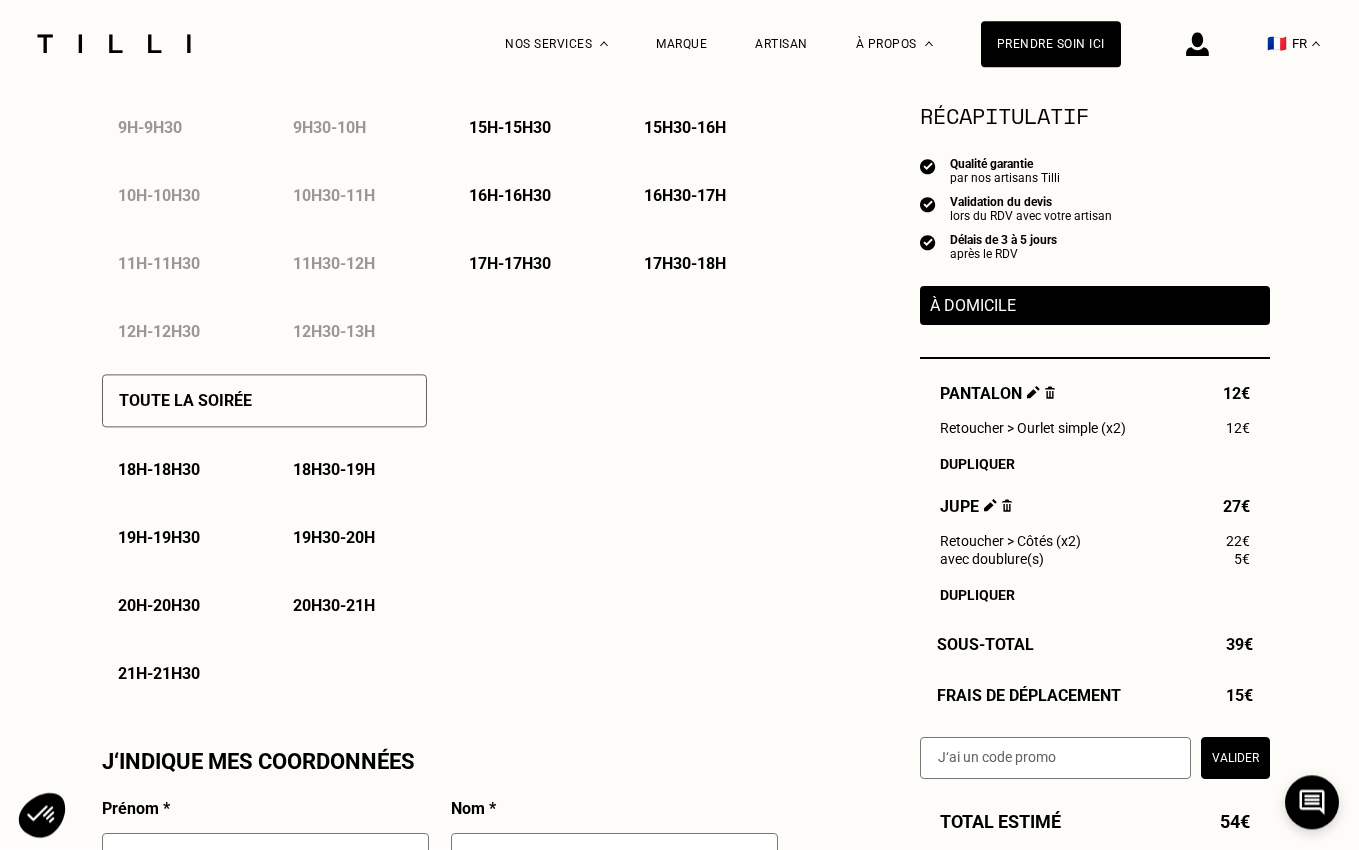 click on "Toute la soirée" at bounding box center (264, 401) 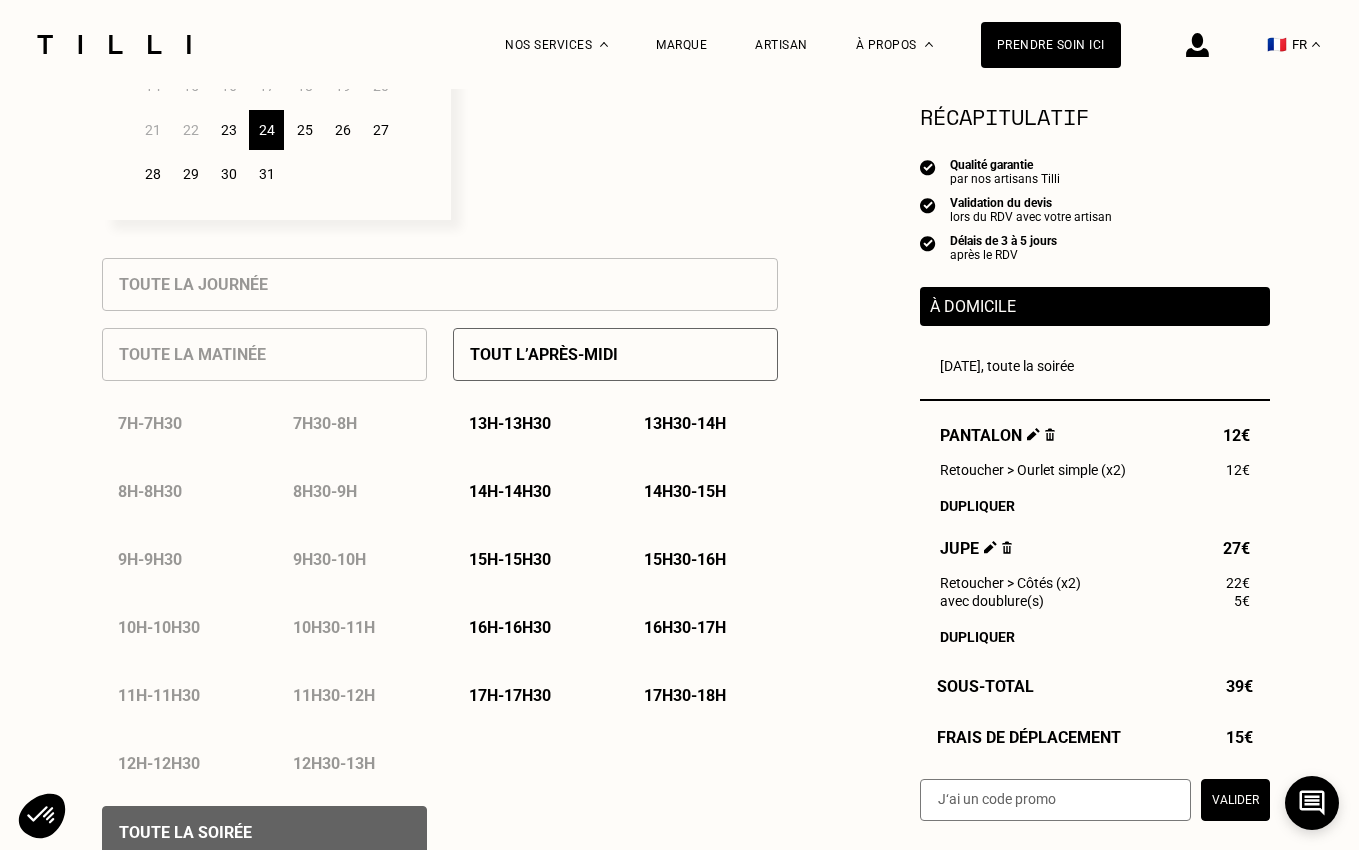 scroll, scrollTop: 754, scrollLeft: 0, axis: vertical 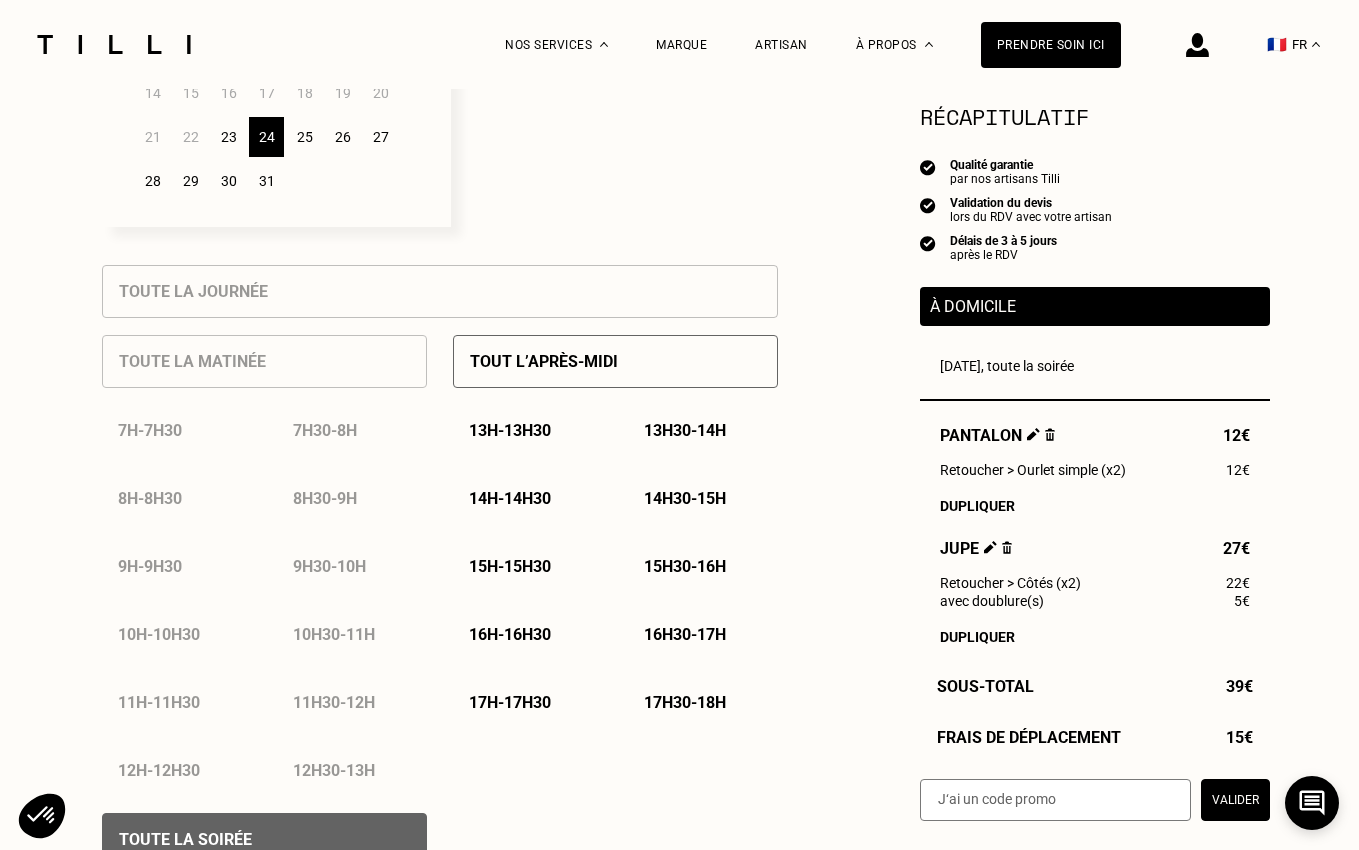 click on "25" at bounding box center [304, 137] 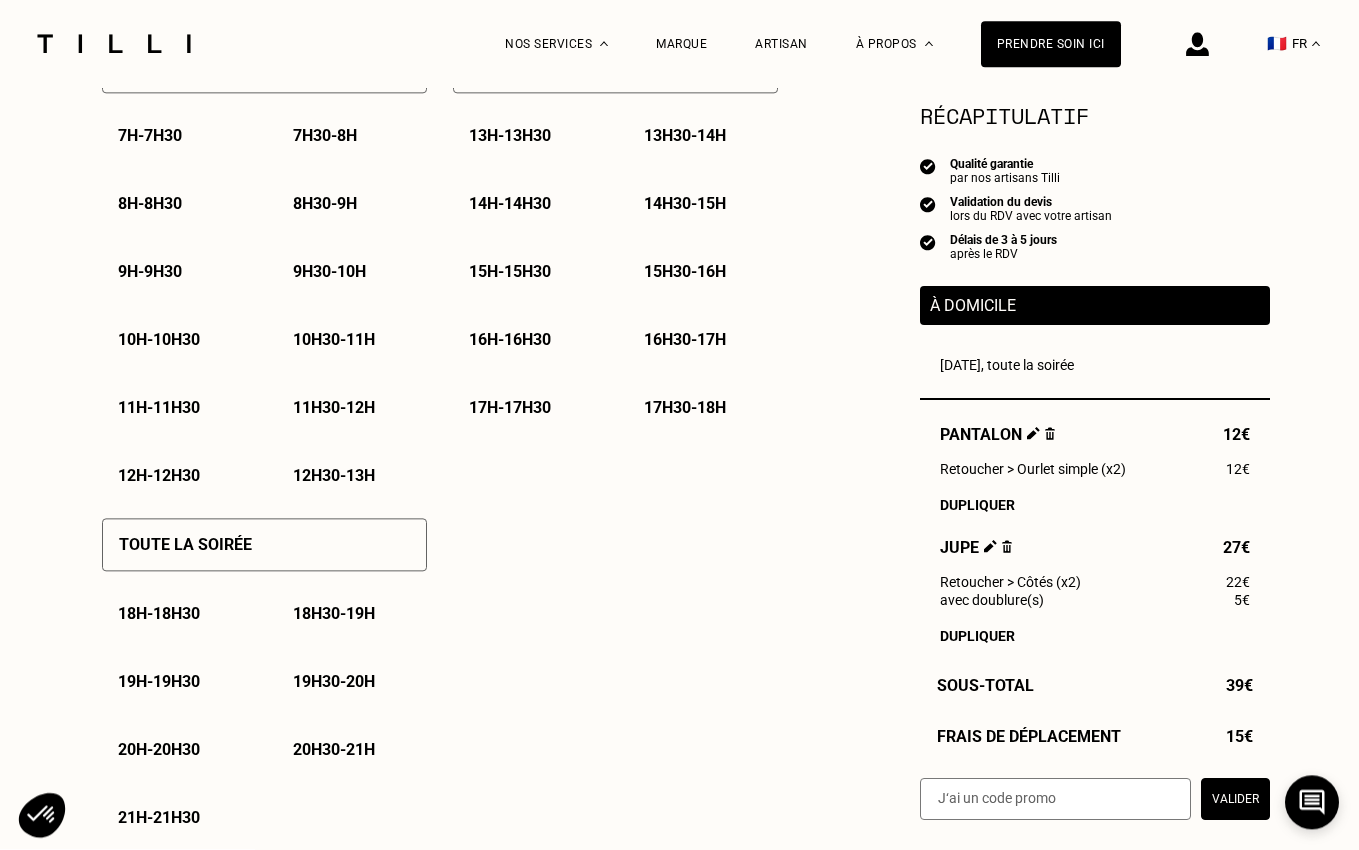scroll, scrollTop: 1049, scrollLeft: 0, axis: vertical 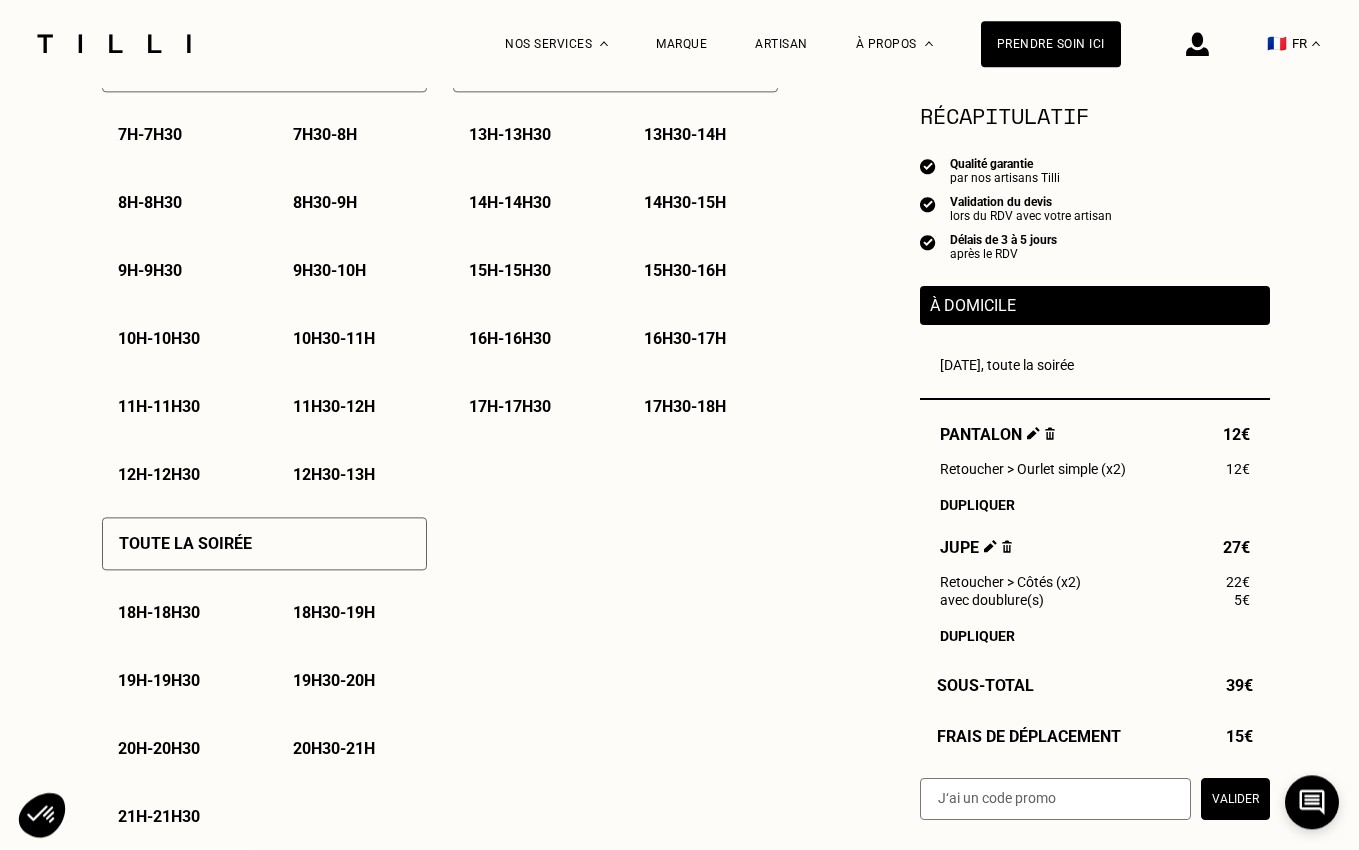 click on "Toute la soirée" at bounding box center [264, 544] 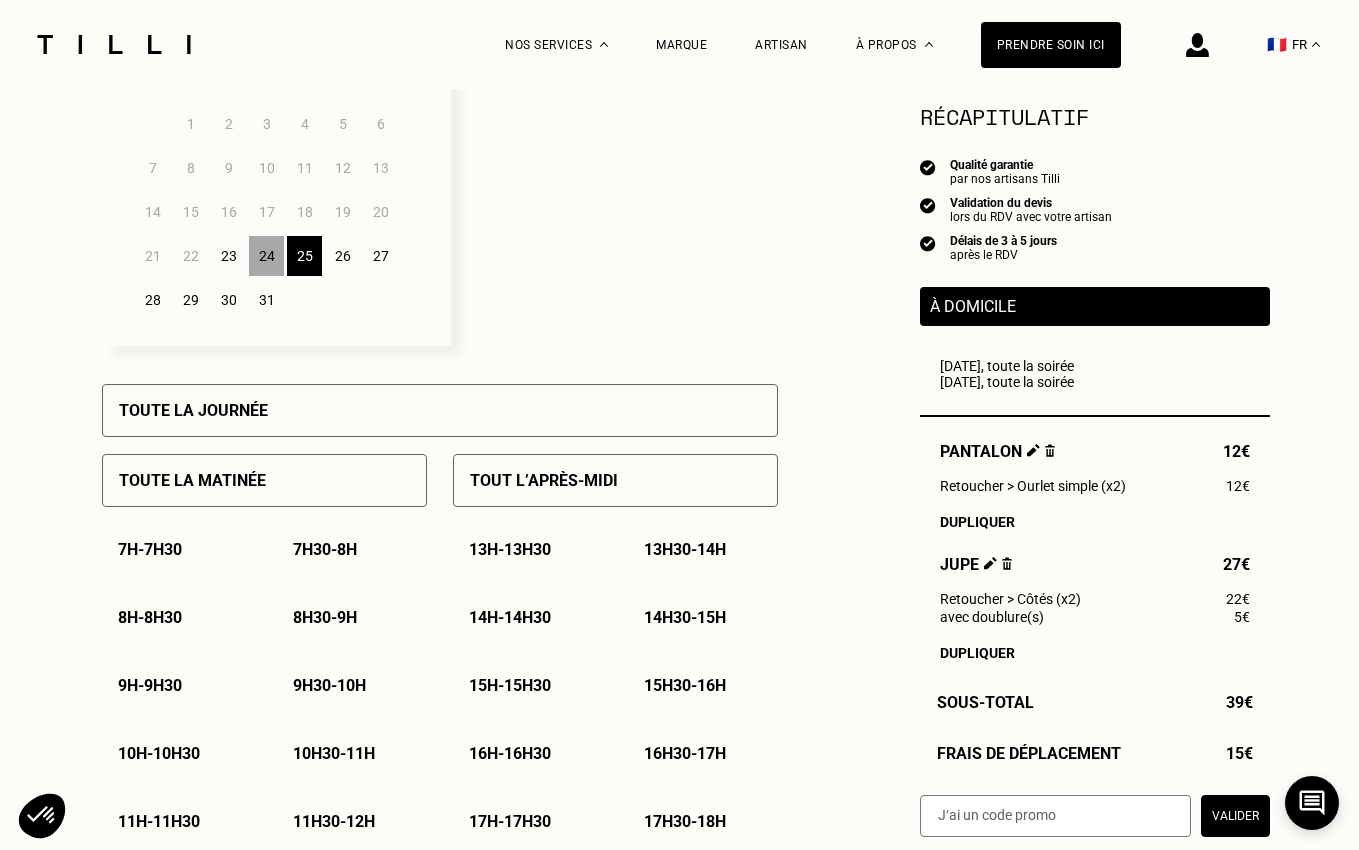 scroll, scrollTop: 607, scrollLeft: 0, axis: vertical 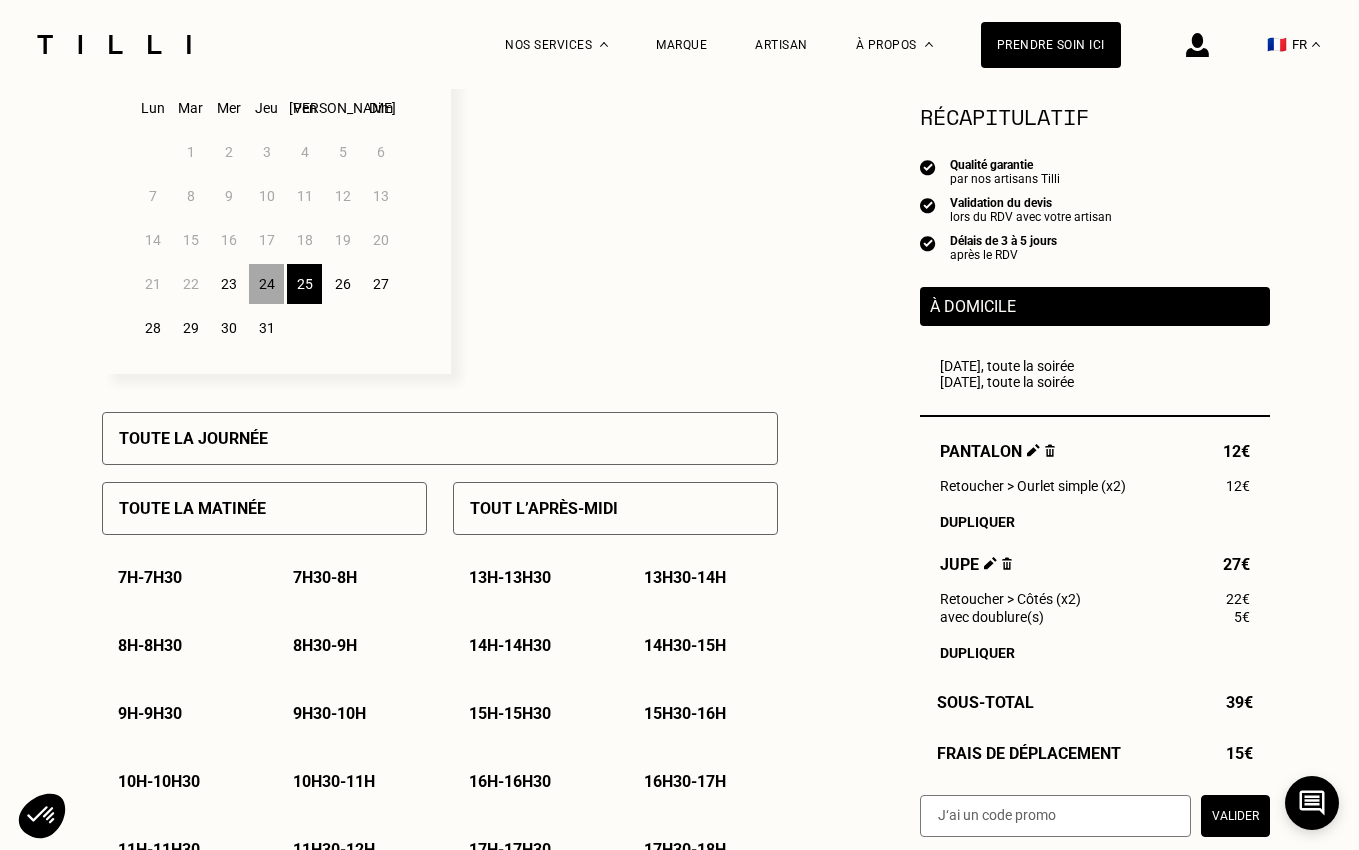 click on "24" at bounding box center [266, 284] 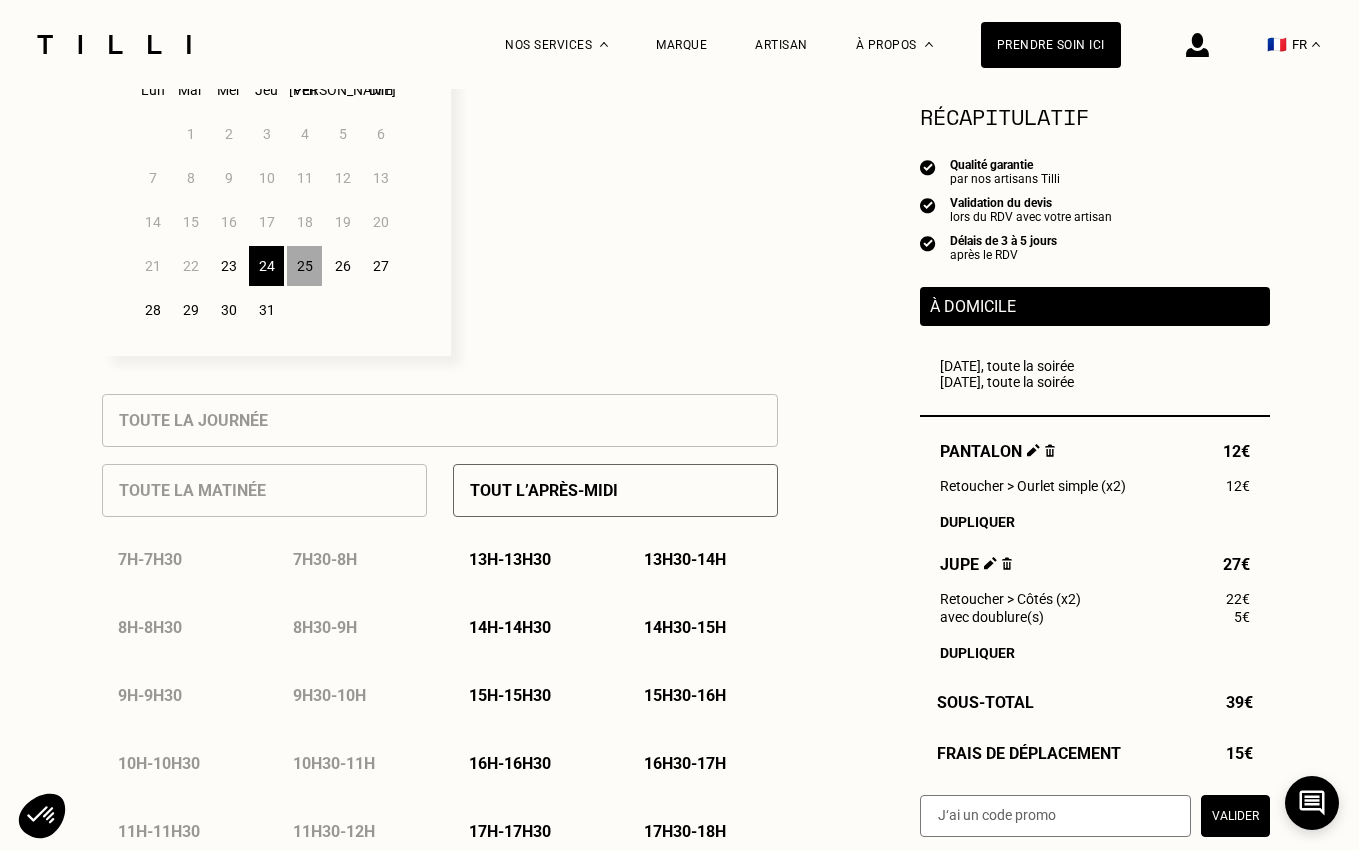 scroll, scrollTop: 622, scrollLeft: 0, axis: vertical 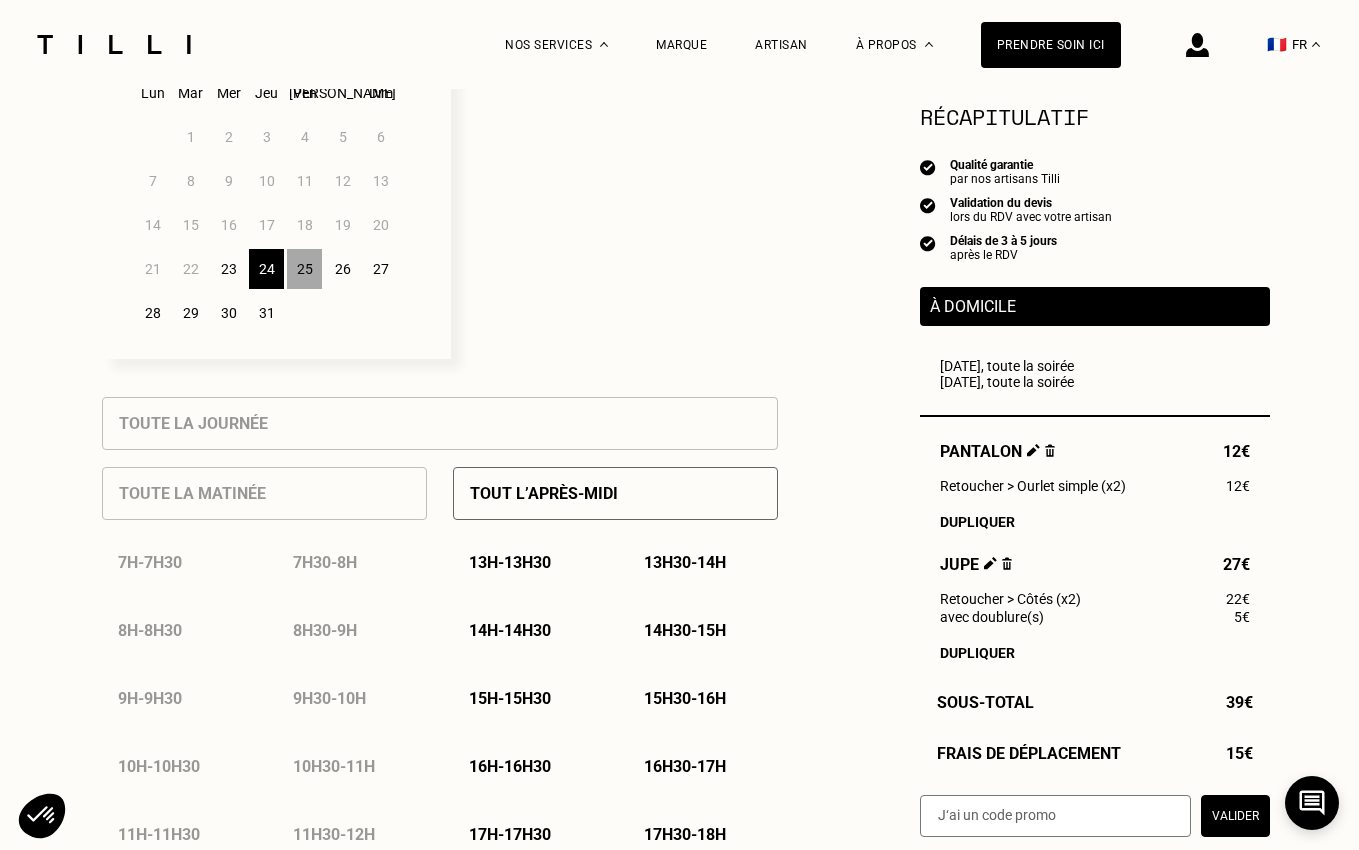 click on "25" at bounding box center (304, 269) 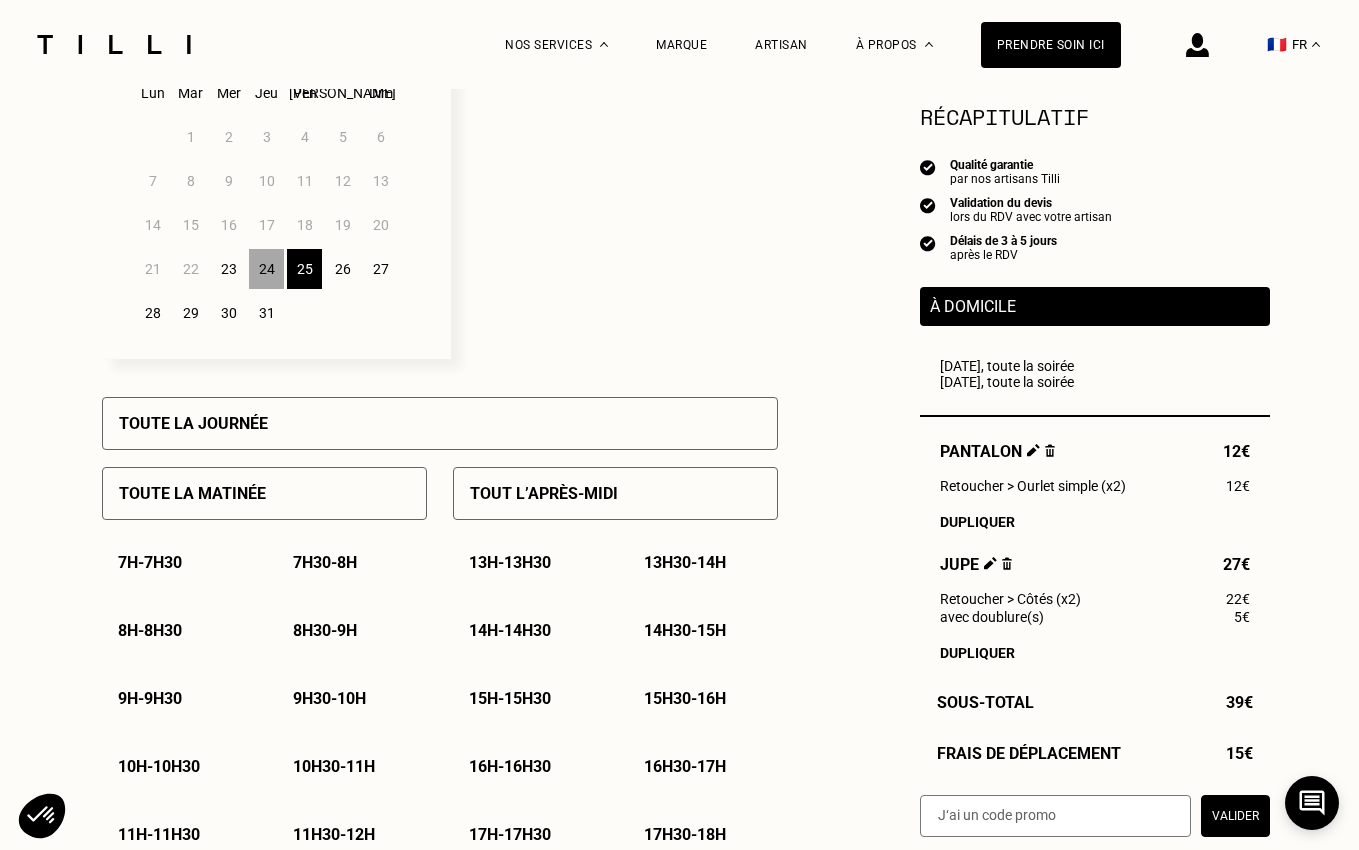 click on "26" at bounding box center (342, 269) 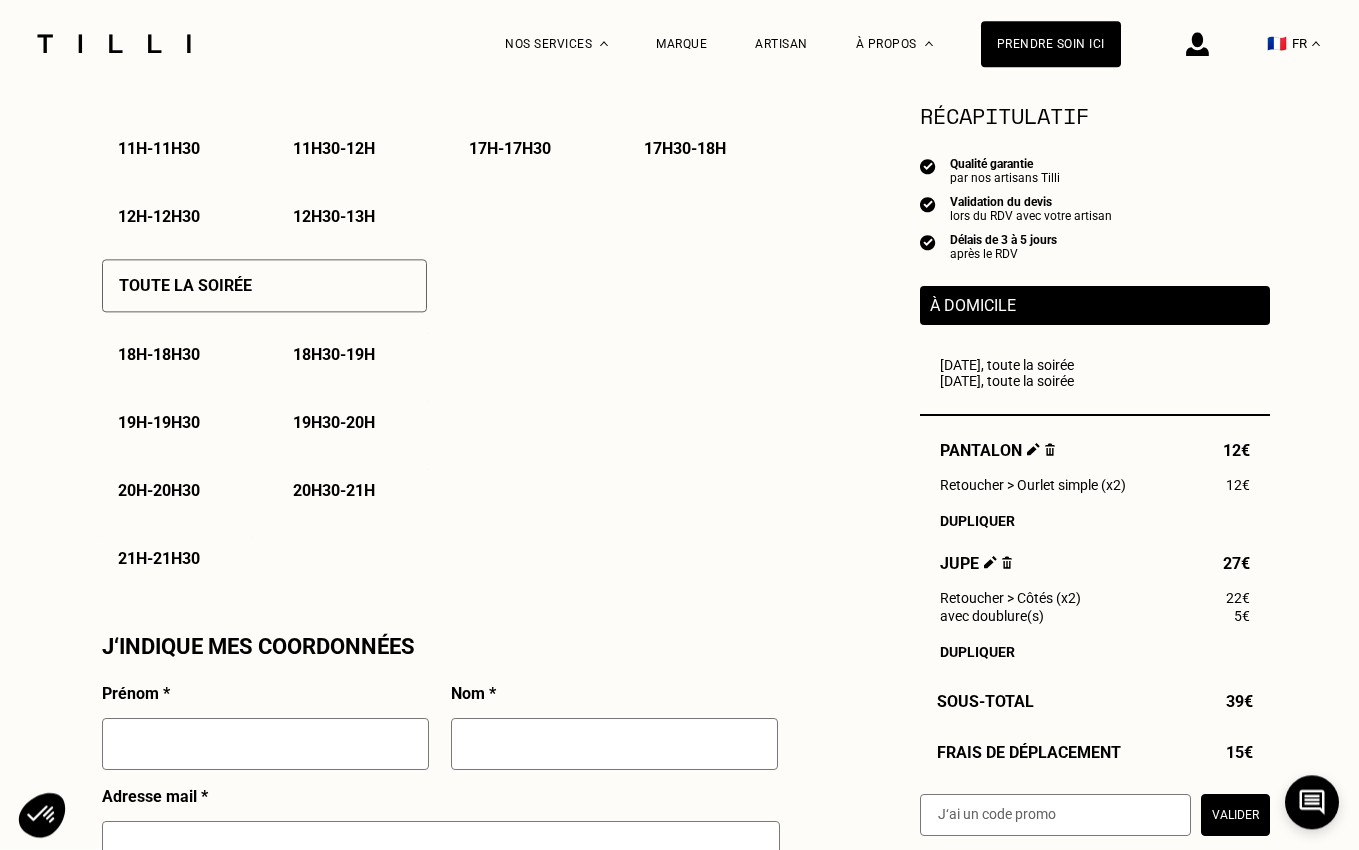 scroll, scrollTop: 1374, scrollLeft: 0, axis: vertical 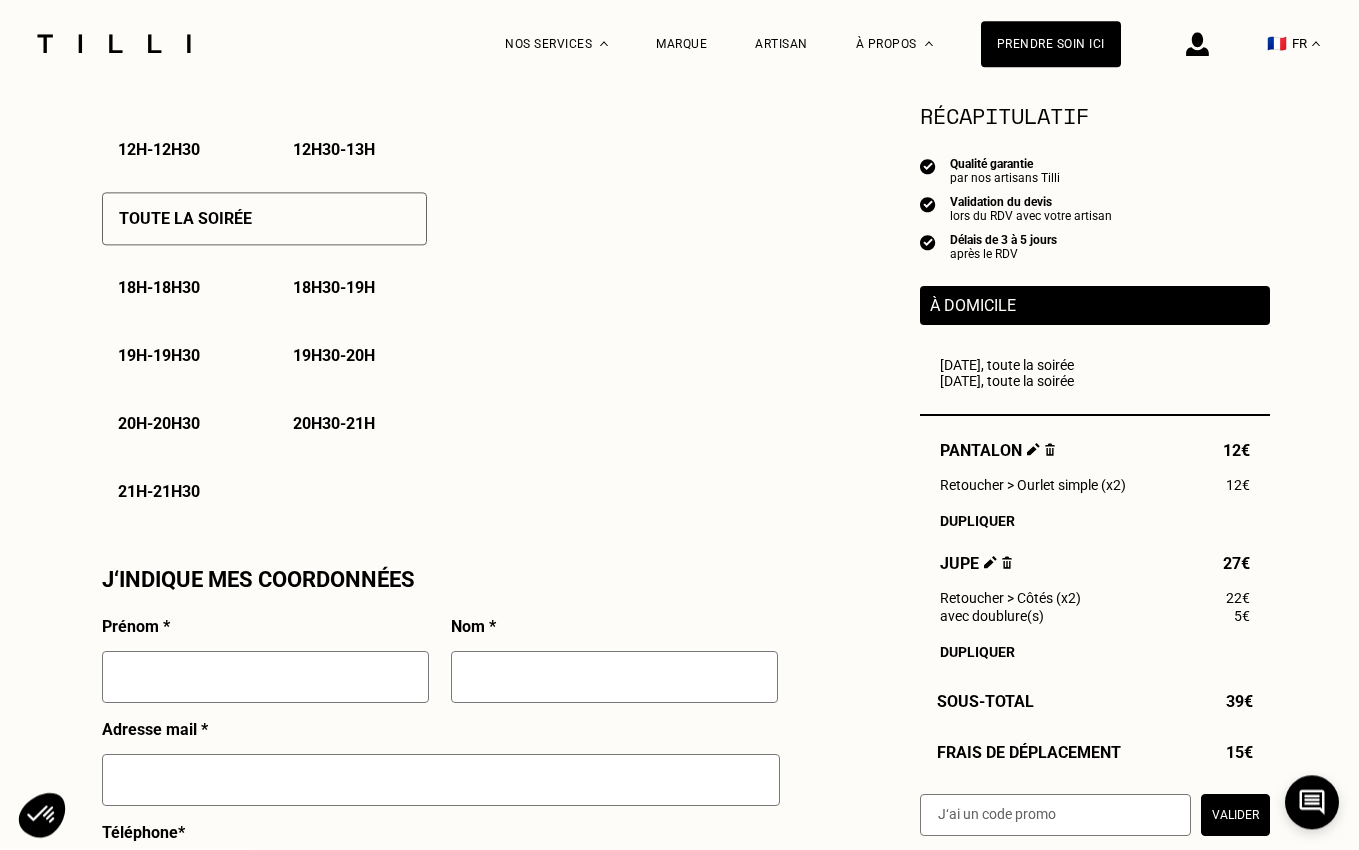 click on "Toute la soirée" at bounding box center (264, 219) 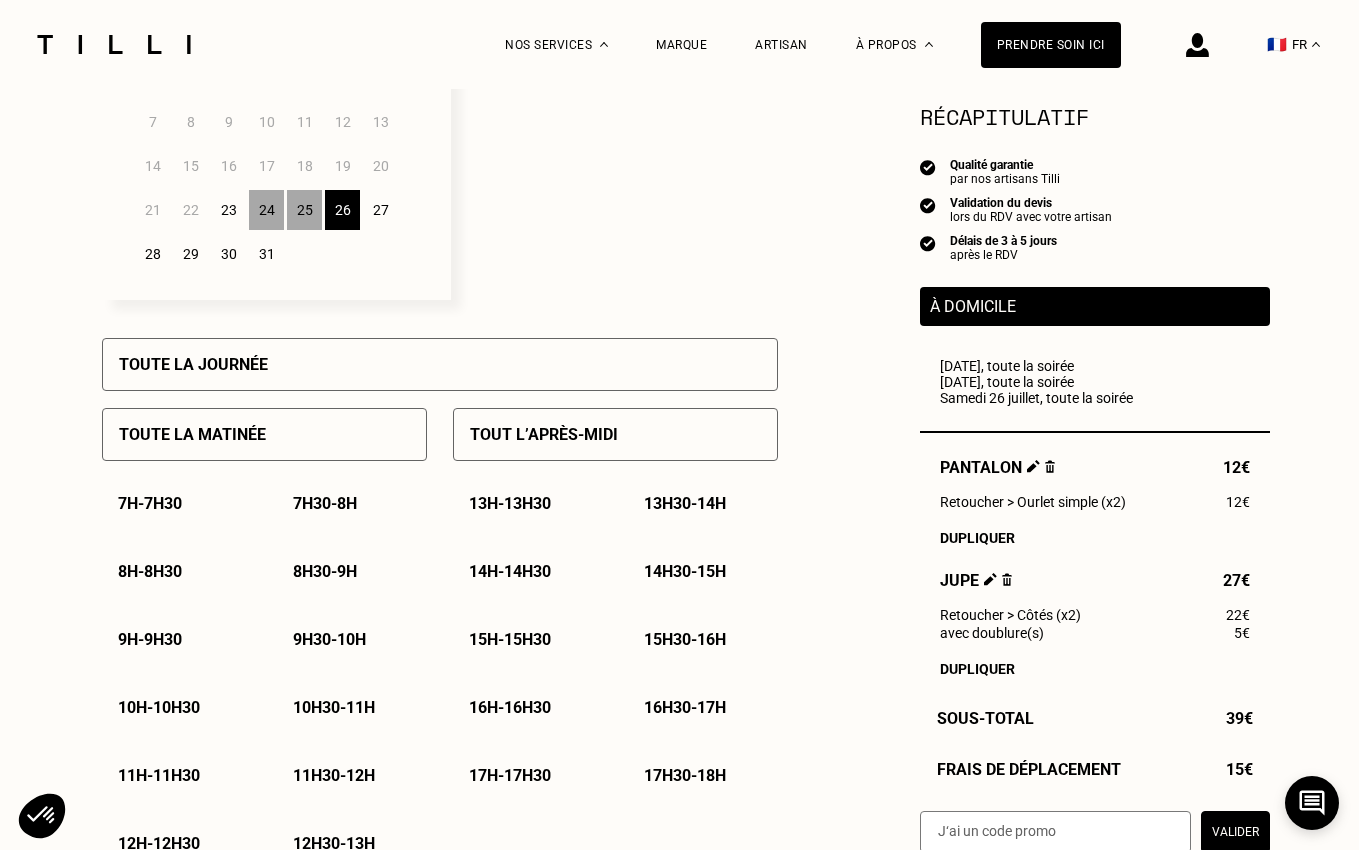 scroll, scrollTop: 679, scrollLeft: 0, axis: vertical 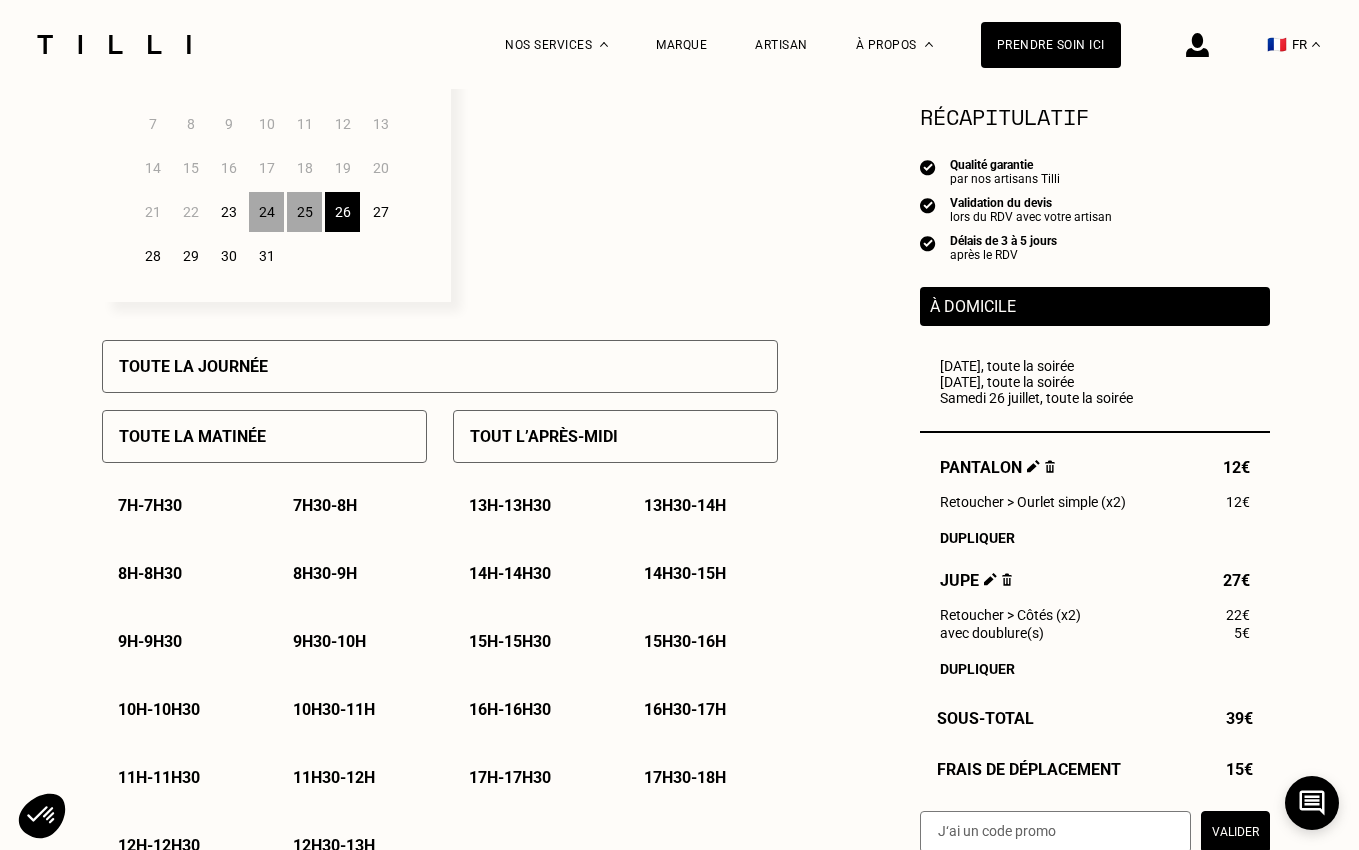 click on "25" at bounding box center [304, 212] 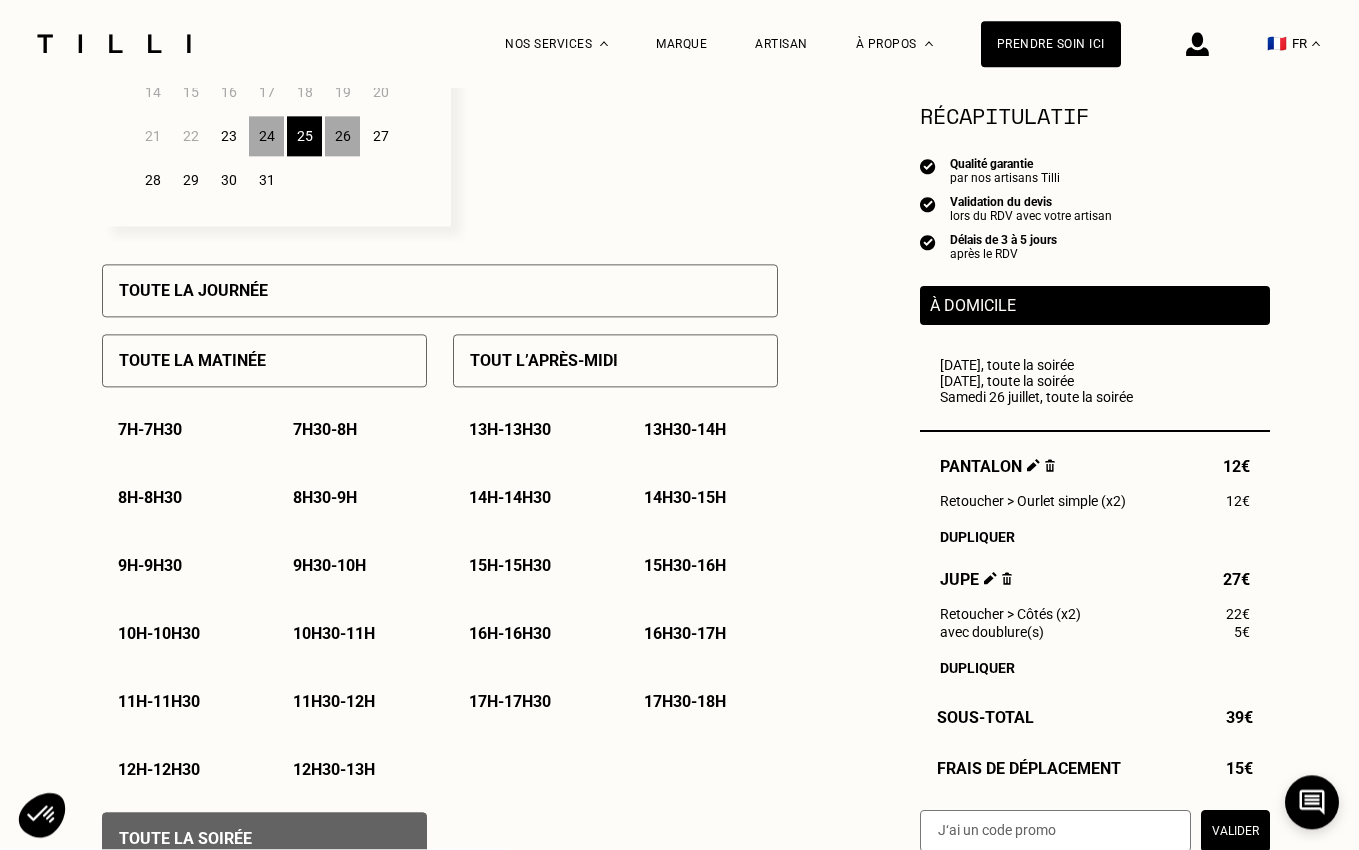 scroll, scrollTop: 754, scrollLeft: 0, axis: vertical 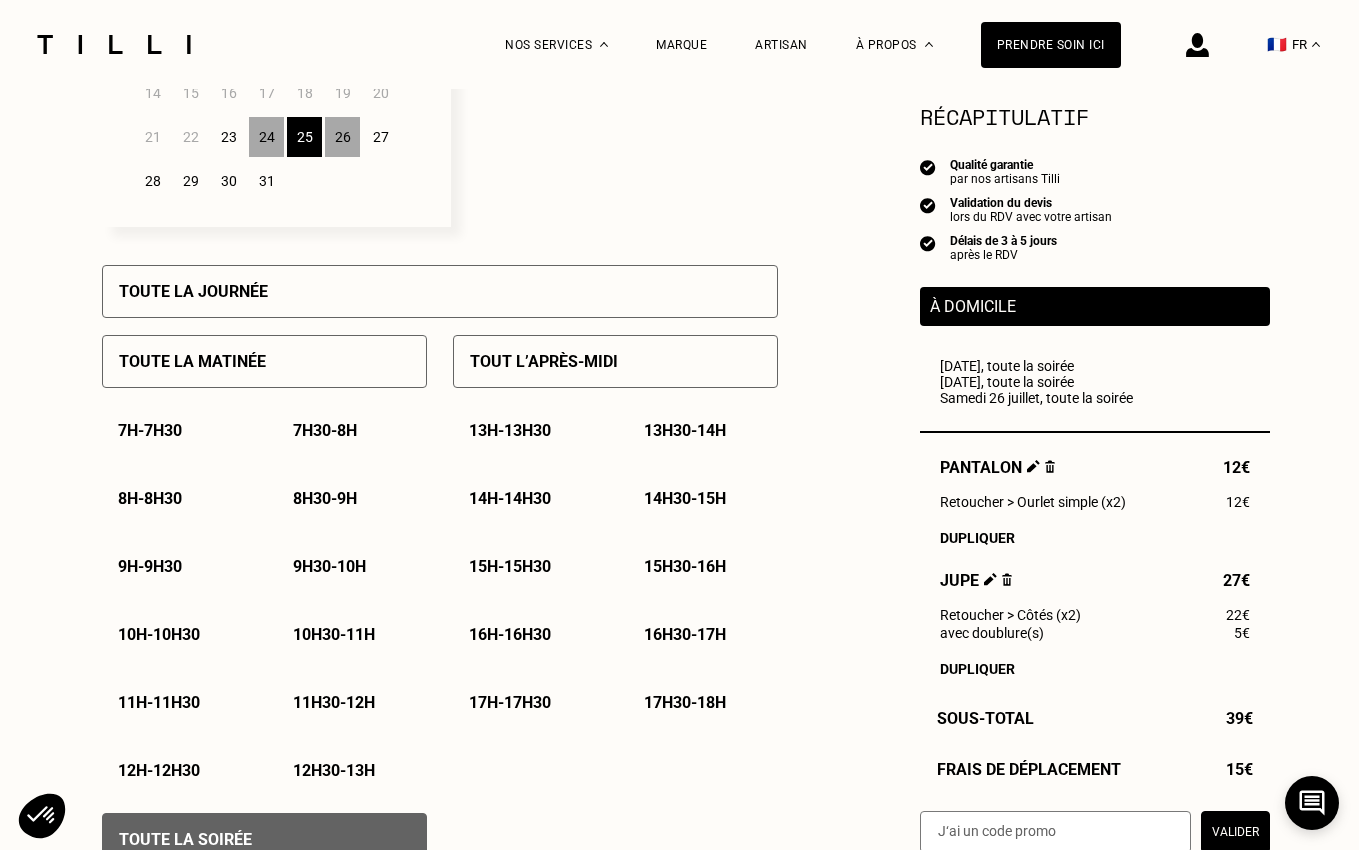 click on "12h  -  12h30" at bounding box center [159, 770] 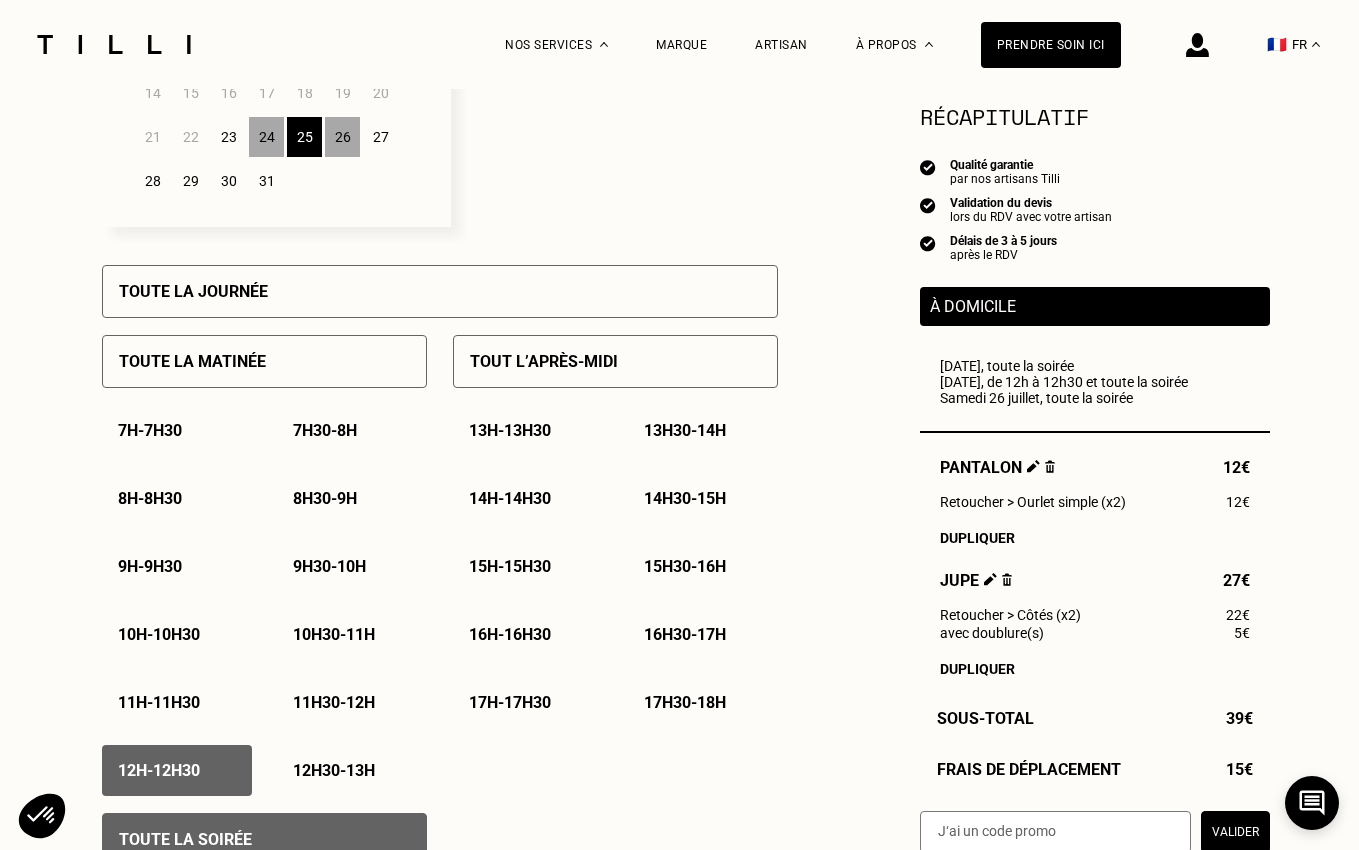 click on "12h30  -  13h" at bounding box center (334, 770) 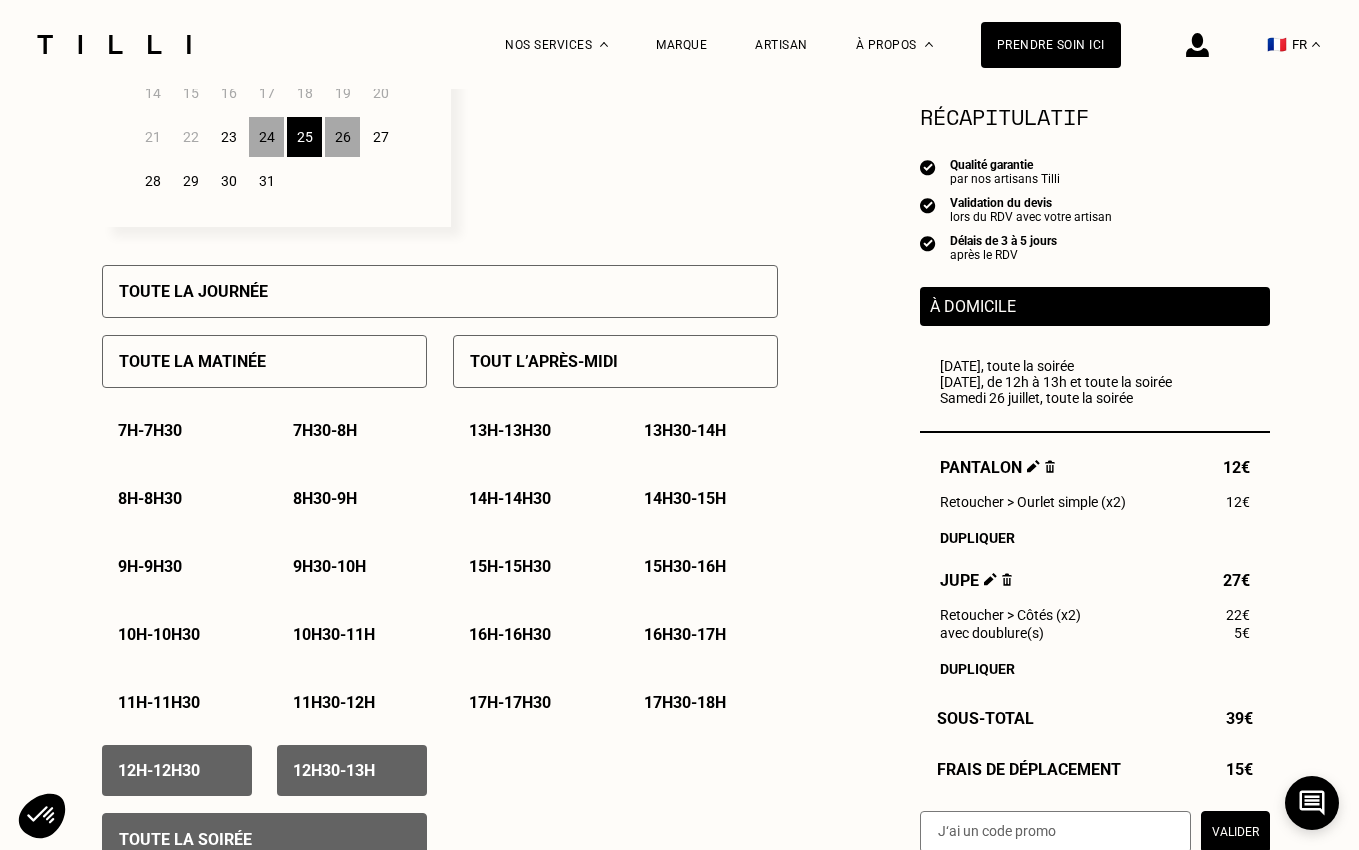 click on "13h  -  13h30" at bounding box center [510, 430] 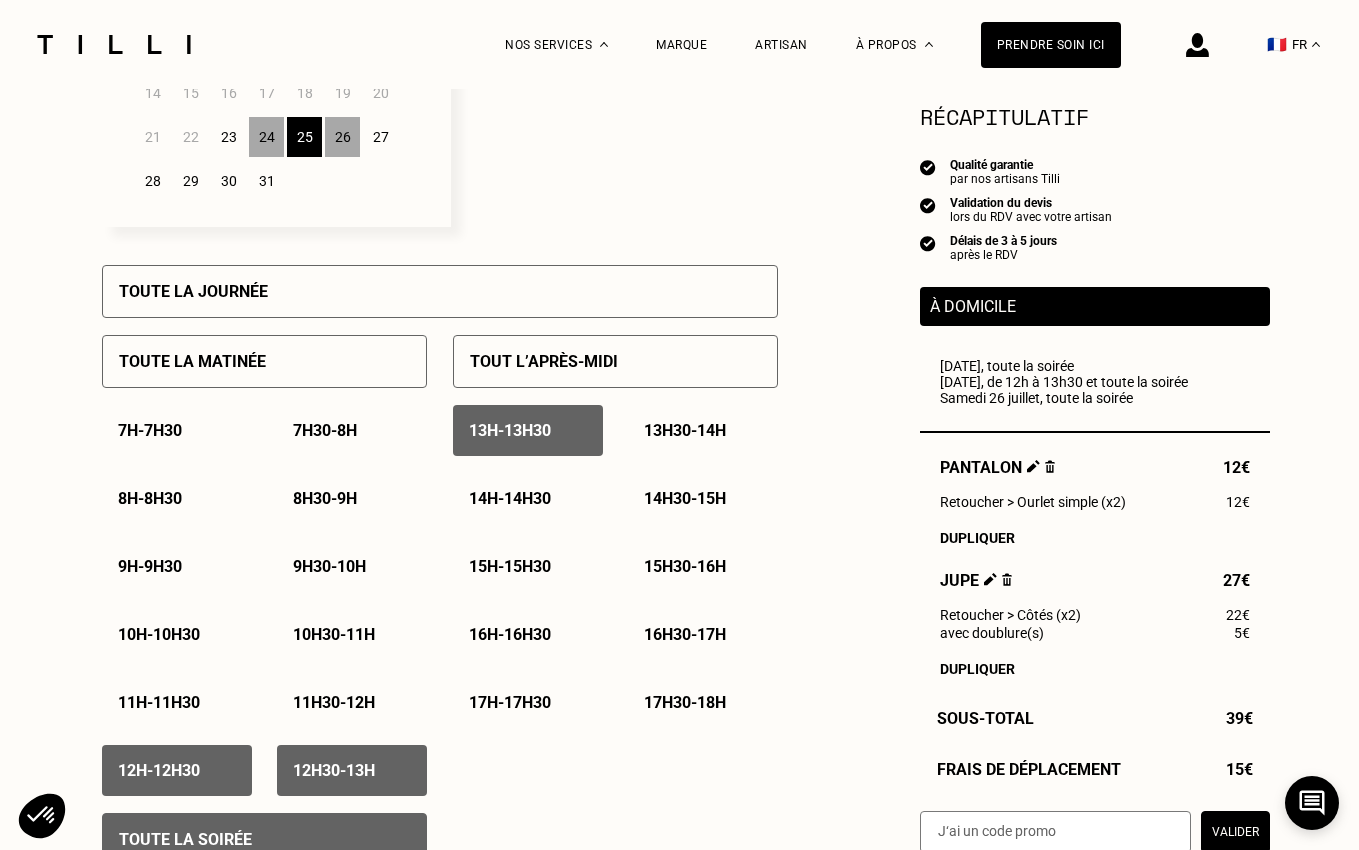 click on "13h  -  13h30" at bounding box center [510, 430] 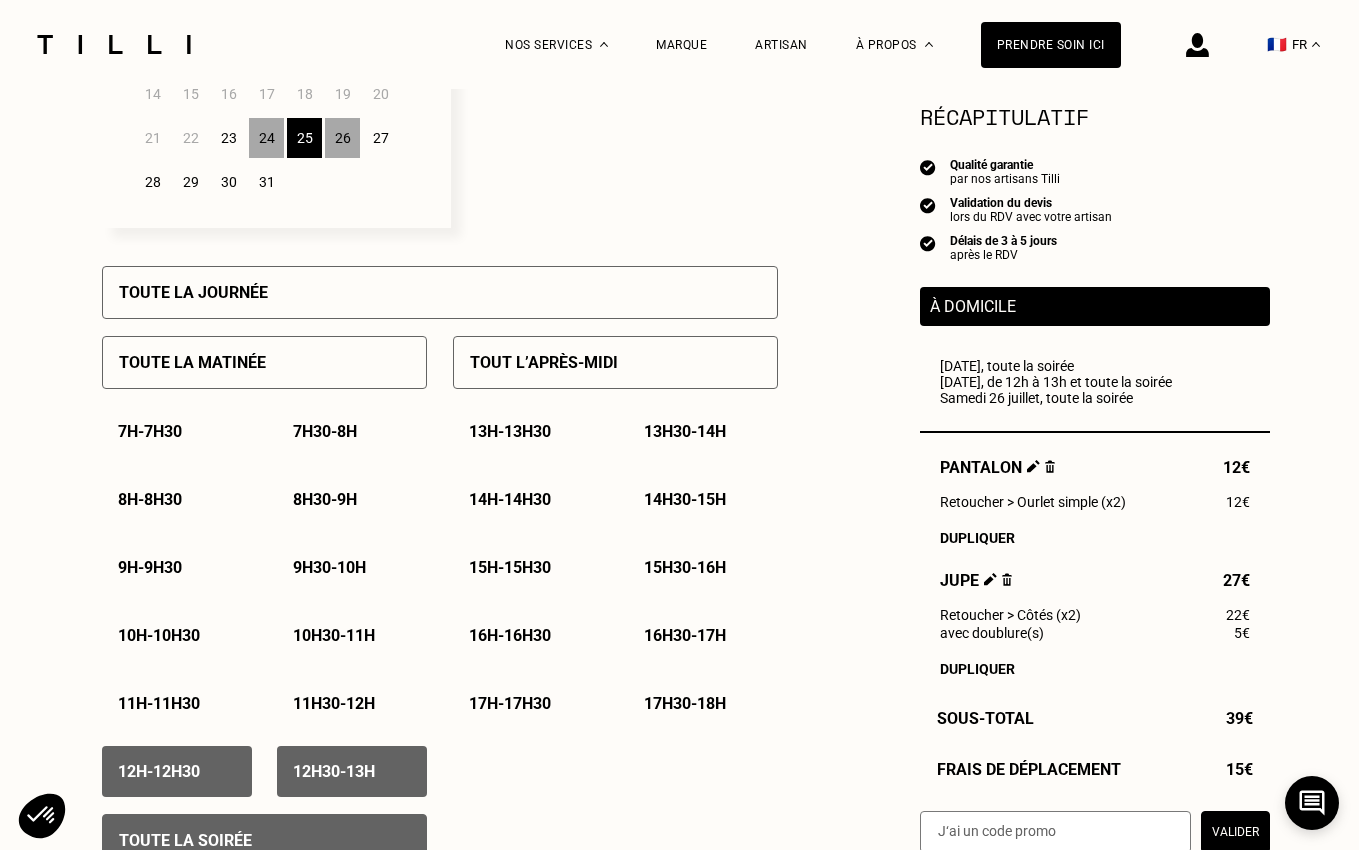 scroll, scrollTop: 709, scrollLeft: 0, axis: vertical 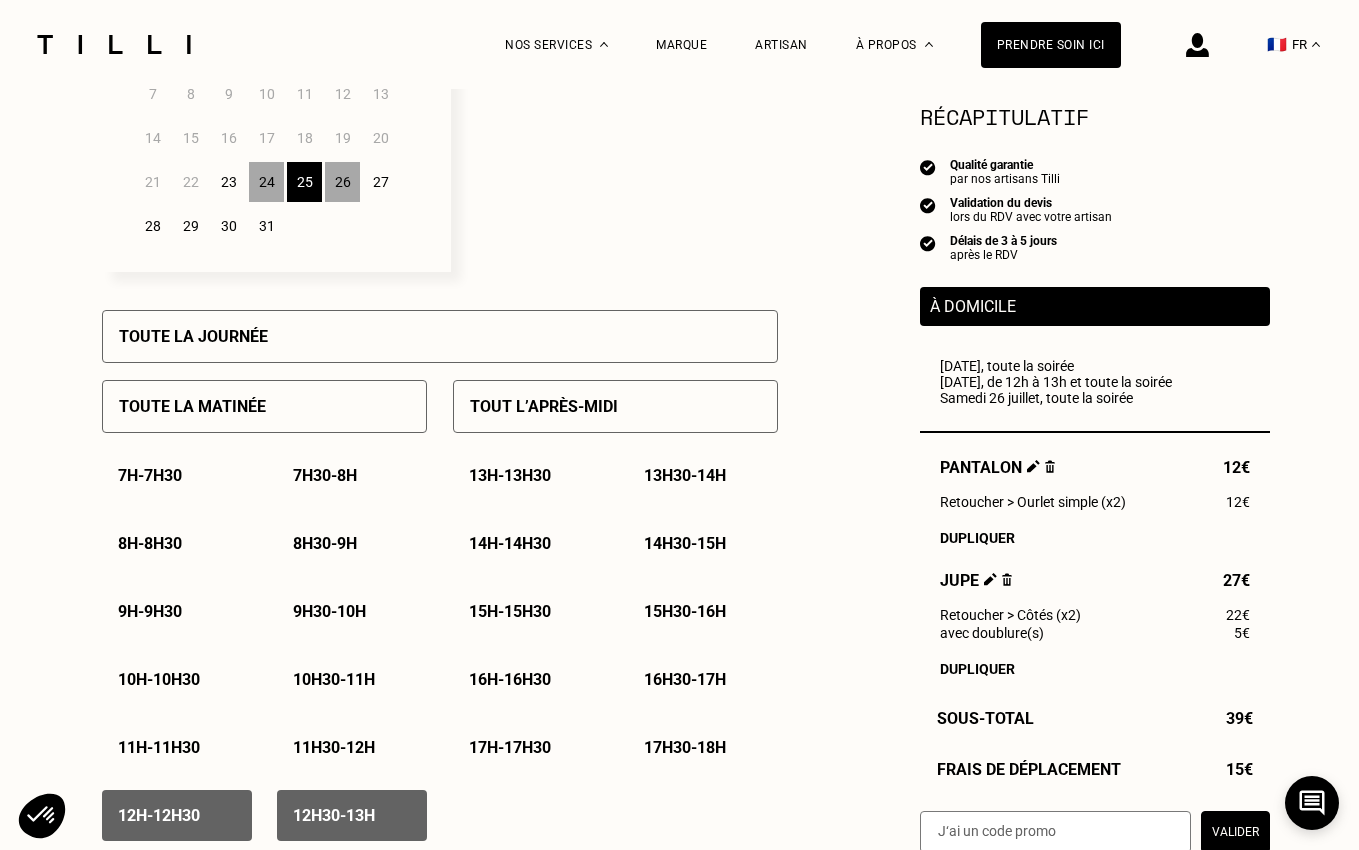 click on "24" at bounding box center [266, 182] 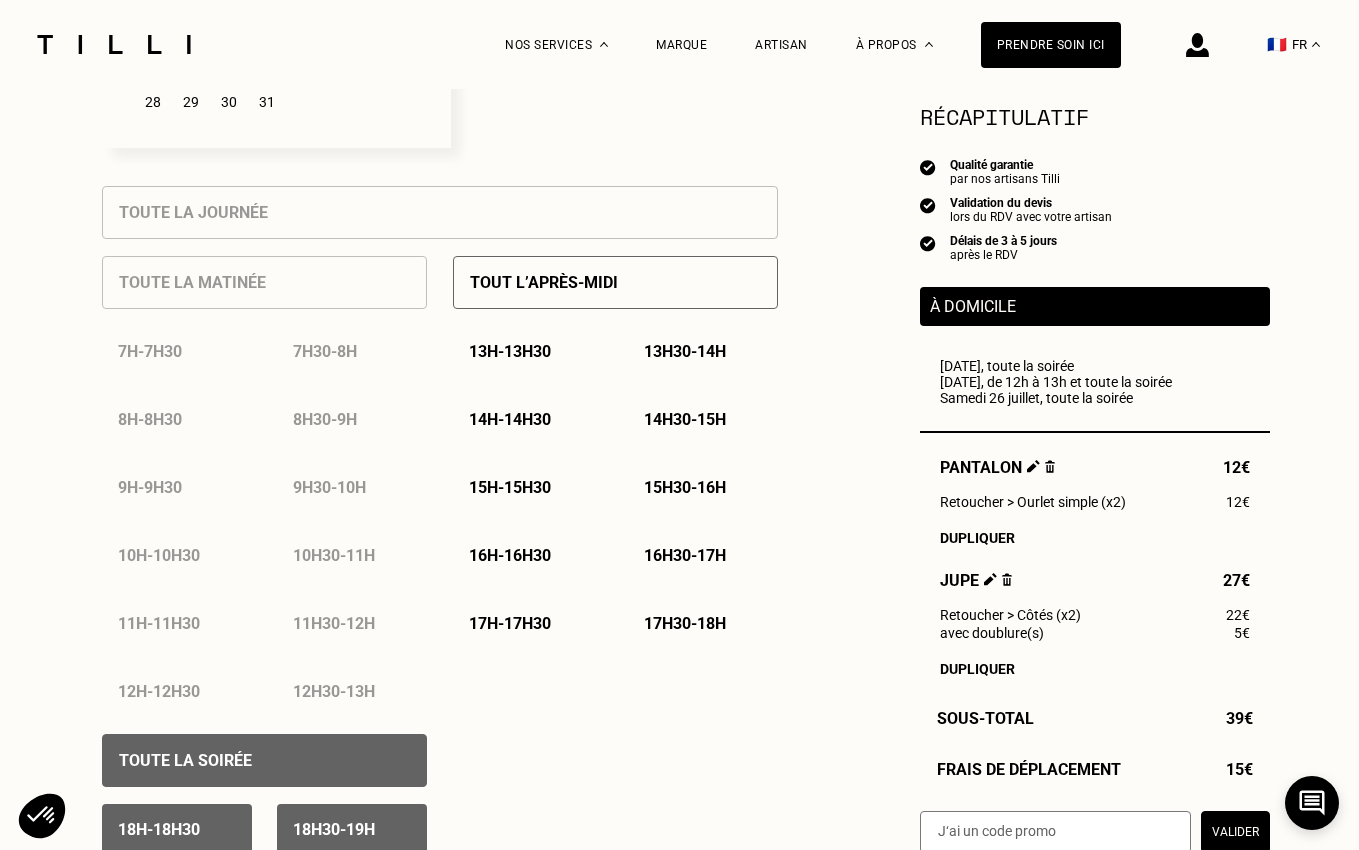 scroll, scrollTop: 831, scrollLeft: 0, axis: vertical 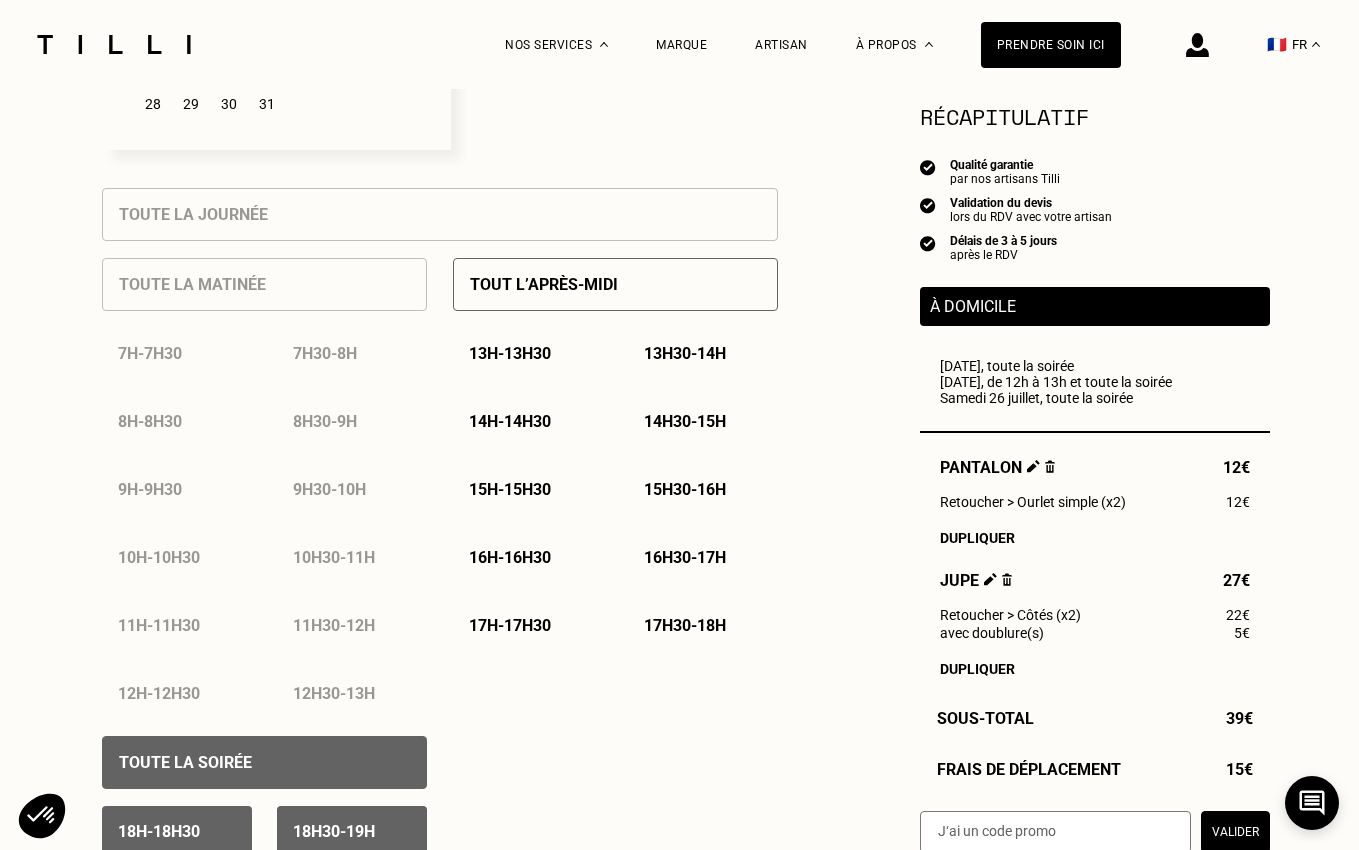 click on "13h  -  13h30" at bounding box center (528, 353) 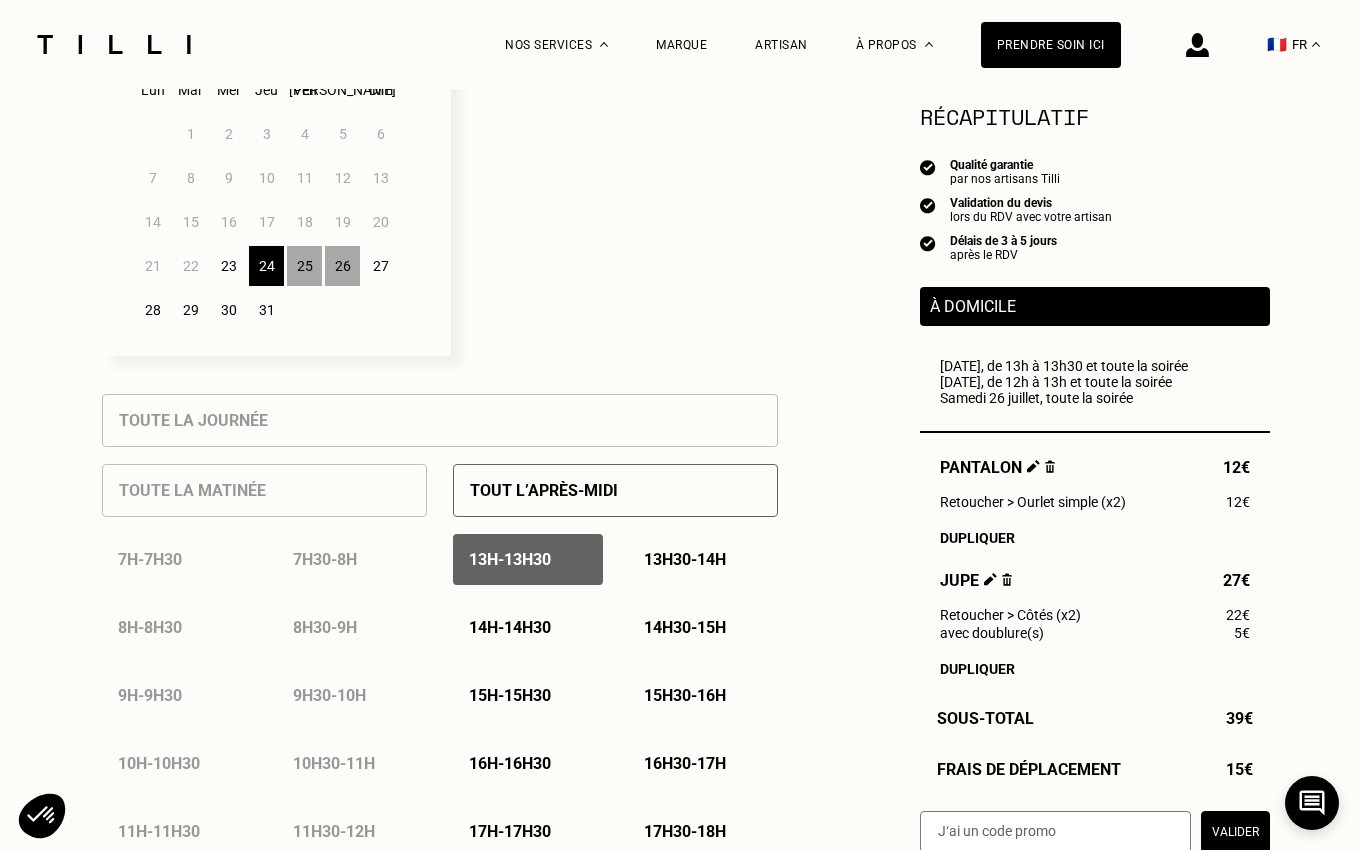 scroll, scrollTop: 606, scrollLeft: 0, axis: vertical 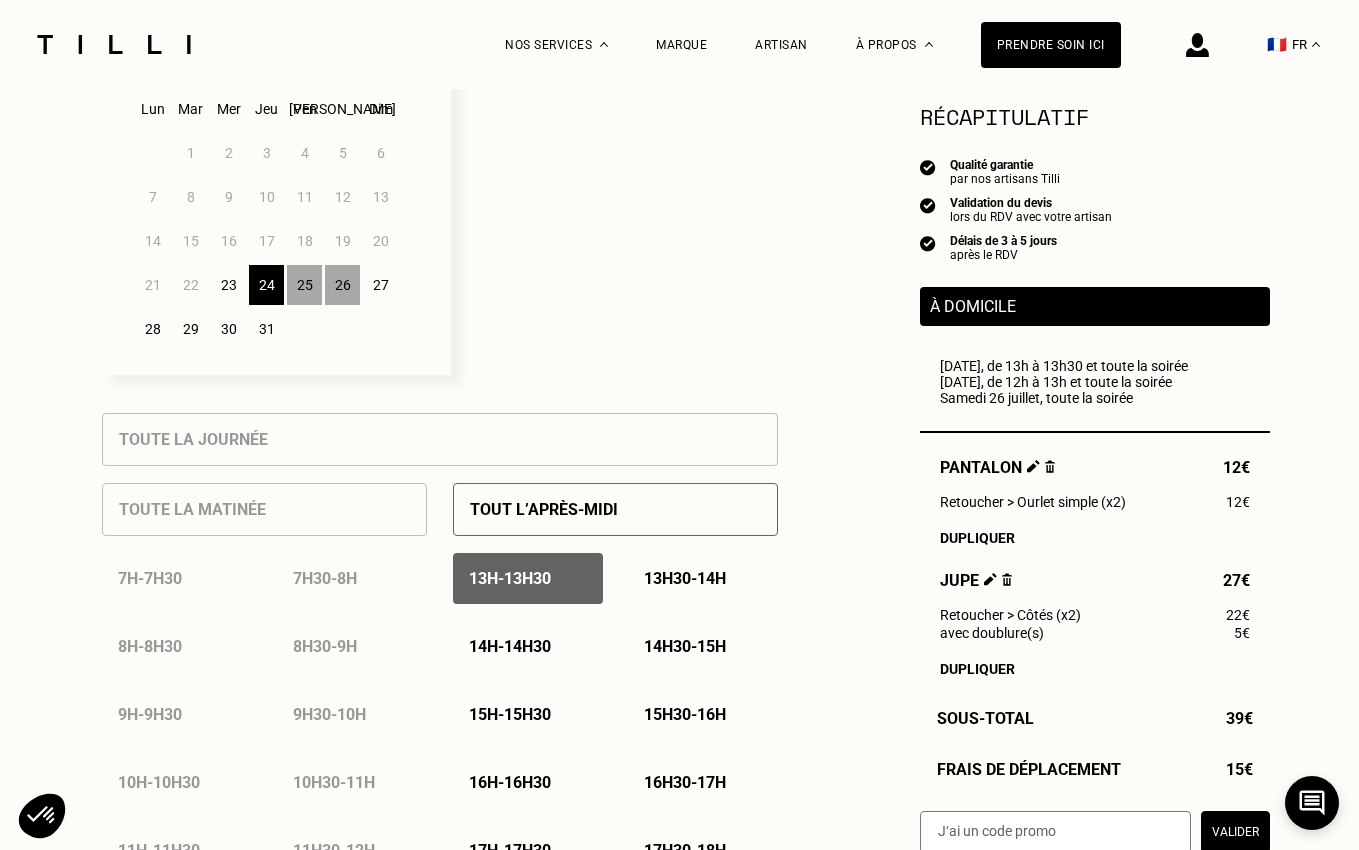 click on "26" at bounding box center [342, 285] 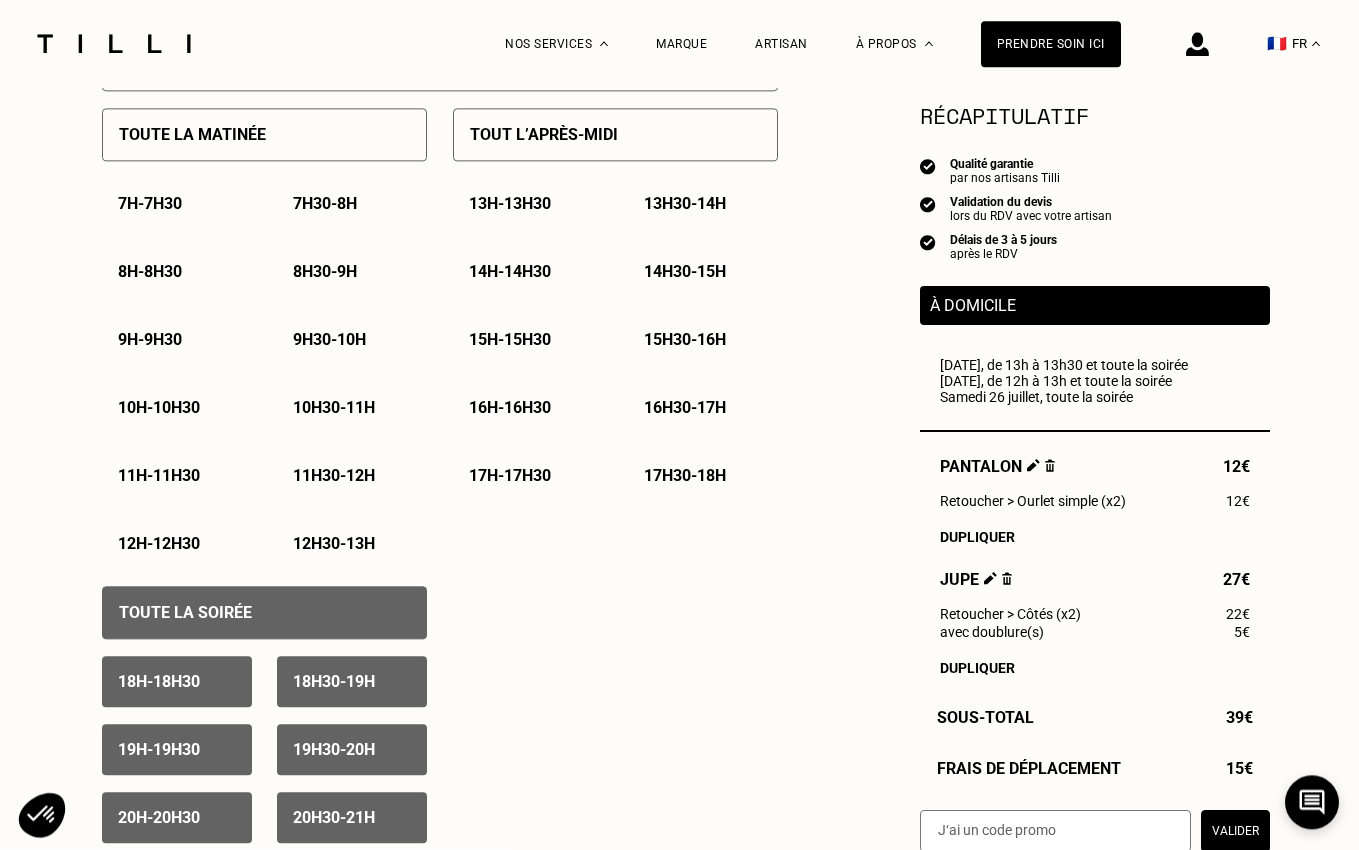 scroll, scrollTop: 982, scrollLeft: 0, axis: vertical 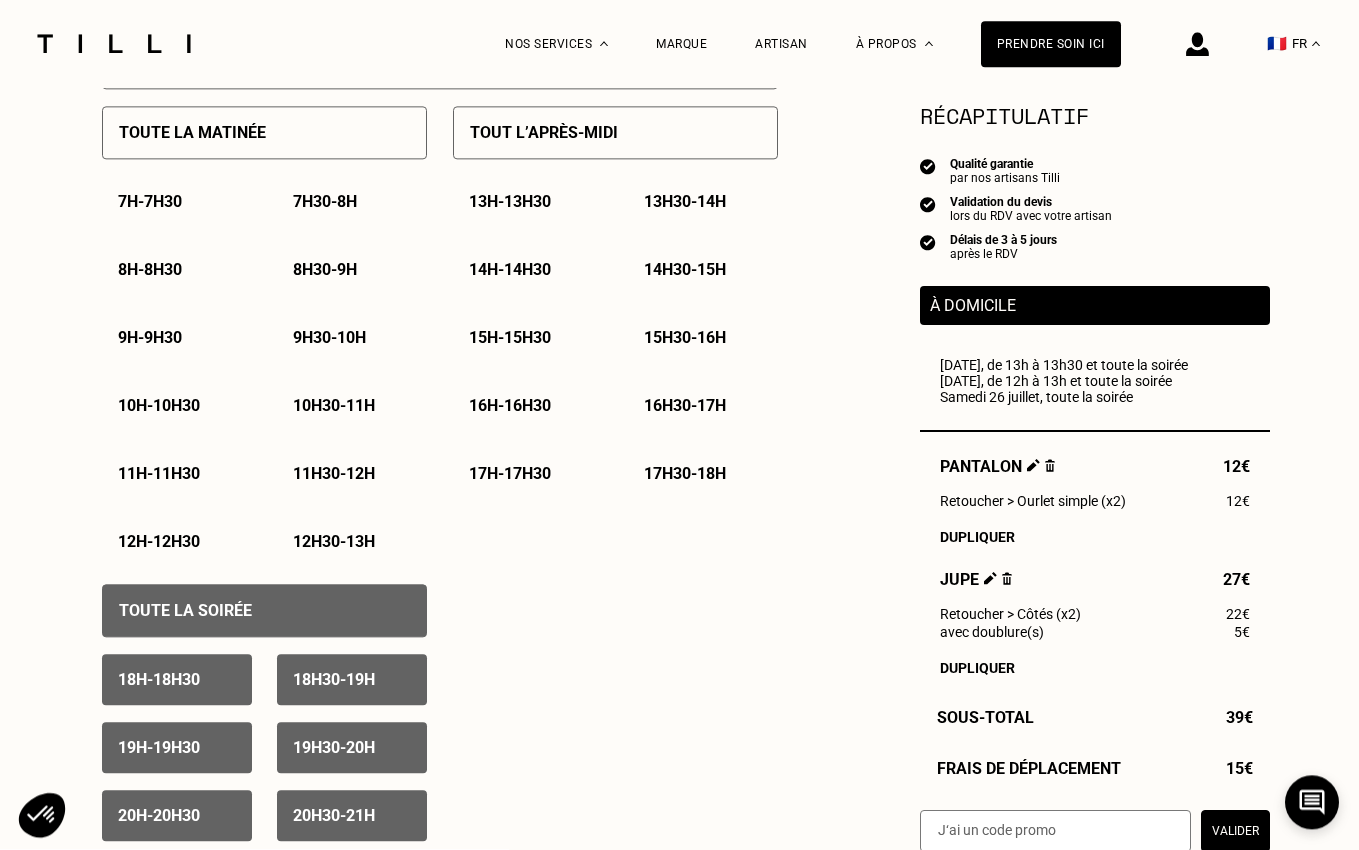 click on "Toute la soirée" at bounding box center [264, 611] 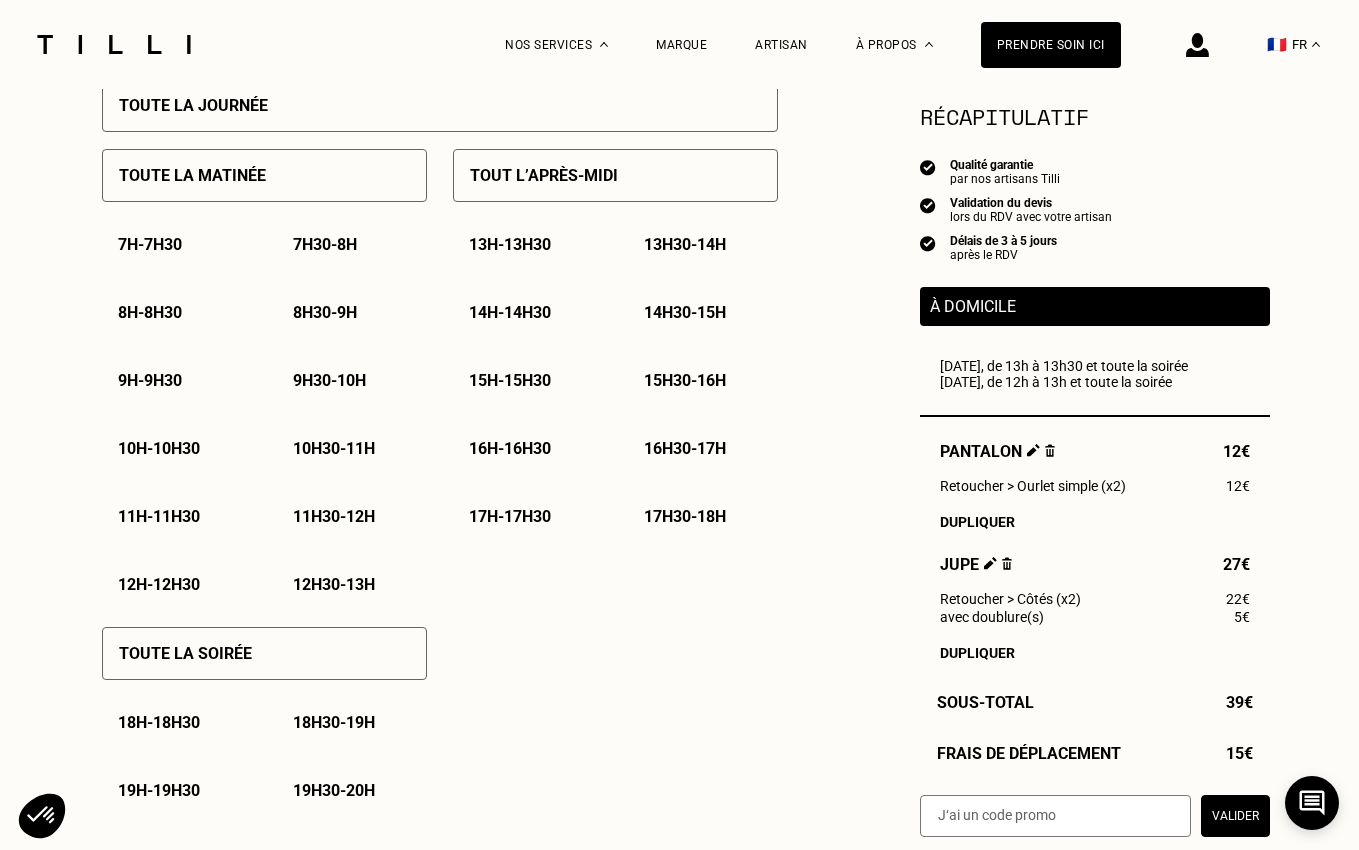 scroll, scrollTop: 927, scrollLeft: 0, axis: vertical 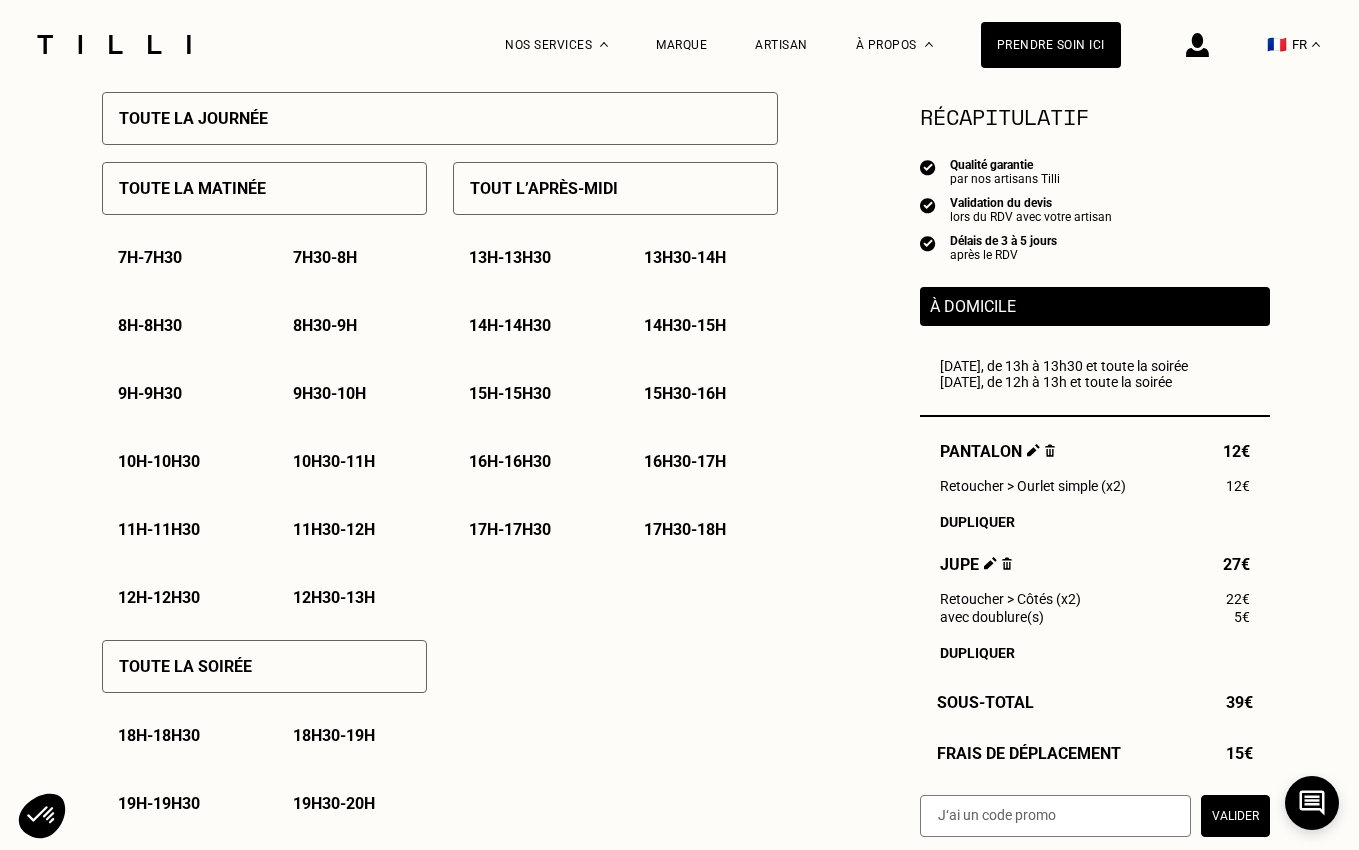 click on "7h  -  7h30" at bounding box center (150, 257) 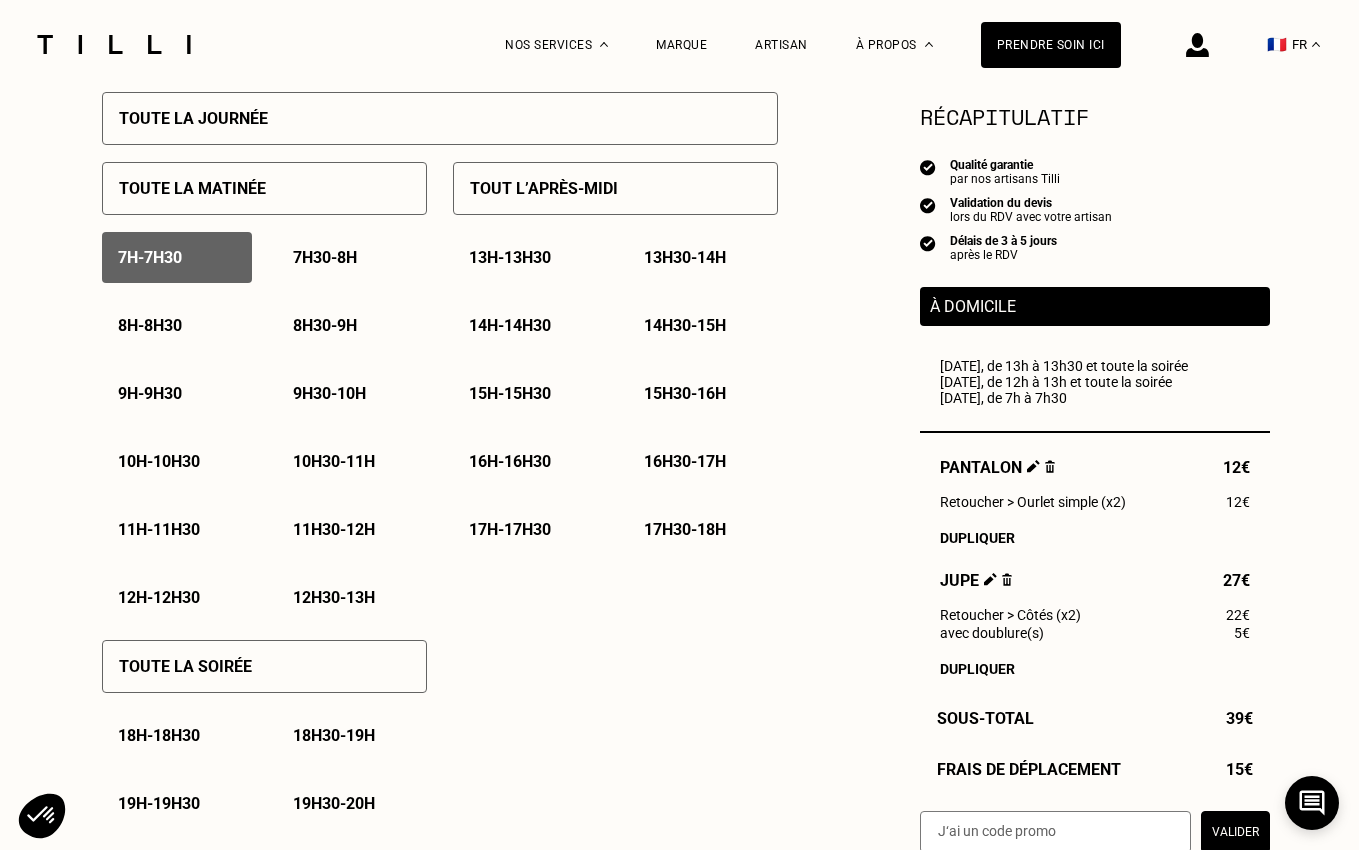 click on "7h30  -  8h" at bounding box center (325, 257) 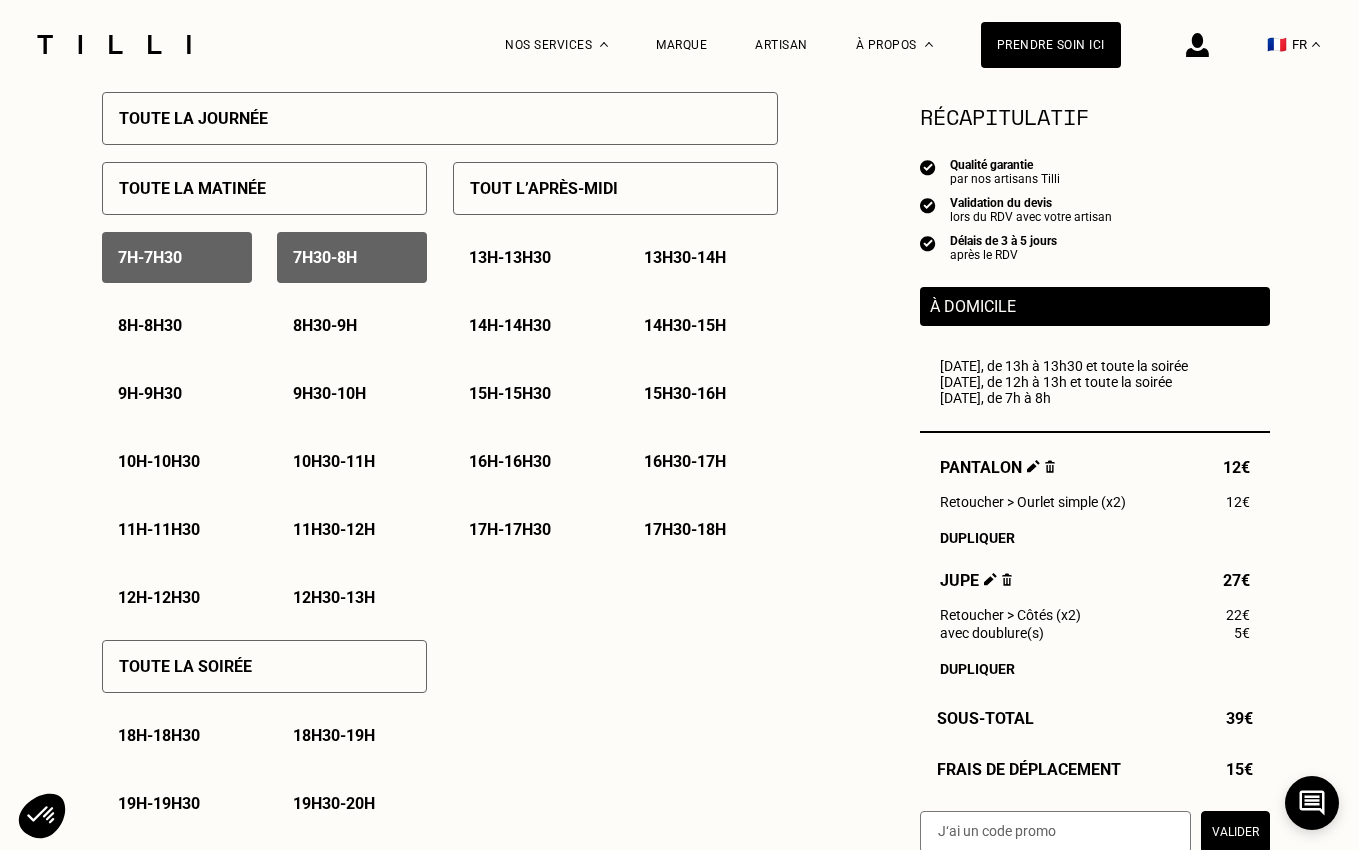 click on "12h  -  12h30" at bounding box center [159, 597] 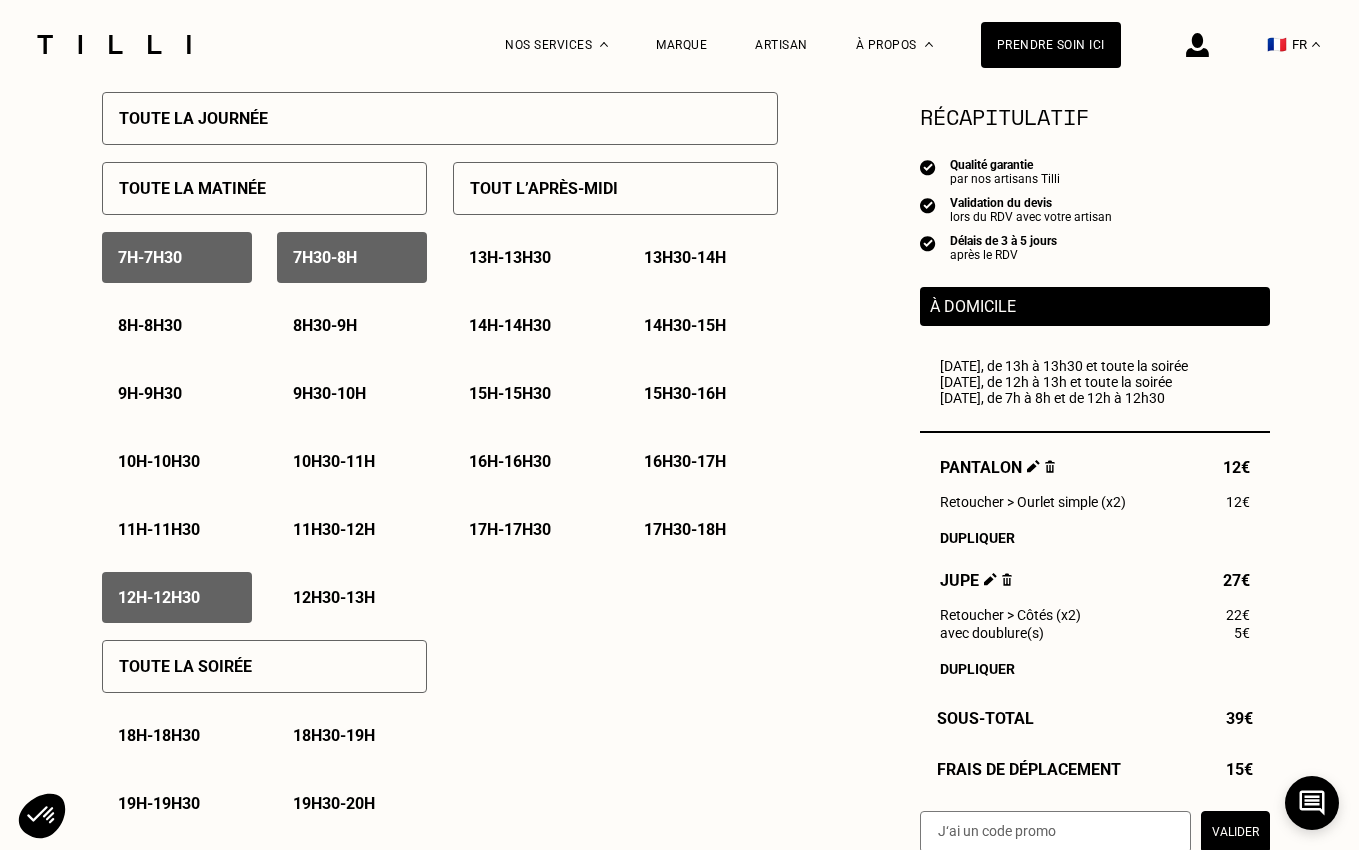 click on "12h30  -  13h" at bounding box center (352, 597) 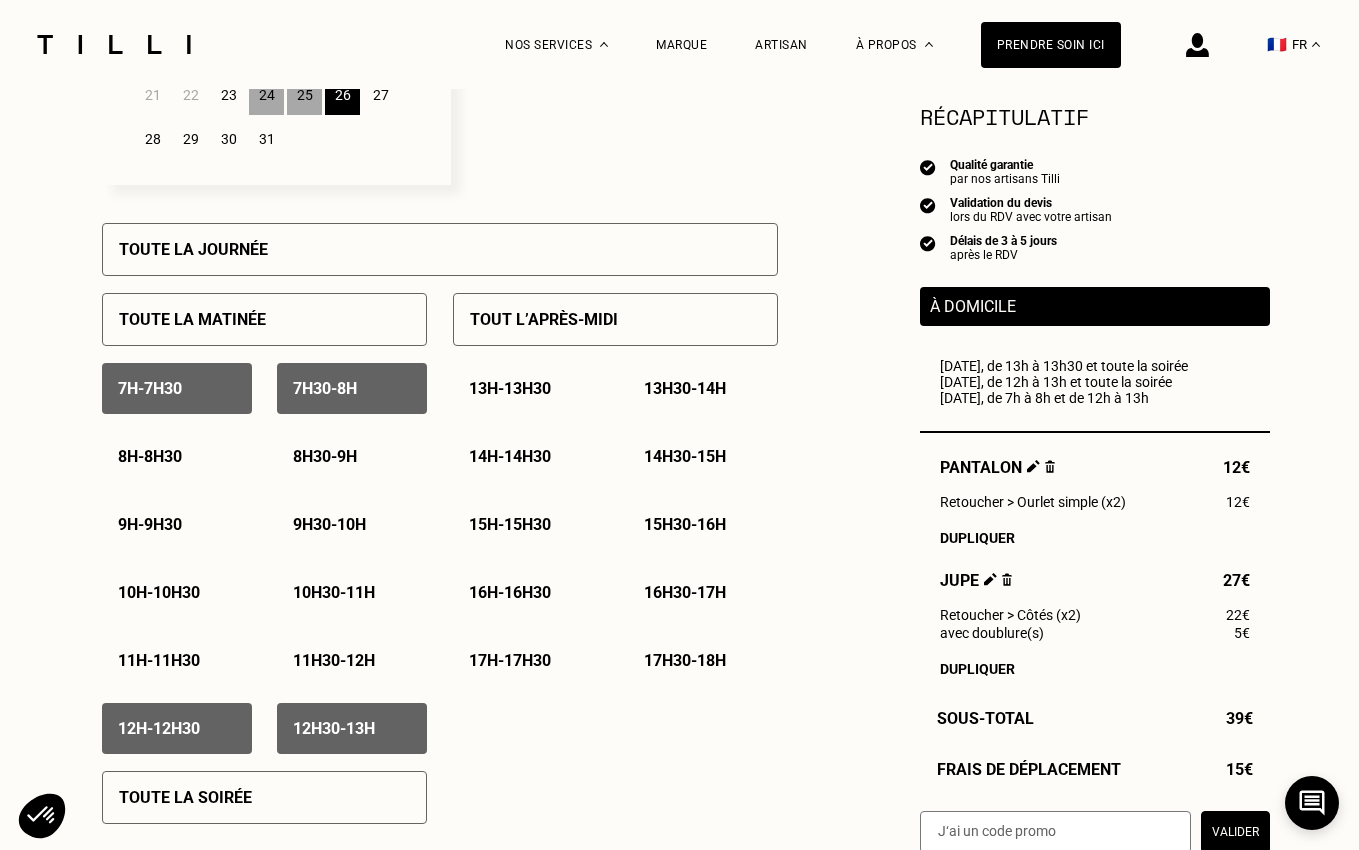 scroll, scrollTop: 780, scrollLeft: 0, axis: vertical 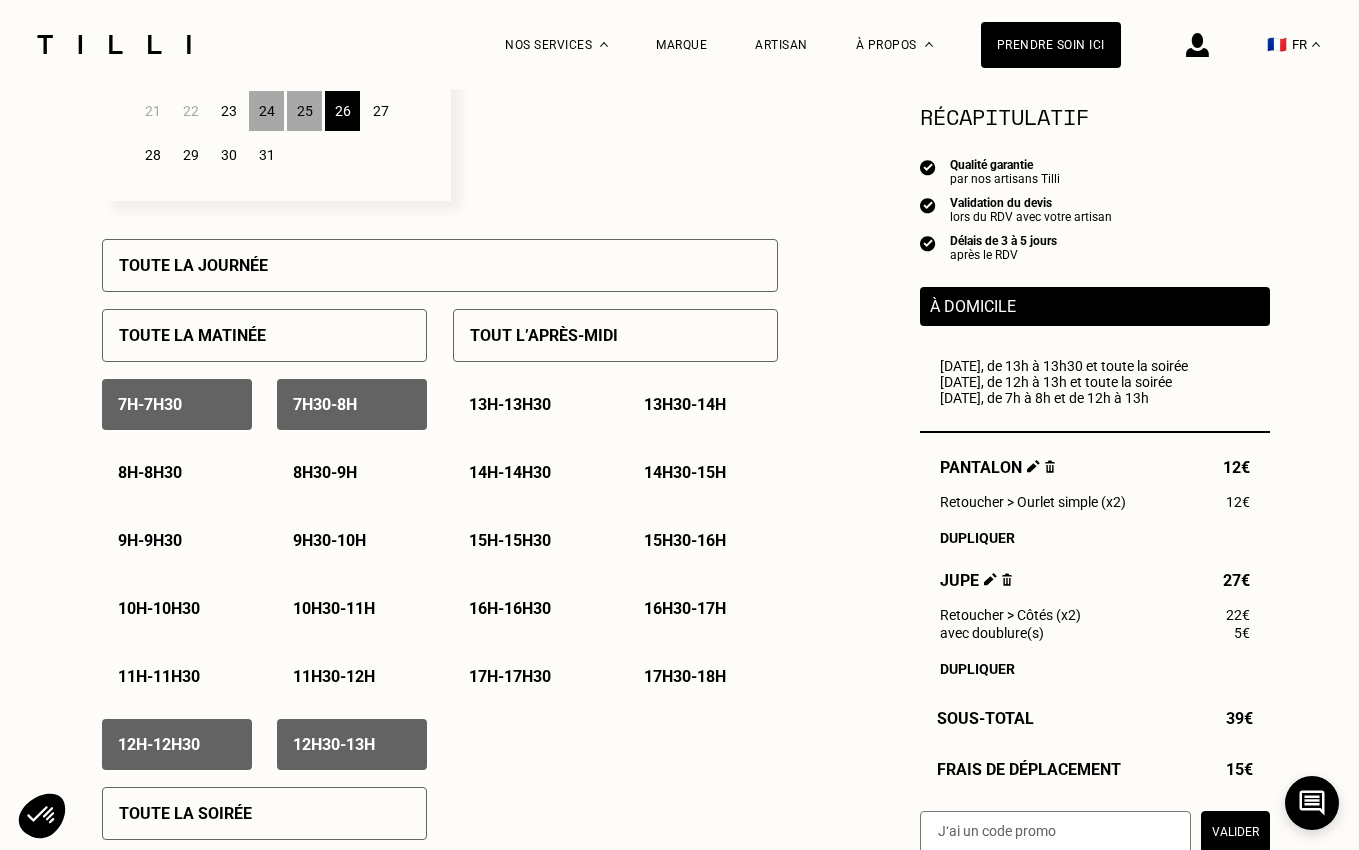 click on "24" at bounding box center (266, 111) 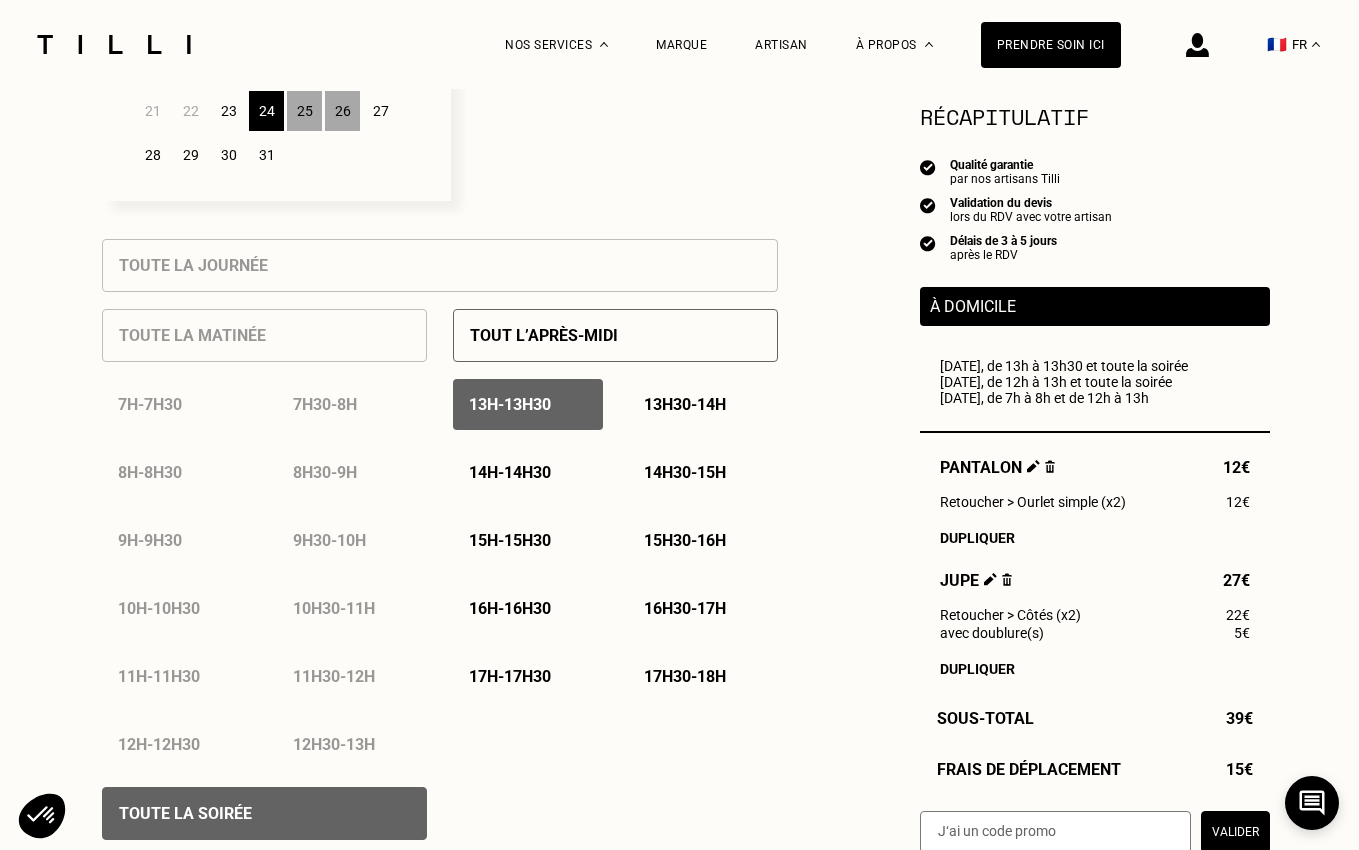 click on "25" at bounding box center [304, 111] 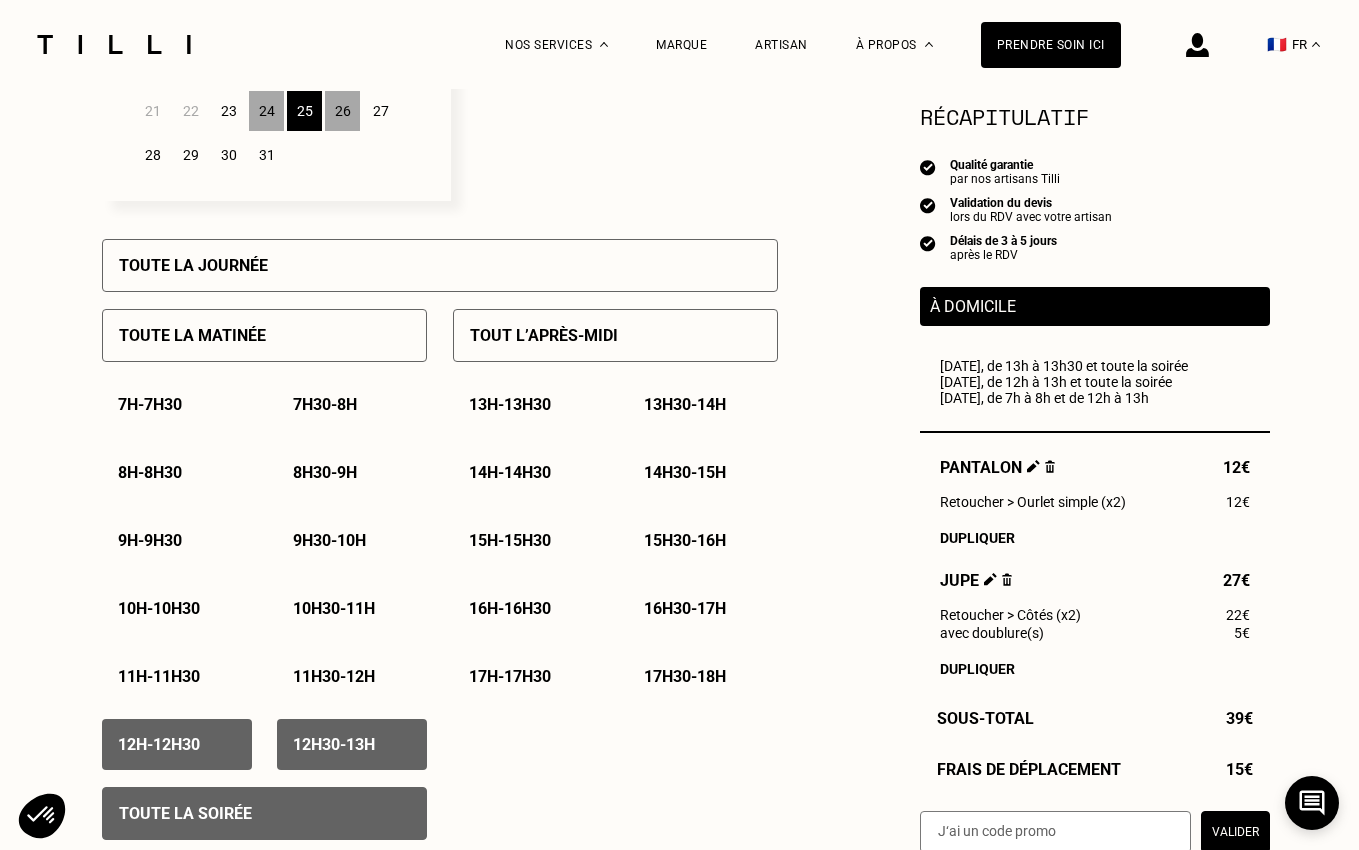 click on "7h  -  7h30" at bounding box center (150, 404) 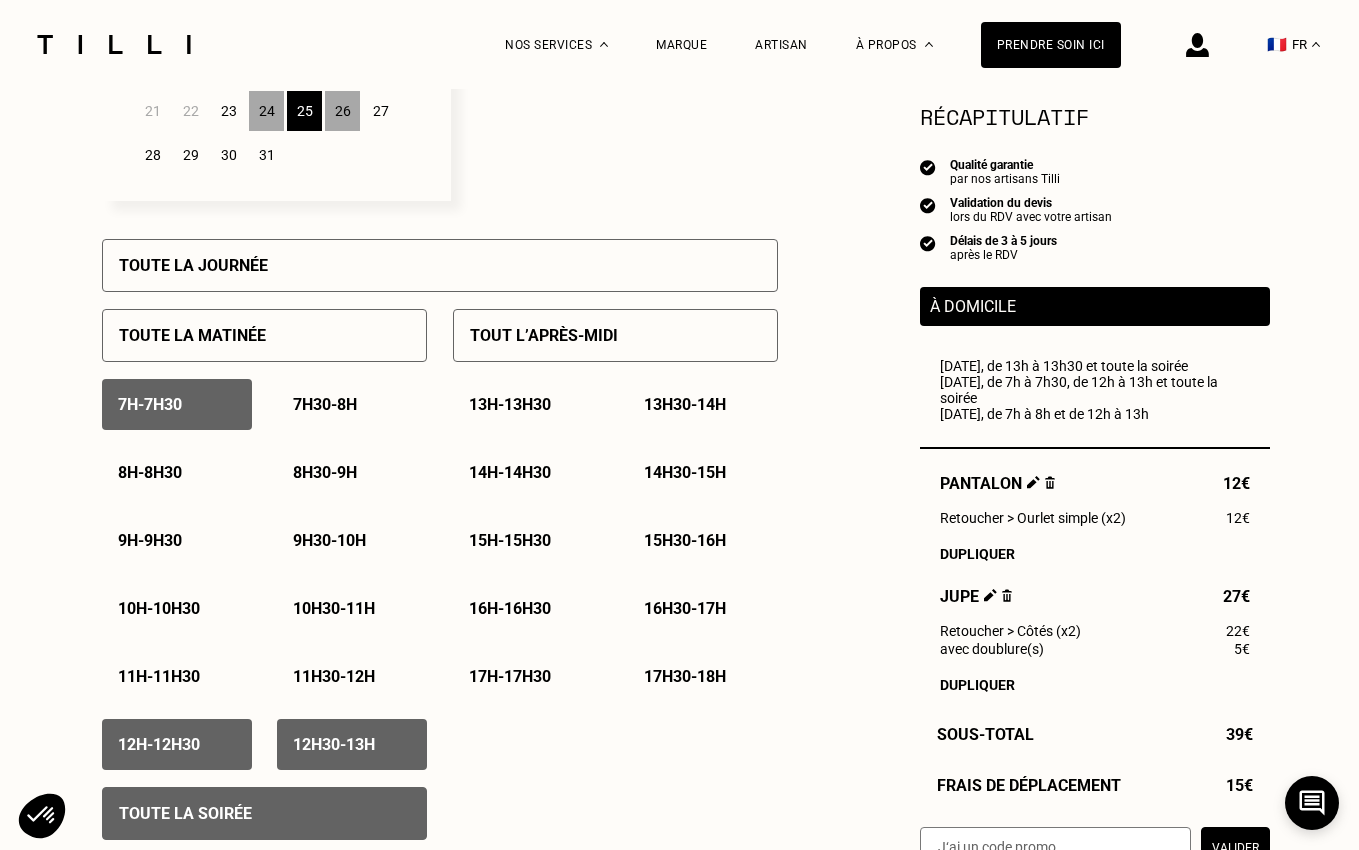 click on "7h30  -  8h" at bounding box center (325, 404) 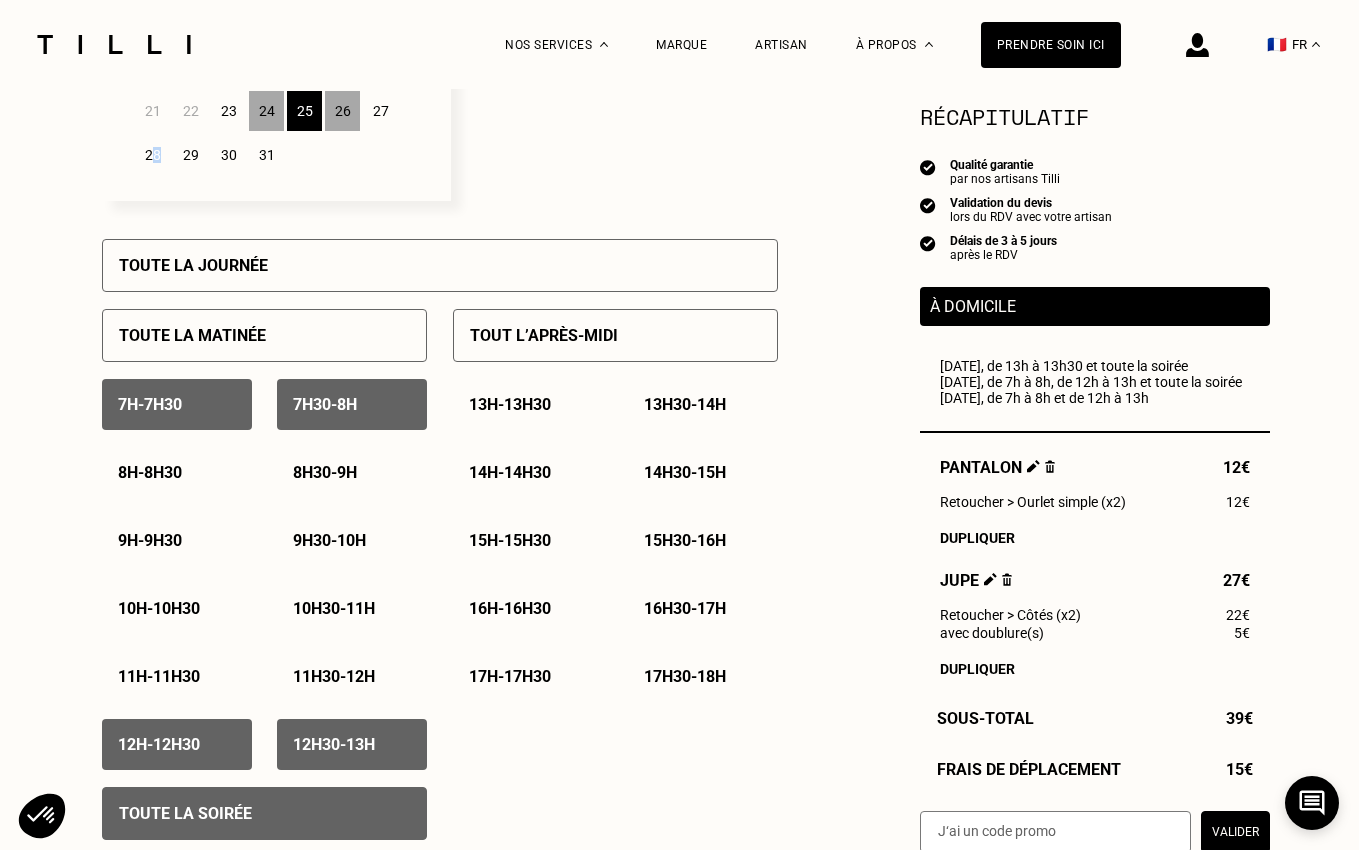 click on "28" at bounding box center (152, 155) 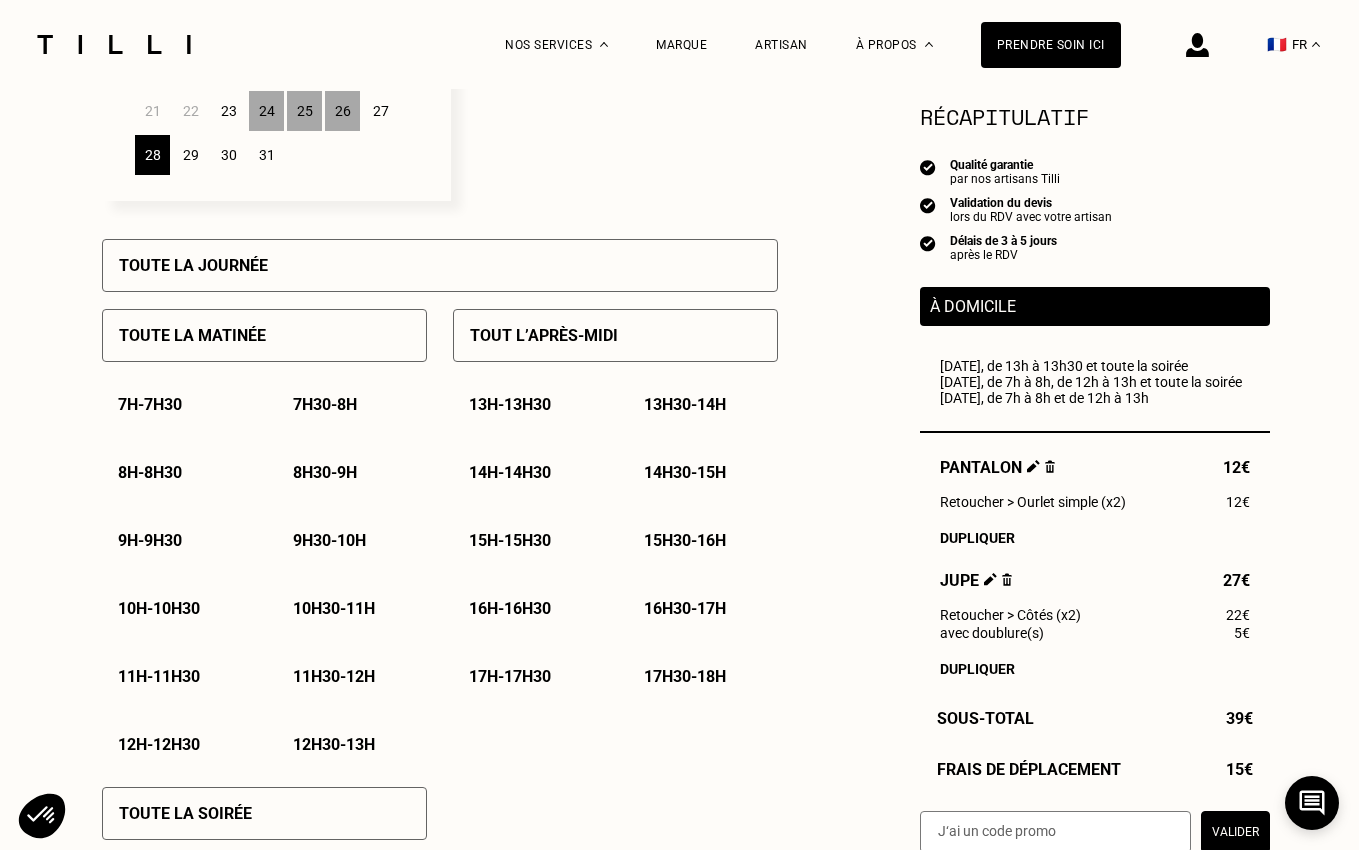 click on "7h  -  7h30" at bounding box center (150, 404) 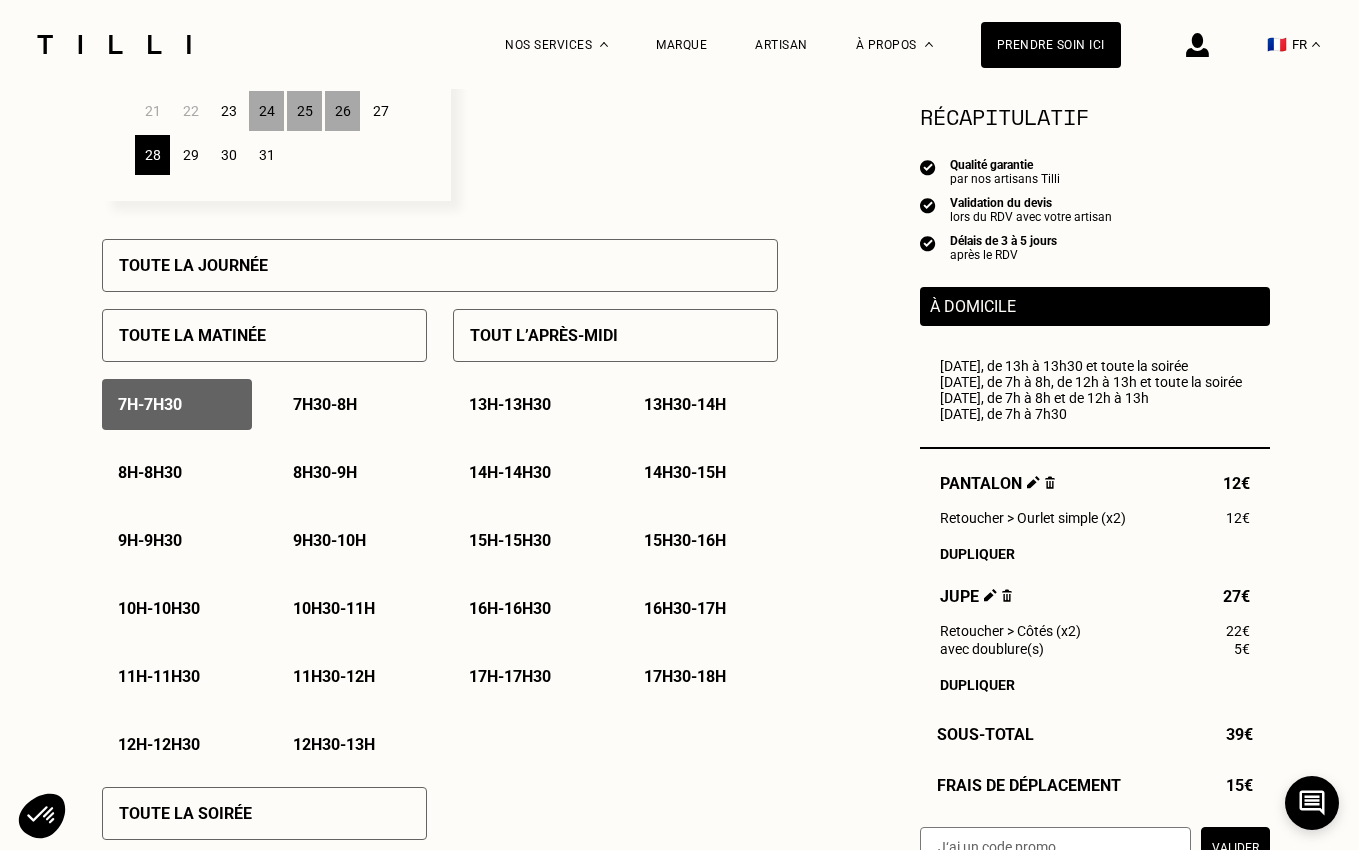 click on "7h30  -  8h" at bounding box center [325, 404] 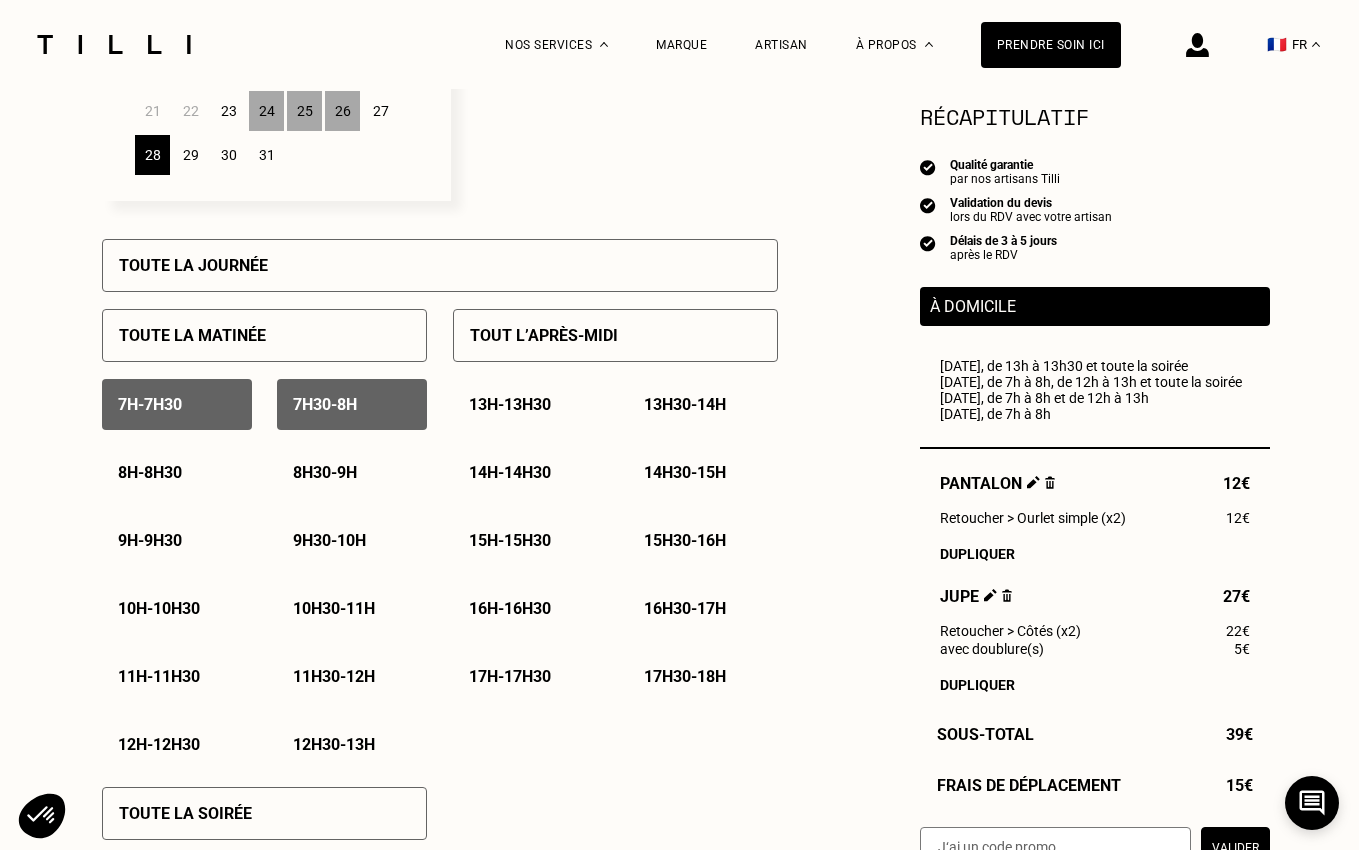 click on "29" at bounding box center (190, 155) 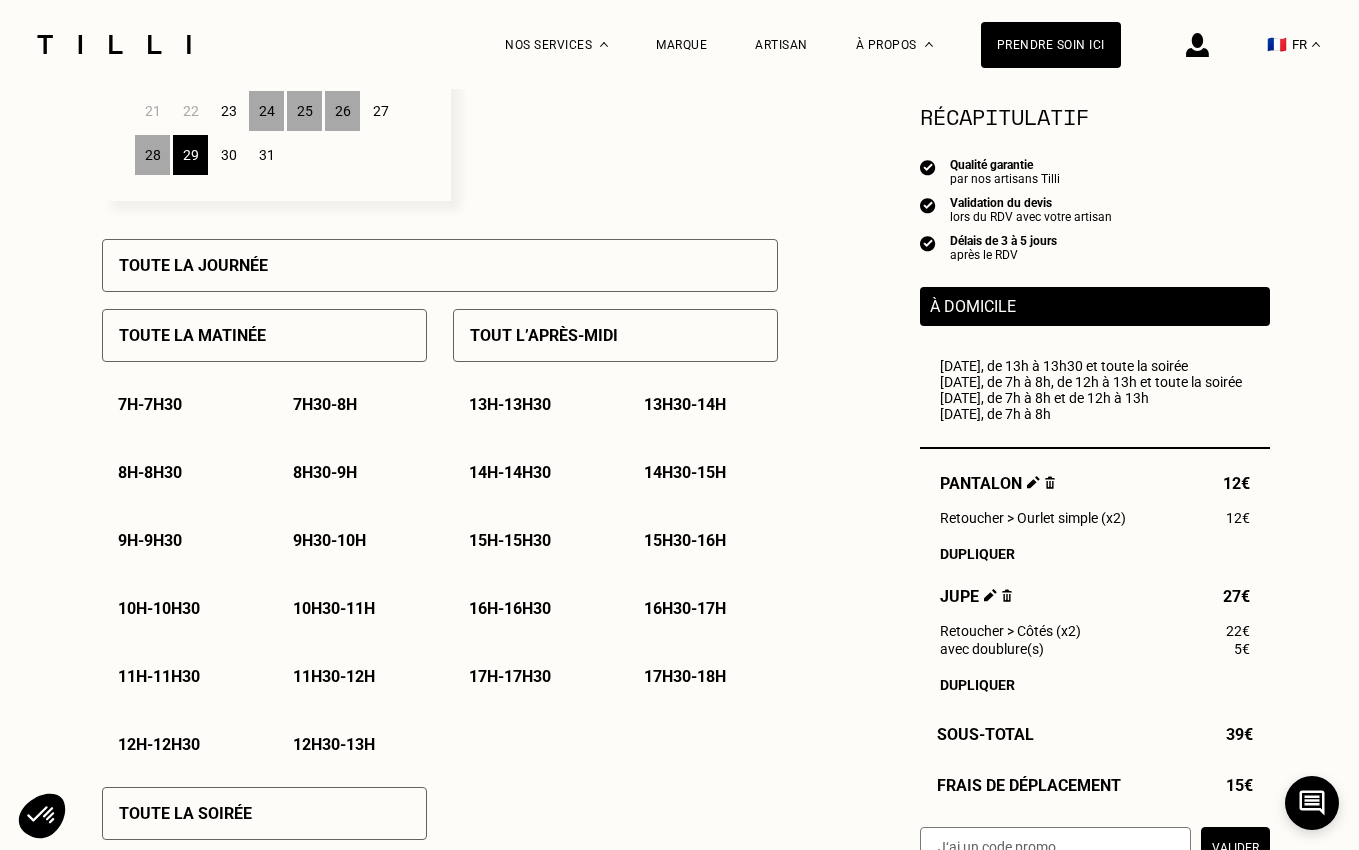 click on "7h30  -  8h" at bounding box center [325, 404] 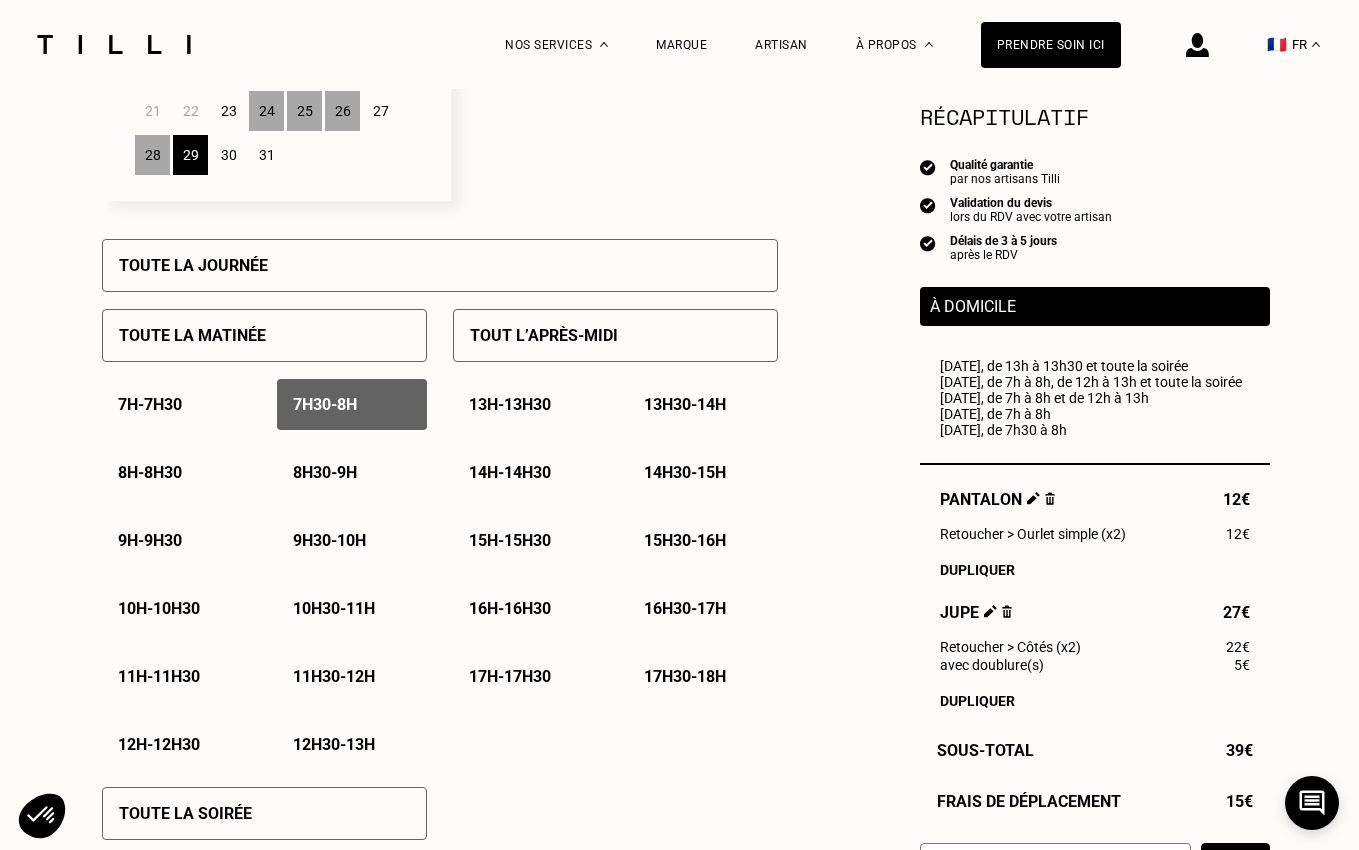 click on "7h  -  7h30" at bounding box center (177, 404) 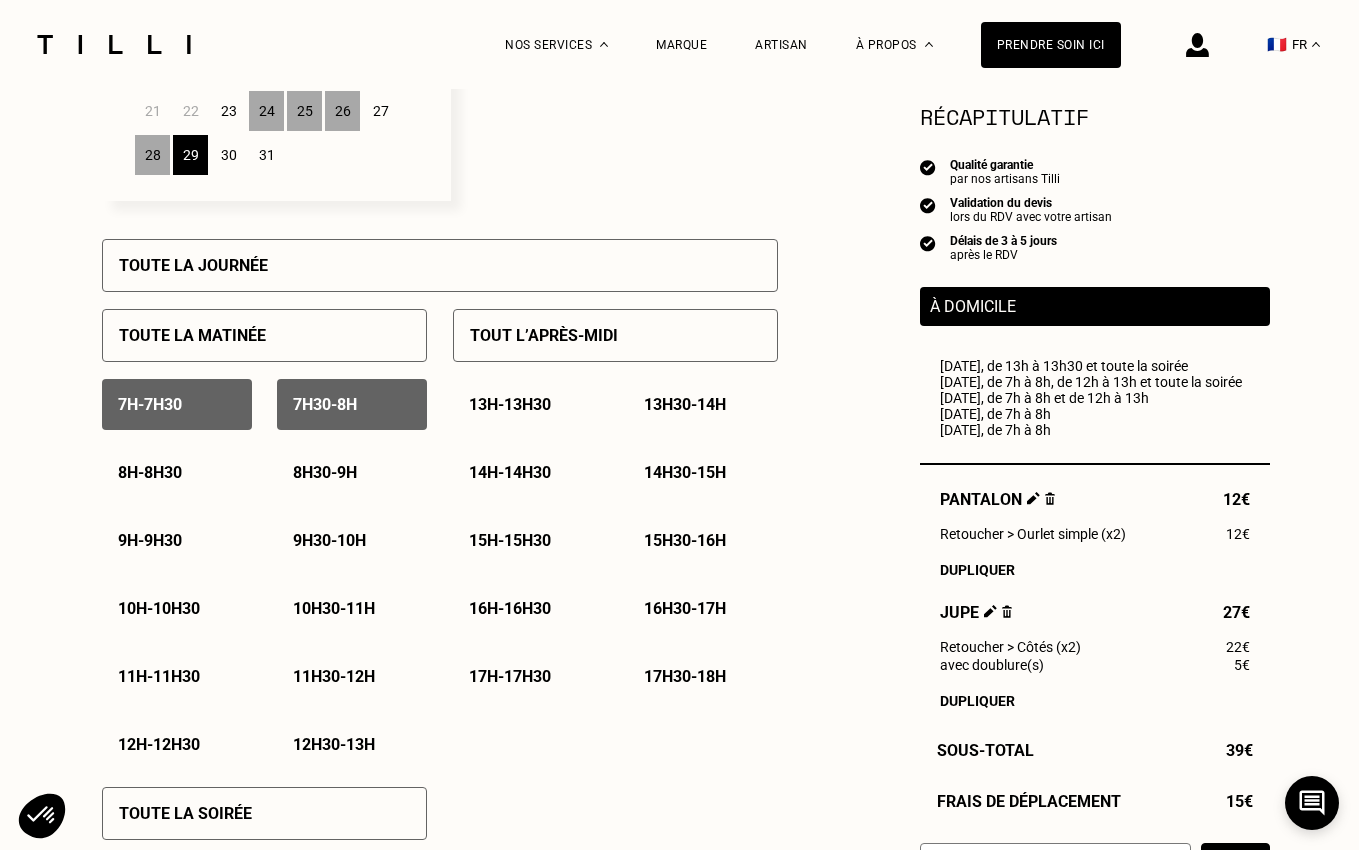 click on "28" at bounding box center [152, 155] 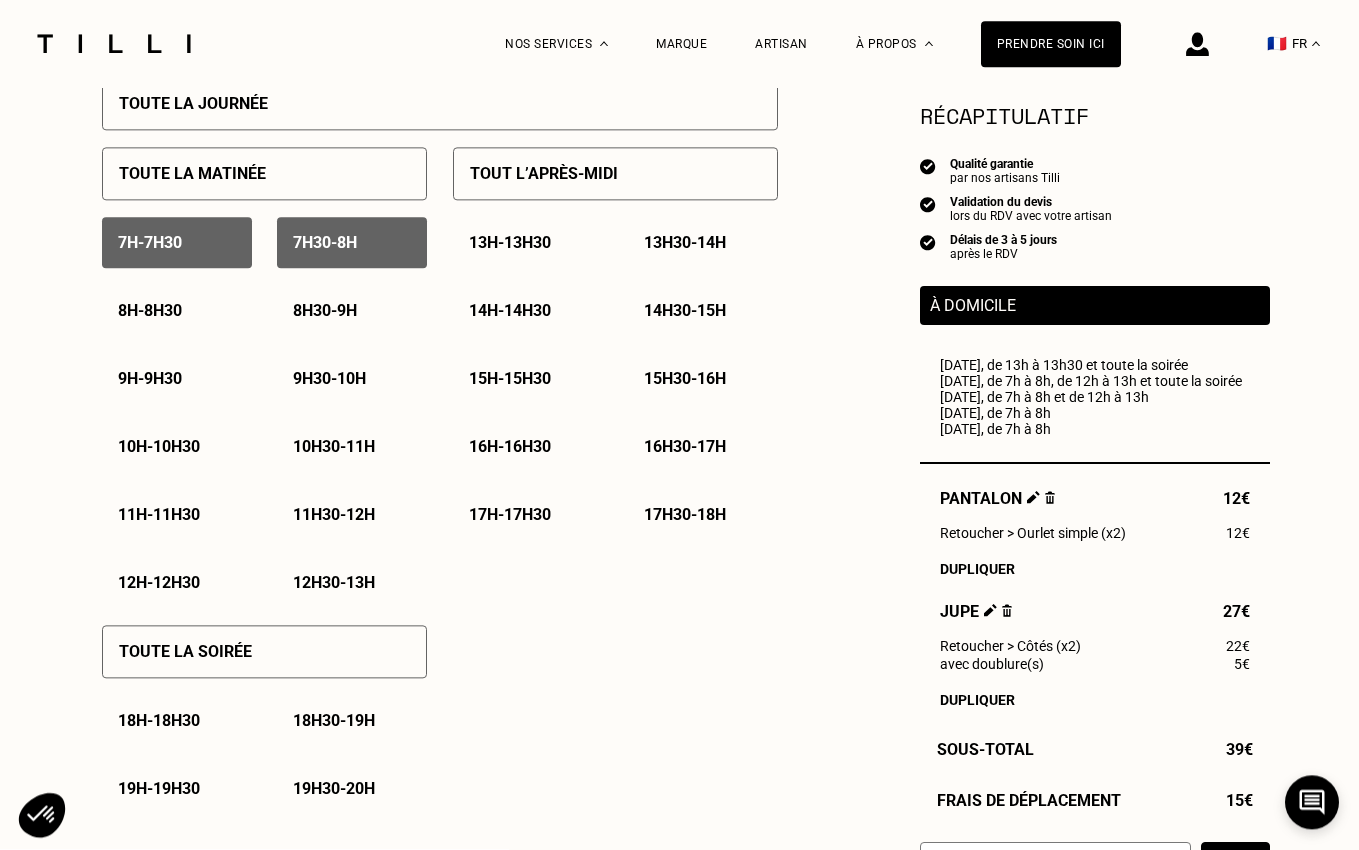 scroll, scrollTop: 1016, scrollLeft: 0, axis: vertical 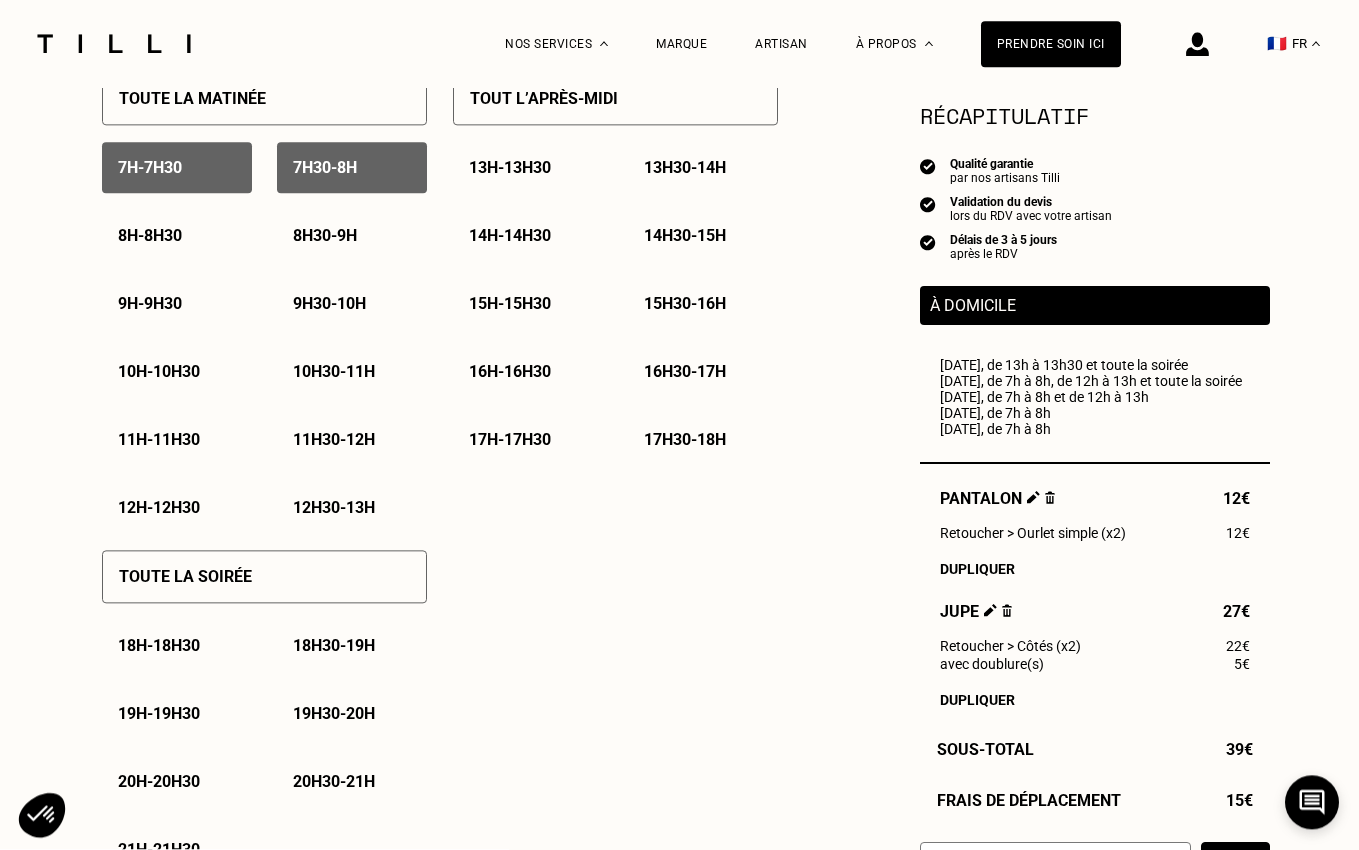 click on "Toute la soirée" at bounding box center (185, 577) 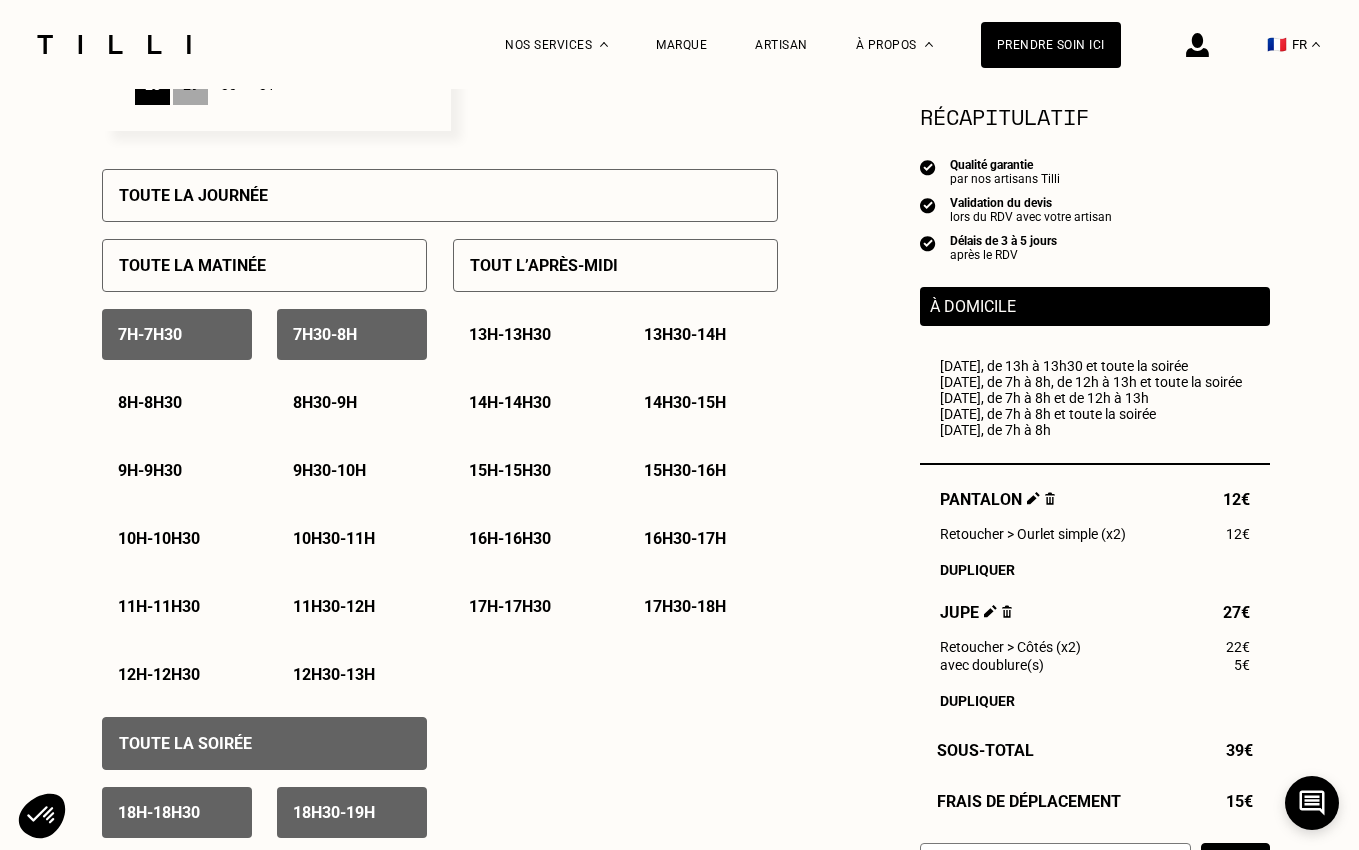 scroll, scrollTop: 846, scrollLeft: 0, axis: vertical 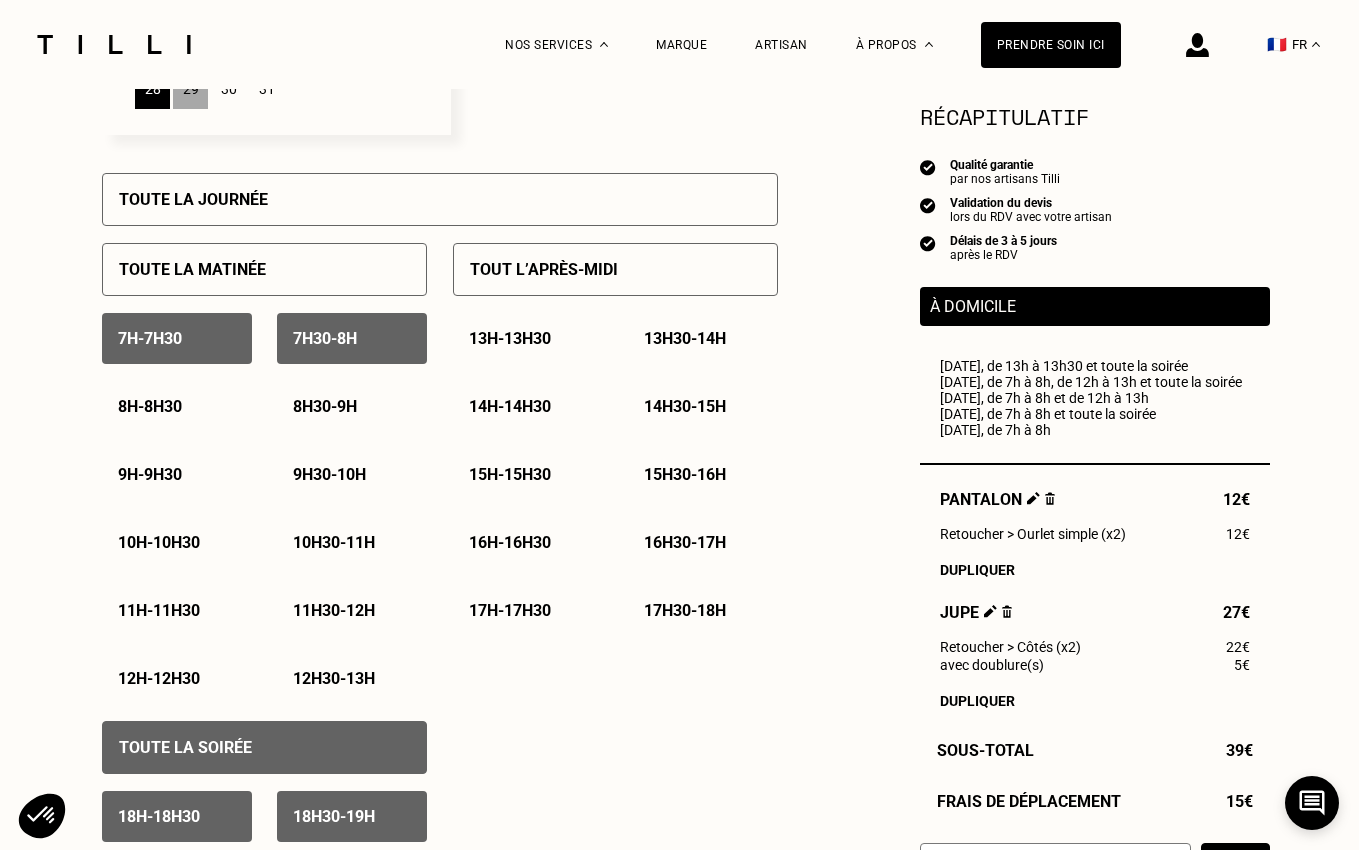 click on "29" at bounding box center [190, 89] 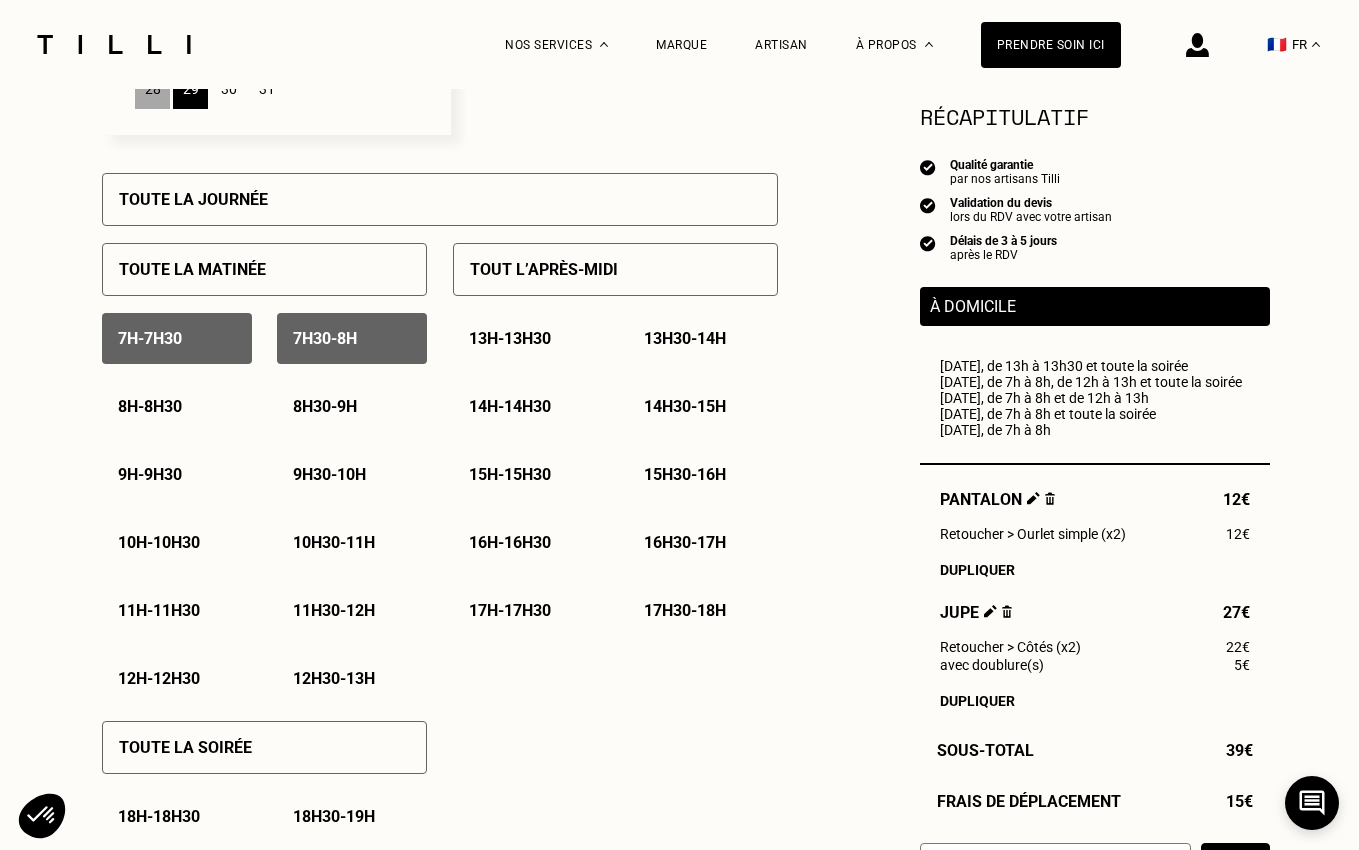 click on "Toute la soirée" at bounding box center [264, 747] 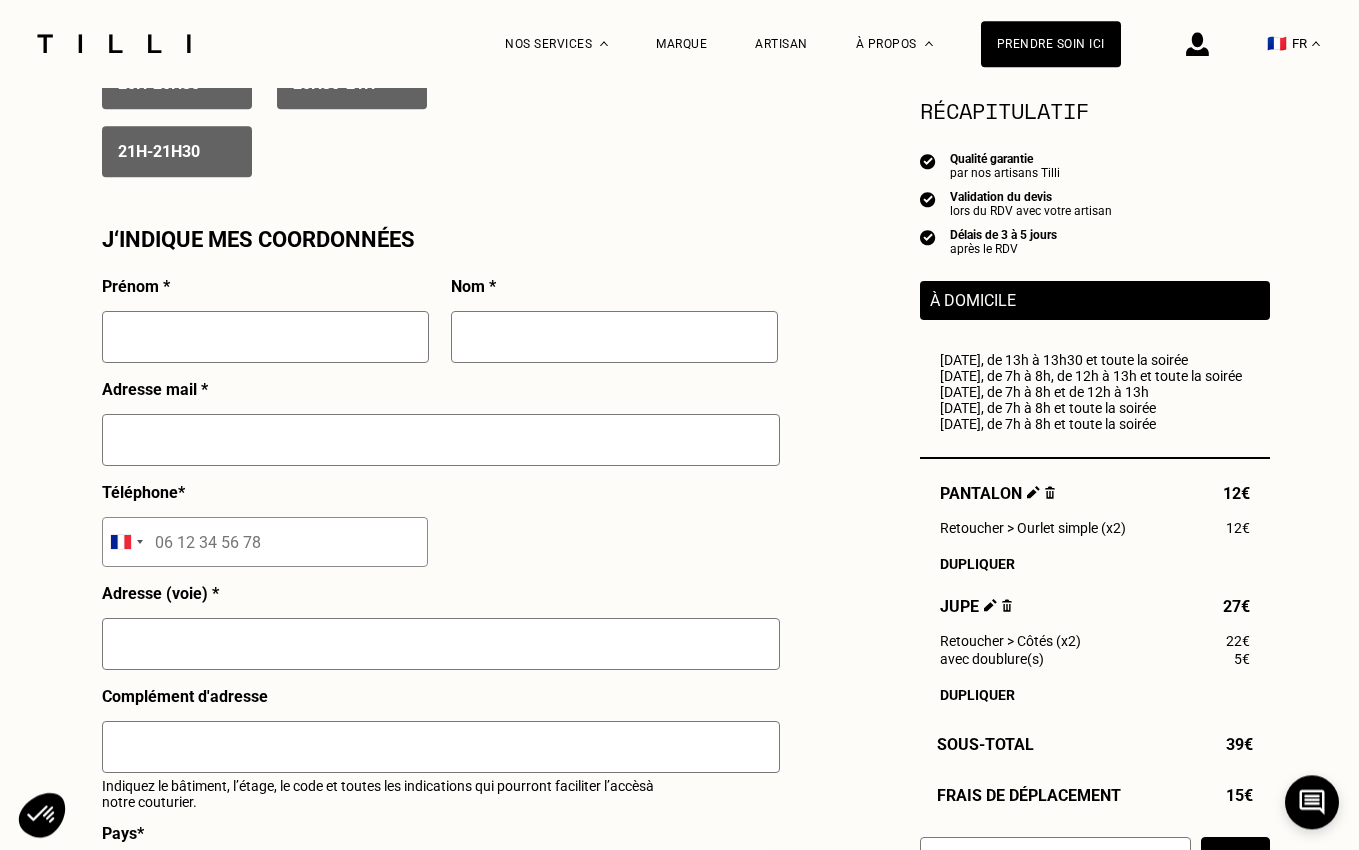 scroll, scrollTop: 1715, scrollLeft: 0, axis: vertical 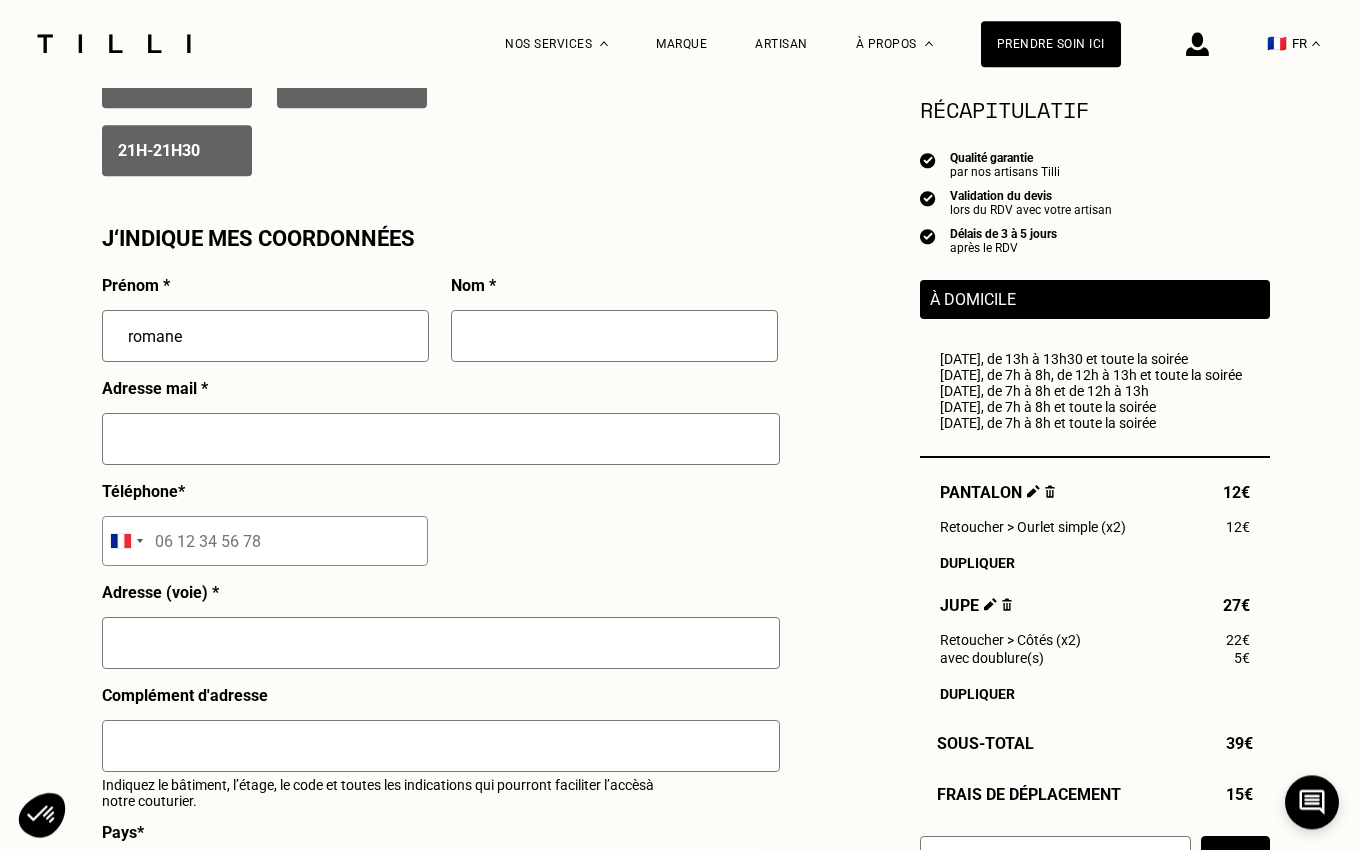 type on "romane" 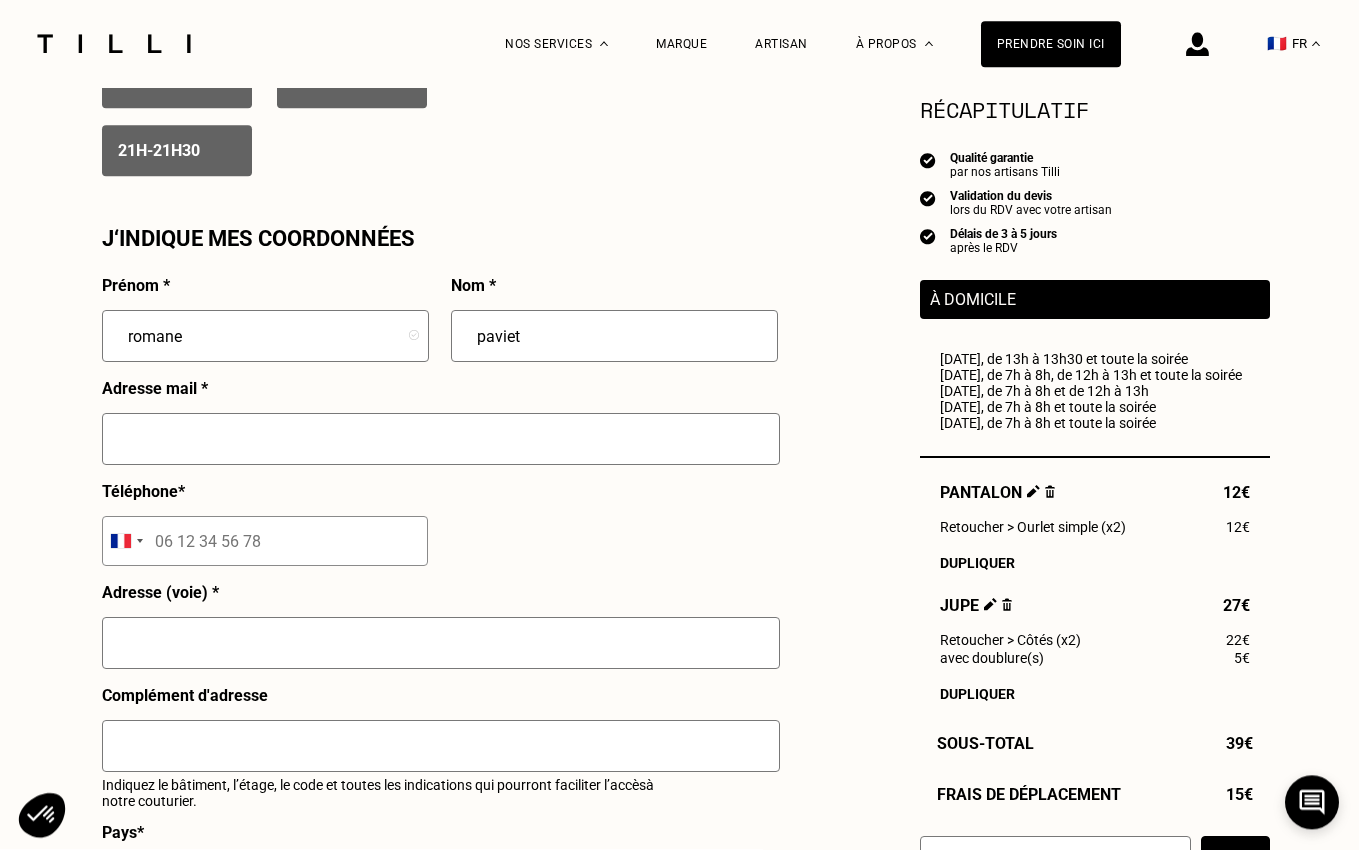 type on "paviet" 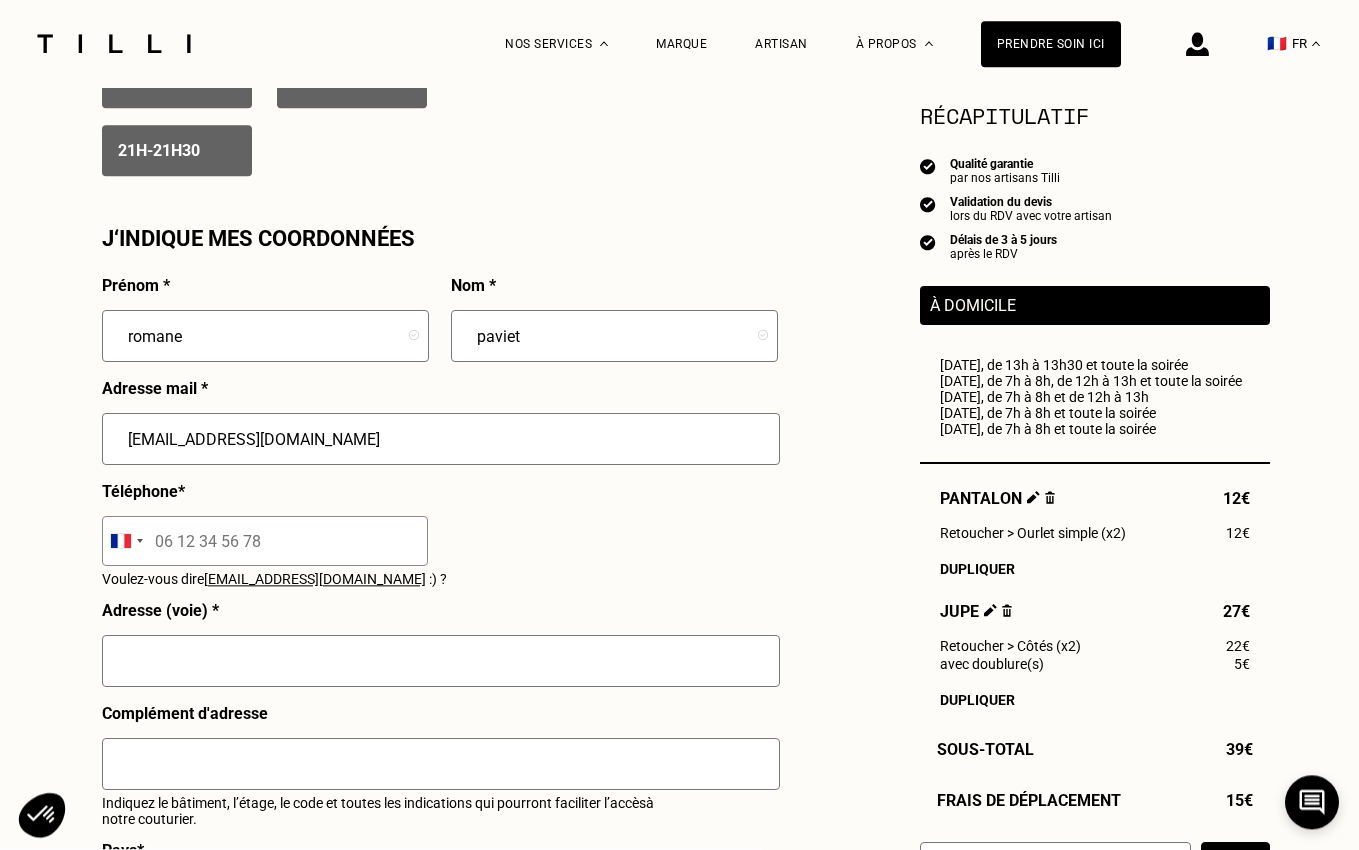 type on "[EMAIL_ADDRESS][DOMAIN_NAME]" 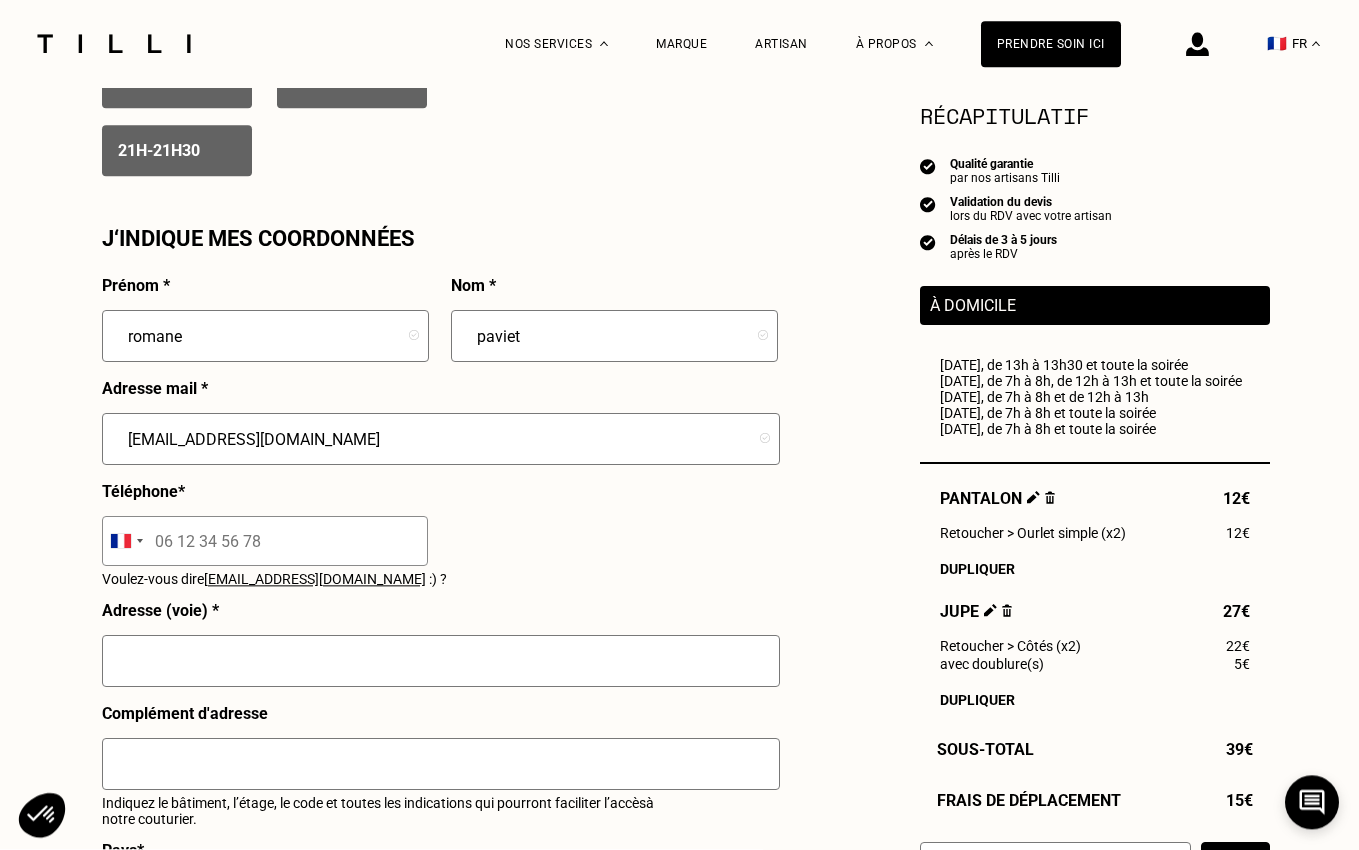 click on "Prénom * romane Nom * paviet Adresse mail * [EMAIL_ADDRESS][DOMAIN_NAME] Téléphone * [GEOGRAPHIC_DATA] +93 [GEOGRAPHIC_DATA] +355 [GEOGRAPHIC_DATA] +213 [US_STATE] +1 [GEOGRAPHIC_DATA] +376 [GEOGRAPHIC_DATA] +244 [GEOGRAPHIC_DATA] +1 [GEOGRAPHIC_DATA] +1 [GEOGRAPHIC_DATA] +54 [GEOGRAPHIC_DATA] +374 [GEOGRAPHIC_DATA] +297 [DATE][GEOGRAPHIC_DATA] +247 [GEOGRAPHIC_DATA] +61 [GEOGRAPHIC_DATA] +43 [GEOGRAPHIC_DATA] +994 [GEOGRAPHIC_DATA] +1 [GEOGRAPHIC_DATA] +973 [GEOGRAPHIC_DATA] +880 [GEOGRAPHIC_DATA] +1 [GEOGRAPHIC_DATA] +375 [GEOGRAPHIC_DATA] +32 [GEOGRAPHIC_DATA] +501 [GEOGRAPHIC_DATA] +229 [GEOGRAPHIC_DATA] +1 [GEOGRAPHIC_DATA] +975 [GEOGRAPHIC_DATA] +591 [GEOGRAPHIC_DATA] +387 [GEOGRAPHIC_DATA] +267 [GEOGRAPHIC_DATA] +55 [GEOGRAPHIC_DATA] +246 [GEOGRAPHIC_DATA] +1 [GEOGRAPHIC_DATA] +673 [GEOGRAPHIC_DATA] +359 [GEOGRAPHIC_DATA] +226 [GEOGRAPHIC_DATA] +257 [GEOGRAPHIC_DATA] +855 [GEOGRAPHIC_DATA] +237 [GEOGRAPHIC_DATA] +1 [GEOGRAPHIC_DATA] +238 [GEOGRAPHIC_DATA] [GEOGRAPHIC_DATA] +599 [GEOGRAPHIC_DATA] +1 [GEOGRAPHIC_DATA] +236 [GEOGRAPHIC_DATA] +235 [GEOGRAPHIC_DATA] +56 [GEOGRAPHIC_DATA] +86 [GEOGRAPHIC_DATA] +61 [GEOGRAPHIC_DATA] +61 [GEOGRAPHIC_DATA] +57 [GEOGRAPHIC_DATA] +269 [GEOGRAPHIC_DATA] - [GEOGRAPHIC_DATA] +242 [GEOGRAPHIC_DATA] - [GEOGRAPHIC_DATA] +243 [GEOGRAPHIC_DATA] +682 [GEOGRAPHIC_DATA] +506 [GEOGRAPHIC_DATA] +385 [GEOGRAPHIC_DATA] +53 [GEOGRAPHIC_DATA] +599 [GEOGRAPHIC_DATA] +357 [GEOGRAPHIC_DATA] +420 [GEOGRAPHIC_DATA] +225 [GEOGRAPHIC_DATA] +45 +1" at bounding box center [440, 703] 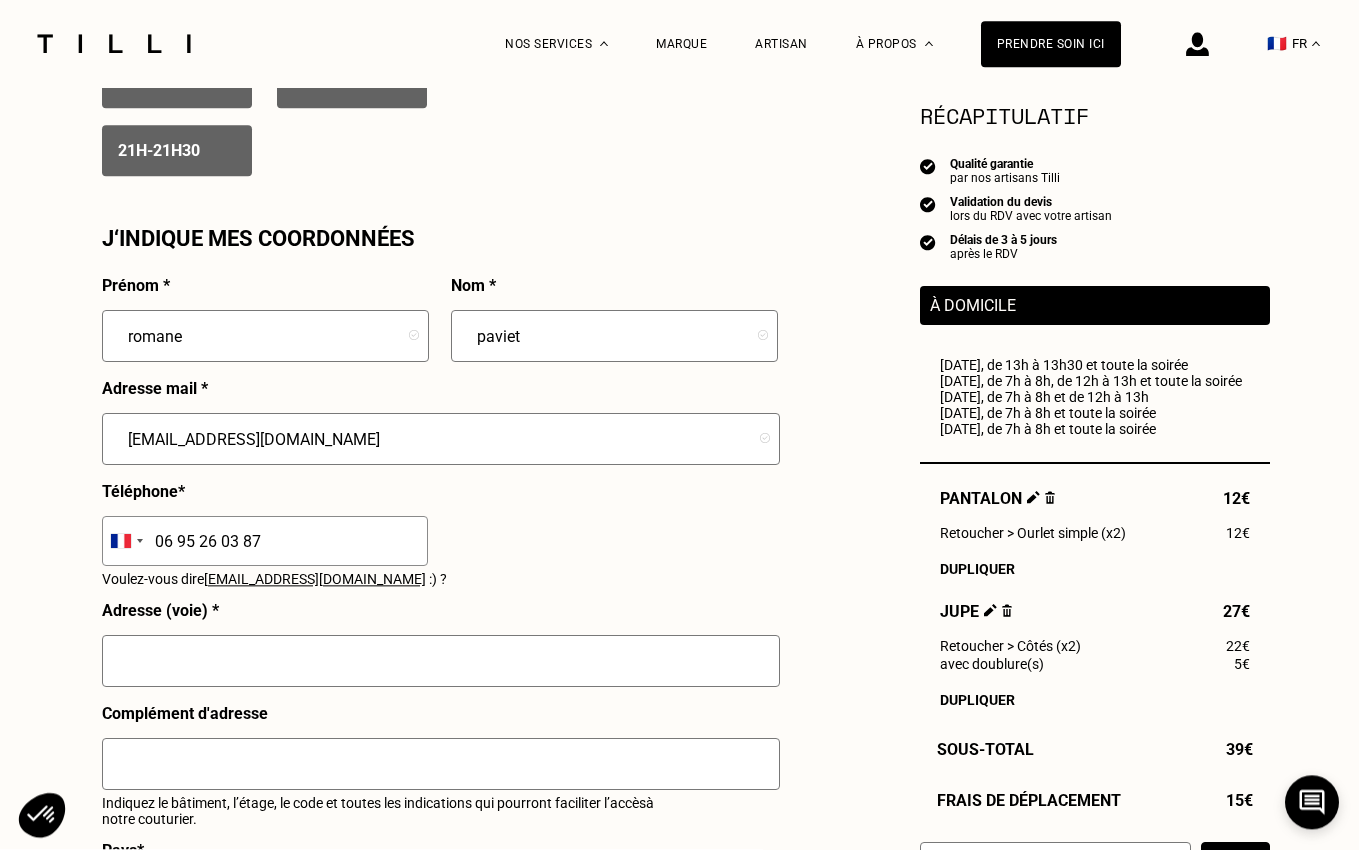 type on "06 95 26 03 87" 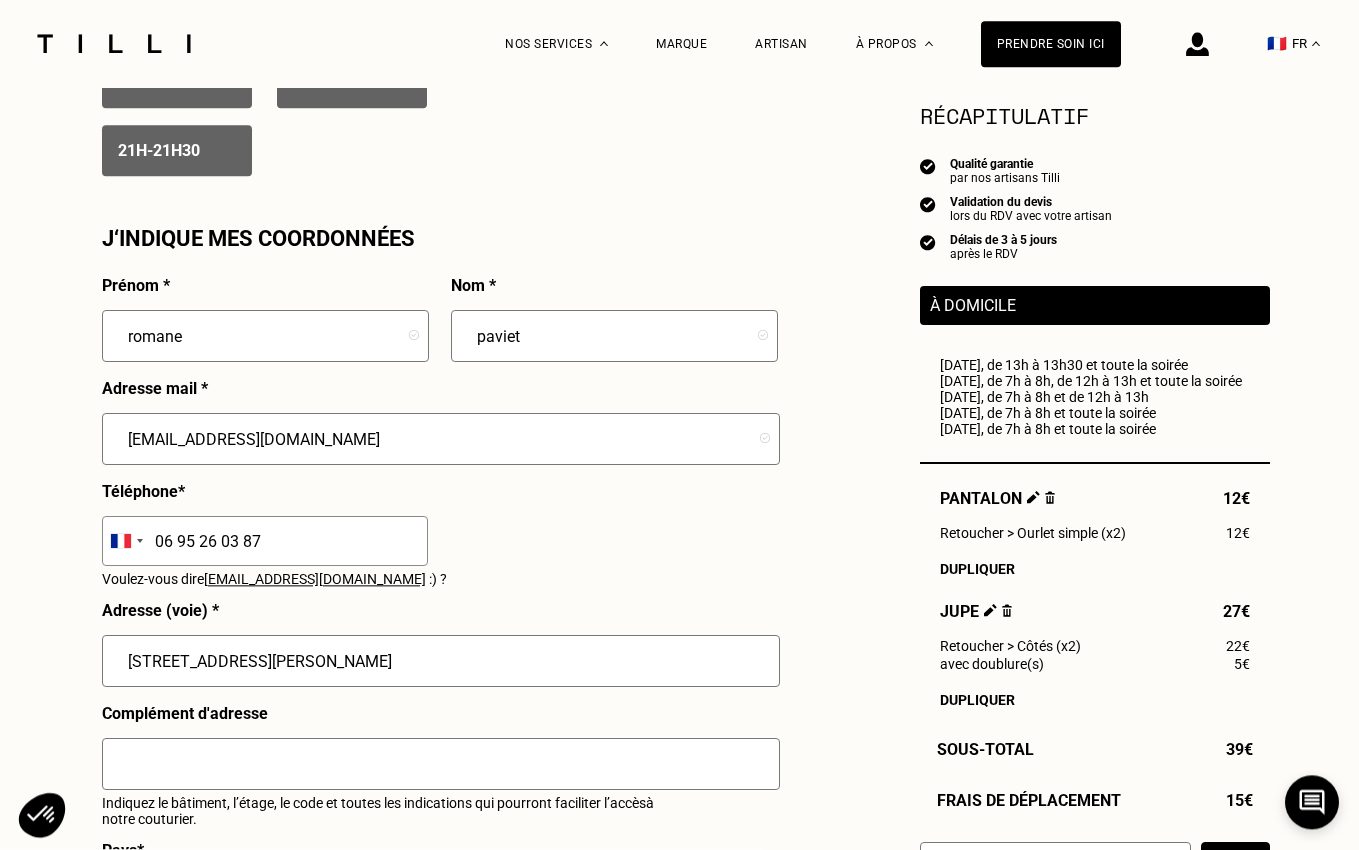 type on "[STREET_ADDRESS][PERSON_NAME]" 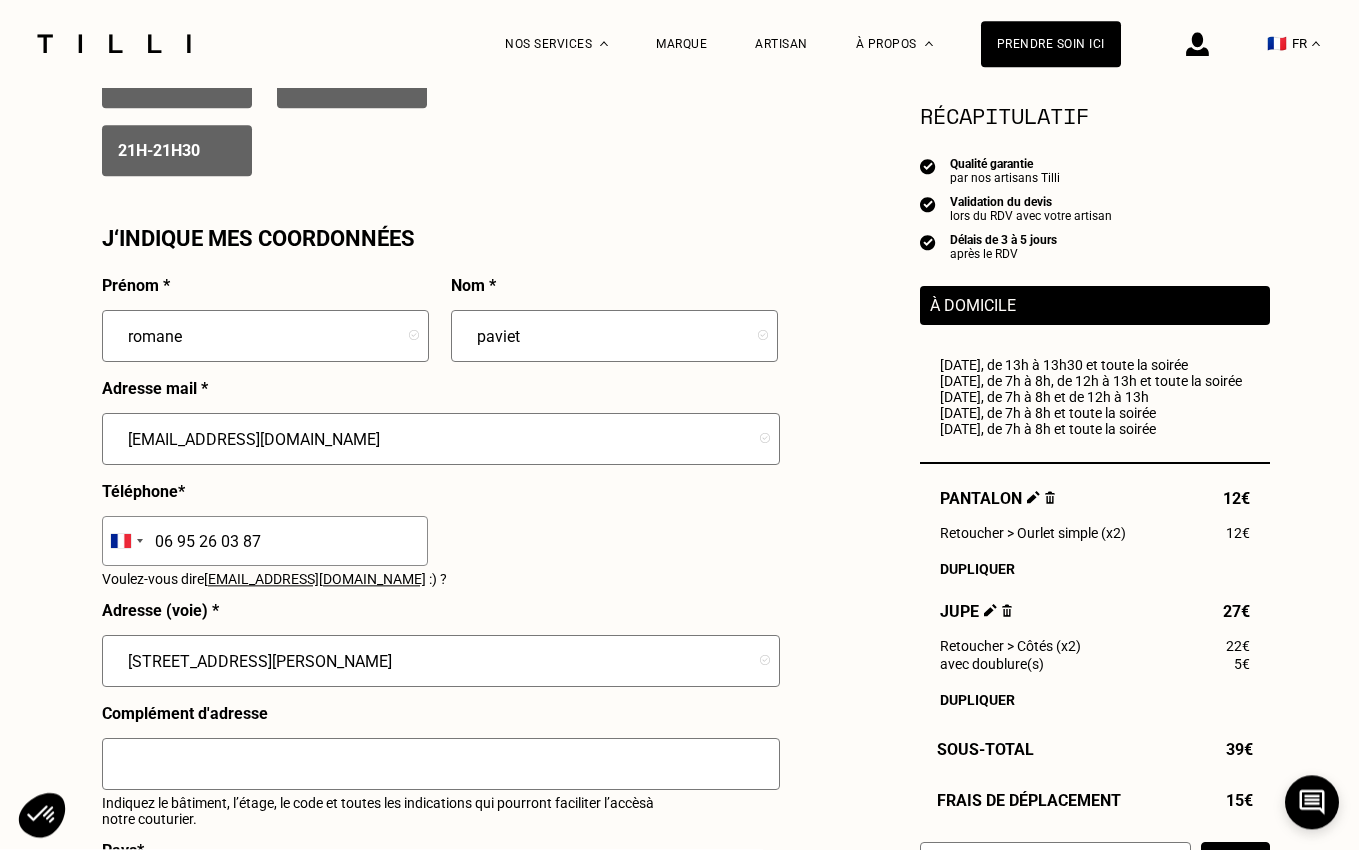 click on "Prénom * romane Nom * paviet Adresse mail * [EMAIL_ADDRESS][DOMAIN_NAME] Téléphone * [GEOGRAPHIC_DATA] +93 [GEOGRAPHIC_DATA] +355 [GEOGRAPHIC_DATA] +213 [US_STATE] +1 [GEOGRAPHIC_DATA] +376 [GEOGRAPHIC_DATA] +244 [GEOGRAPHIC_DATA] +1 [GEOGRAPHIC_DATA] +1 [GEOGRAPHIC_DATA] +54 [GEOGRAPHIC_DATA] +374 [GEOGRAPHIC_DATA] +297 [DATE][GEOGRAPHIC_DATA] +247 [GEOGRAPHIC_DATA] +61 [GEOGRAPHIC_DATA] +43 [GEOGRAPHIC_DATA] +994 [GEOGRAPHIC_DATA] +1 [GEOGRAPHIC_DATA] +973 [GEOGRAPHIC_DATA] +880 [GEOGRAPHIC_DATA] +1 [GEOGRAPHIC_DATA] +375 [GEOGRAPHIC_DATA] +32 [GEOGRAPHIC_DATA] +501 [GEOGRAPHIC_DATA] +229 [GEOGRAPHIC_DATA] +1 [GEOGRAPHIC_DATA] +975 [GEOGRAPHIC_DATA] +591 [GEOGRAPHIC_DATA] +387 [GEOGRAPHIC_DATA] +267 [GEOGRAPHIC_DATA] +55 [GEOGRAPHIC_DATA] +246 [GEOGRAPHIC_DATA] +1 [GEOGRAPHIC_DATA] +673 [GEOGRAPHIC_DATA] +359 [GEOGRAPHIC_DATA] +226 [GEOGRAPHIC_DATA] +257 [GEOGRAPHIC_DATA] +855 [GEOGRAPHIC_DATA] +237 [GEOGRAPHIC_DATA] +1 [GEOGRAPHIC_DATA] +238 [GEOGRAPHIC_DATA] [GEOGRAPHIC_DATA] +599 [GEOGRAPHIC_DATA] +1 [GEOGRAPHIC_DATA] +236 [GEOGRAPHIC_DATA] +235 [GEOGRAPHIC_DATA] +56 [GEOGRAPHIC_DATA] +86 [GEOGRAPHIC_DATA] +61 [GEOGRAPHIC_DATA] +61 [GEOGRAPHIC_DATA] +57 [GEOGRAPHIC_DATA] +269 [GEOGRAPHIC_DATA] - [GEOGRAPHIC_DATA] +242 [GEOGRAPHIC_DATA] - [GEOGRAPHIC_DATA] +243 [GEOGRAPHIC_DATA] +682 [GEOGRAPHIC_DATA] +506 [GEOGRAPHIC_DATA] +385 [GEOGRAPHIC_DATA] +53 [GEOGRAPHIC_DATA] +599 [GEOGRAPHIC_DATA] +357 [GEOGRAPHIC_DATA] +420 [GEOGRAPHIC_DATA] +225 [GEOGRAPHIC_DATA] +45 +1" at bounding box center [440, 703] 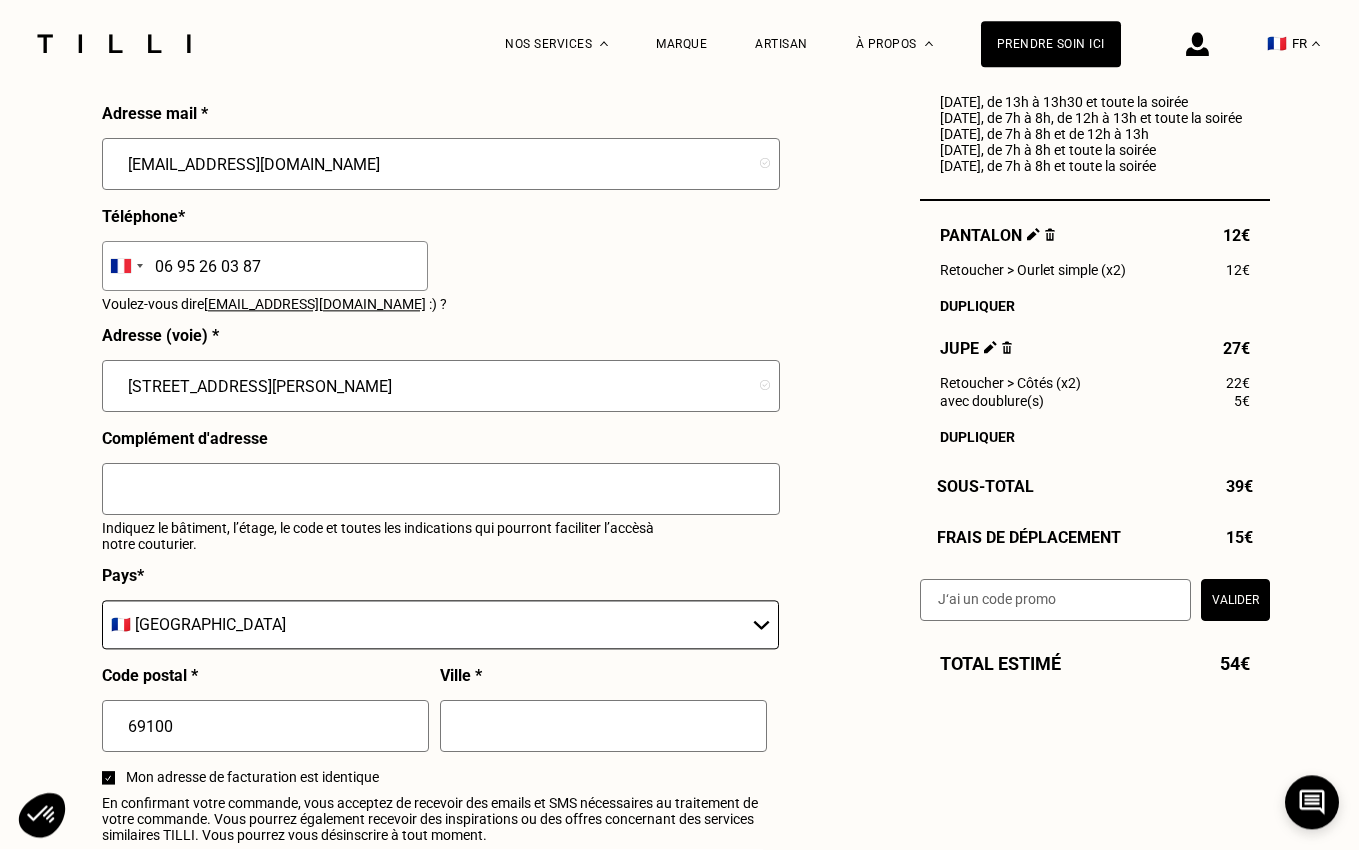 scroll, scrollTop: 2018, scrollLeft: 0, axis: vertical 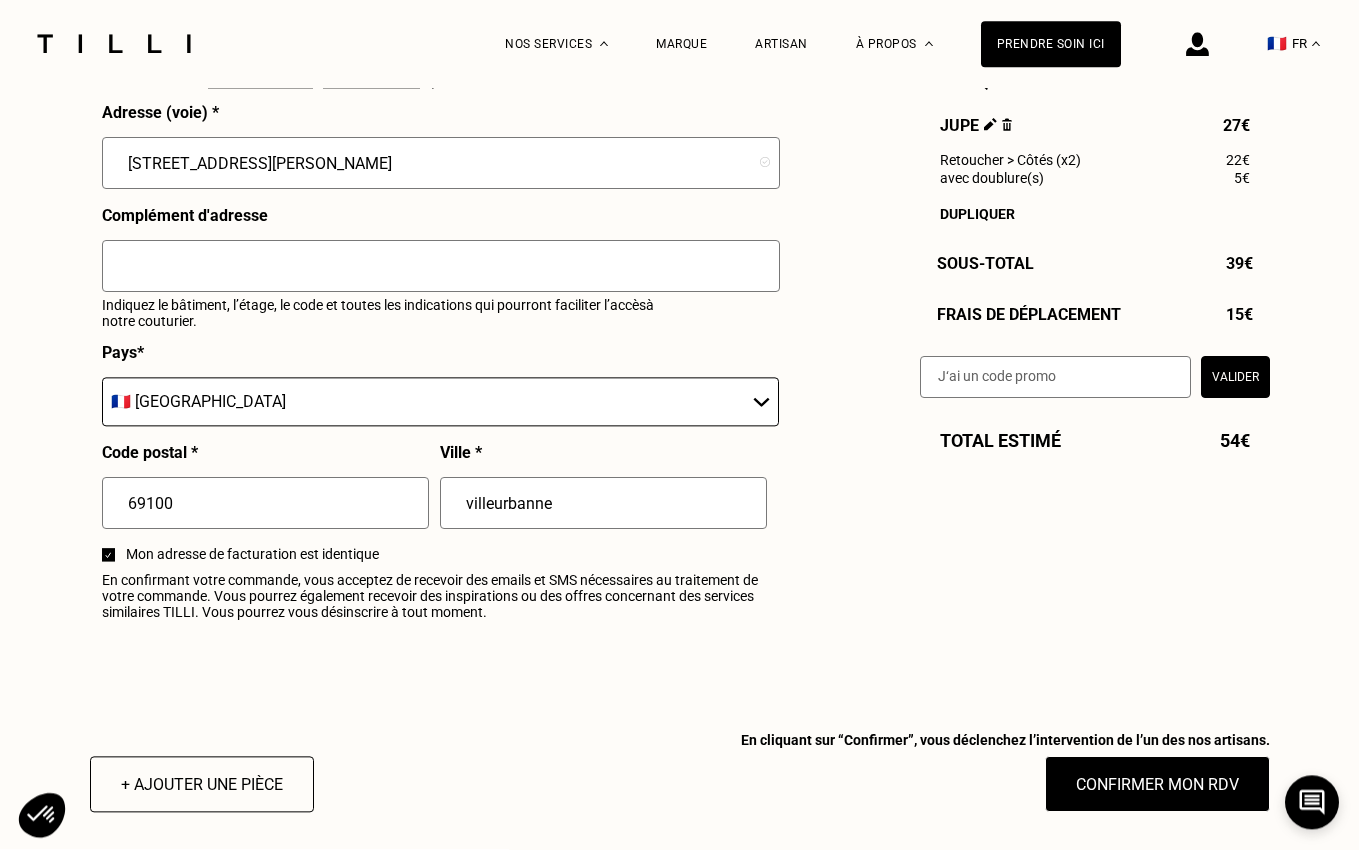 type on "villeurbanne" 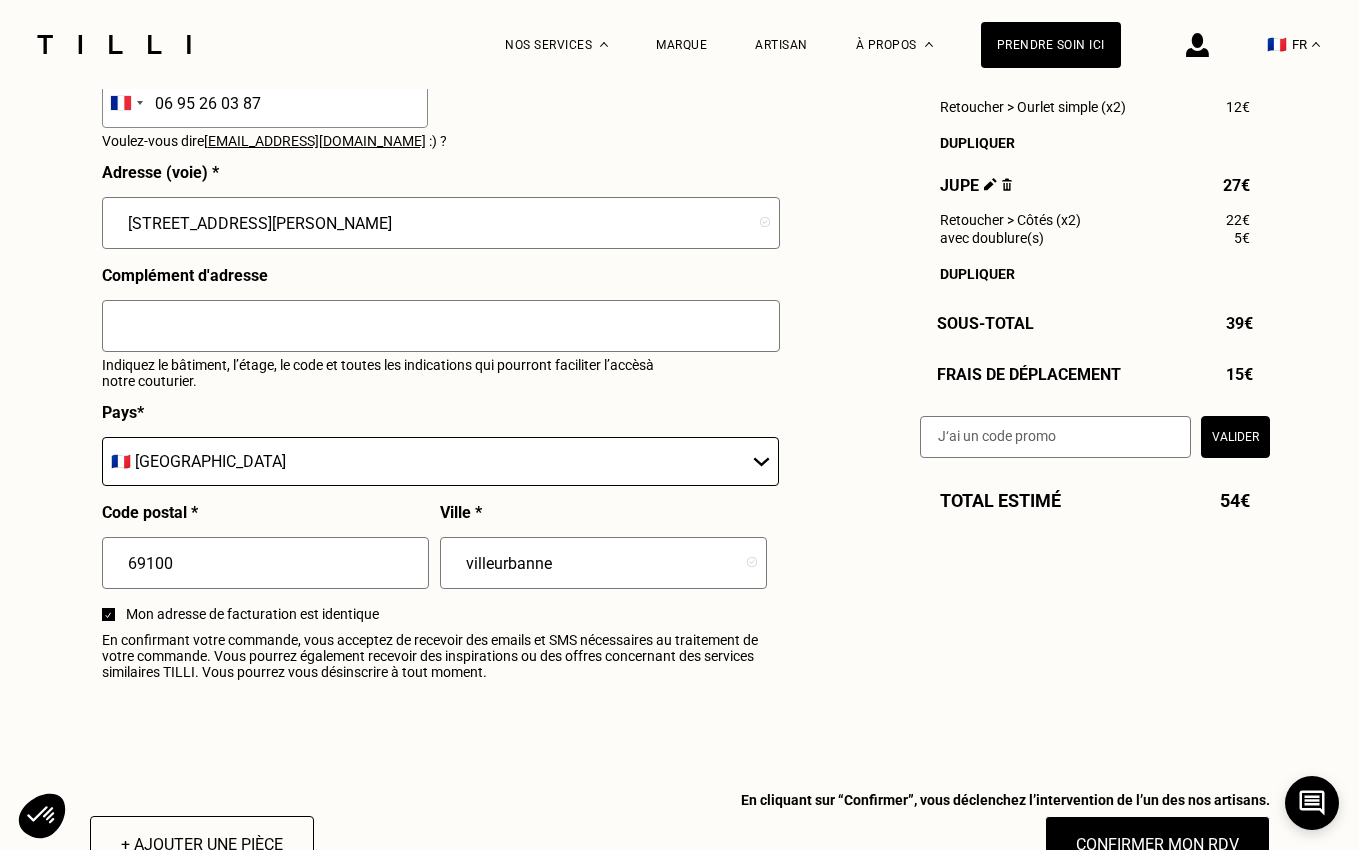 scroll, scrollTop: 2152, scrollLeft: 0, axis: vertical 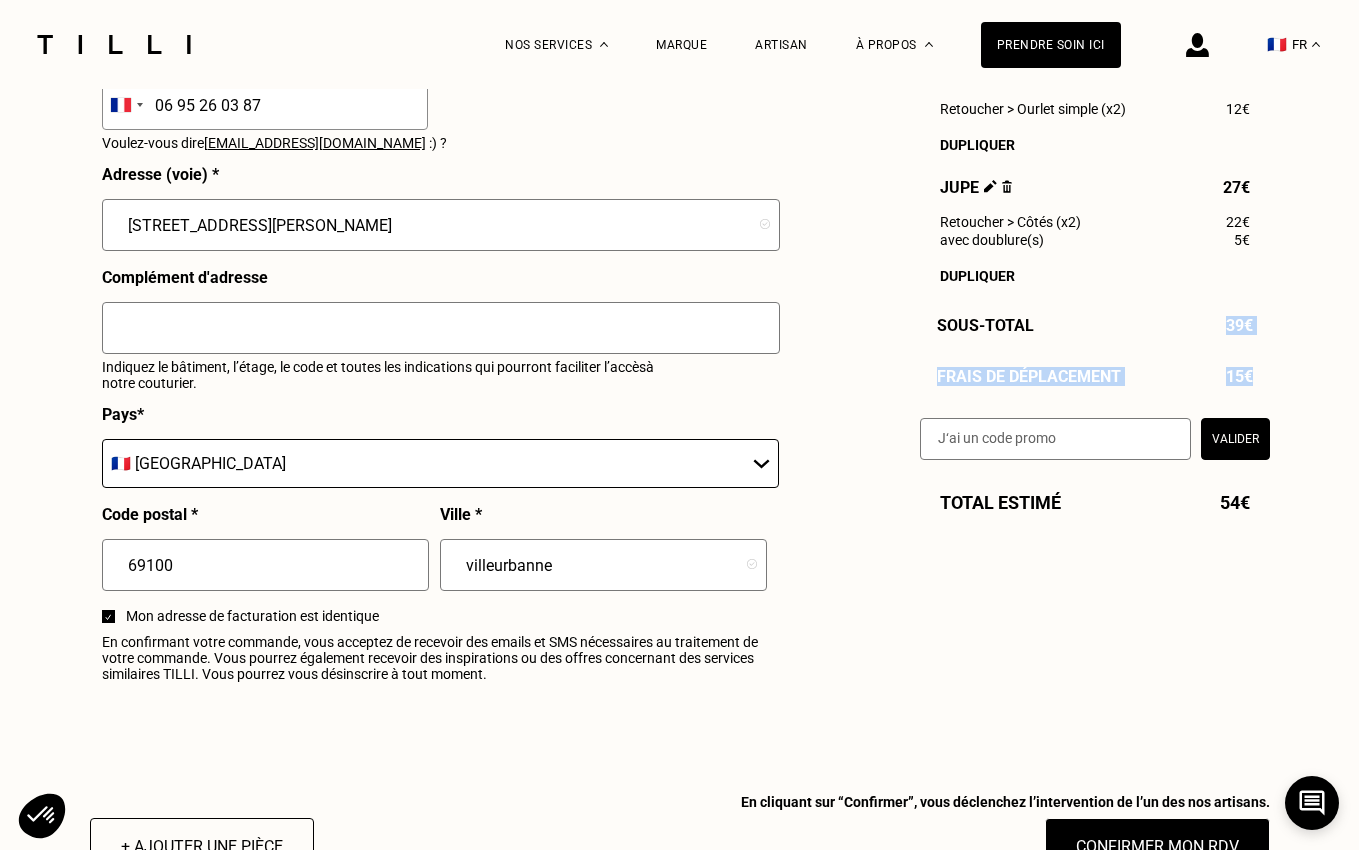 drag, startPoint x: 1228, startPoint y: 323, endPoint x: 1252, endPoint y: 369, distance: 51.884487 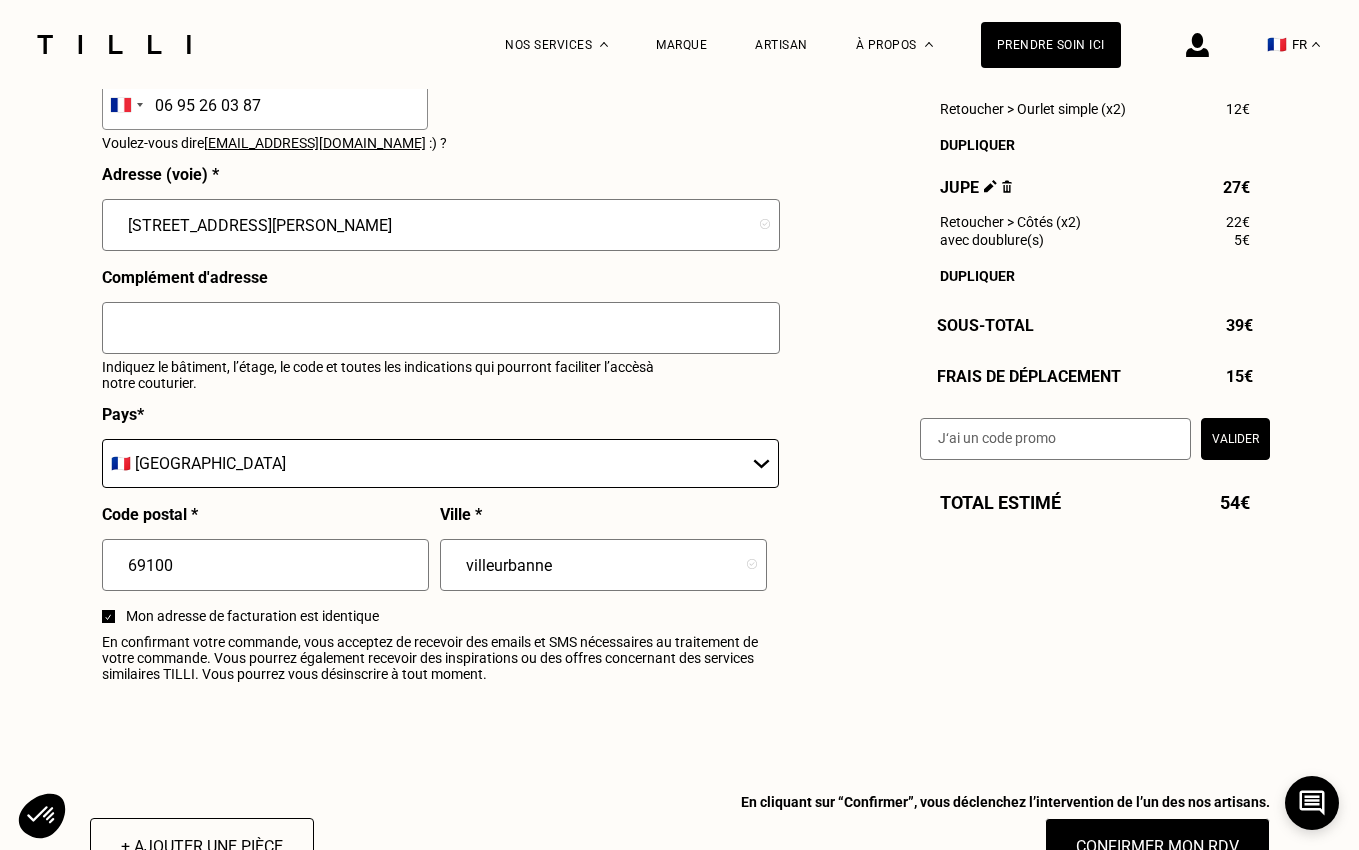 click on "Besoin Estimation Confirmation Estimation Récapitulatif Qualité garantie par nos artisans Tilli Validation du devis lors du RDV avec votre artisan Délais de 3 à 5 jours après le RDV À domicile  [DATE], de 13h à 13h30 et toute la soirée  [DATE], de 7h à 8h, de 12h à 13h et toute la soirée  [DATE], de 7h à 8h et de 12h à 13h  [DATE], de 7h à 8h et toute la soirée  [DATE], de 7h à 8h et toute la soirée Pantalon 12€ Retoucher > Ourlet simple (x2) 12€ Dupliquer Jupe 27€ Retoucher > Côtés (x2) 22€ avec doublure(s) 5€ Dupliquer Sous-Total   39€ Frais de déplacement   15€ Valider Total estimé 54€ À domicile J‘indique mes disponibilités [DATE] Lun Mar Mer Jeu Ven Sam Dim 1 2 3 4 5 6 7 8 9 10 11 12 13 14 15 16 17 18 19 20 21 22 23 24 25 26 27 28 29 30 31 Sélectionnez plusieurs dates et plusieurs créneaux pour obtenir un rendez vous dans les plus brefs délais. Toute la journée Toute la matinée 7h  -  7h30 7h30  -  *" at bounding box center [680, -399] 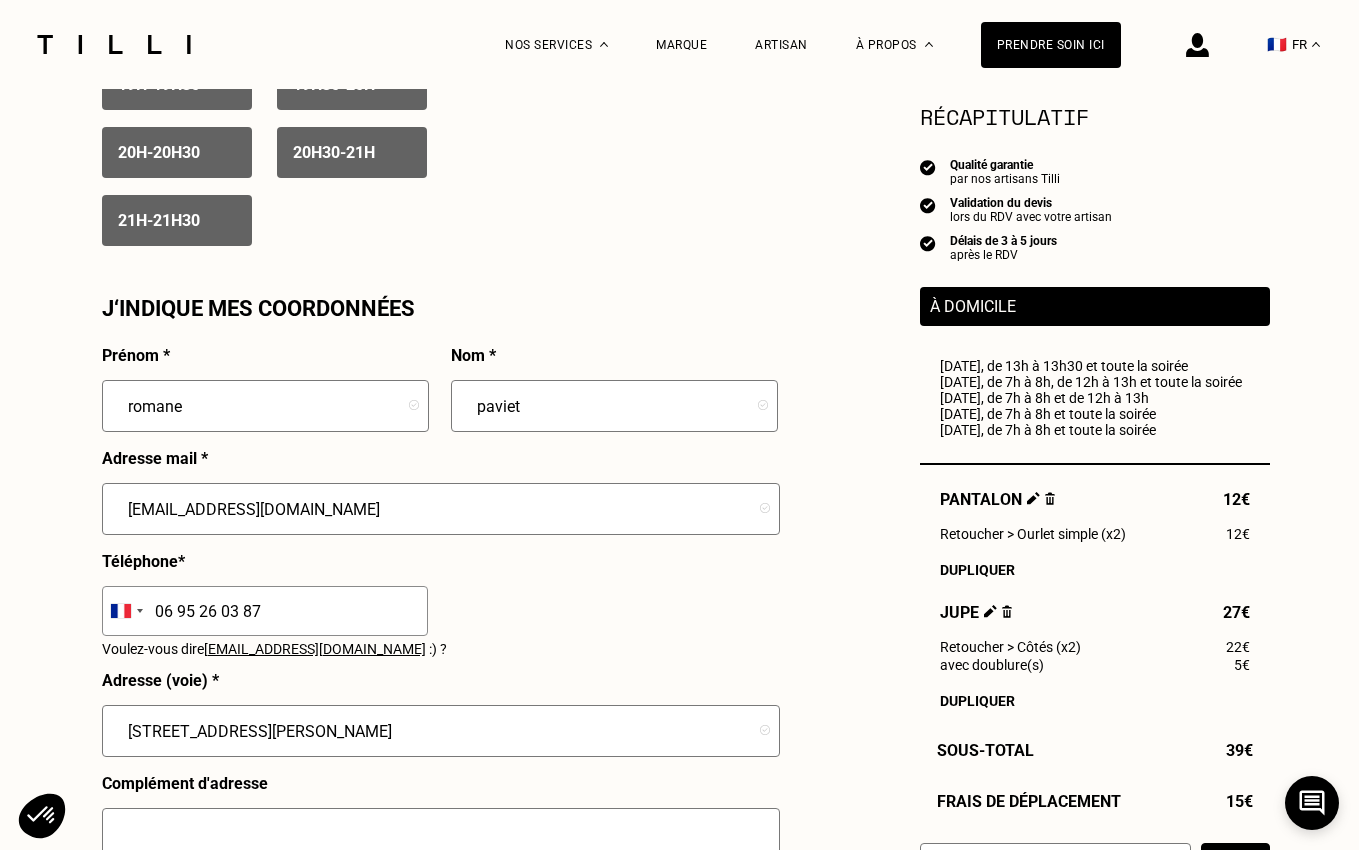 scroll, scrollTop: 1646, scrollLeft: 1, axis: both 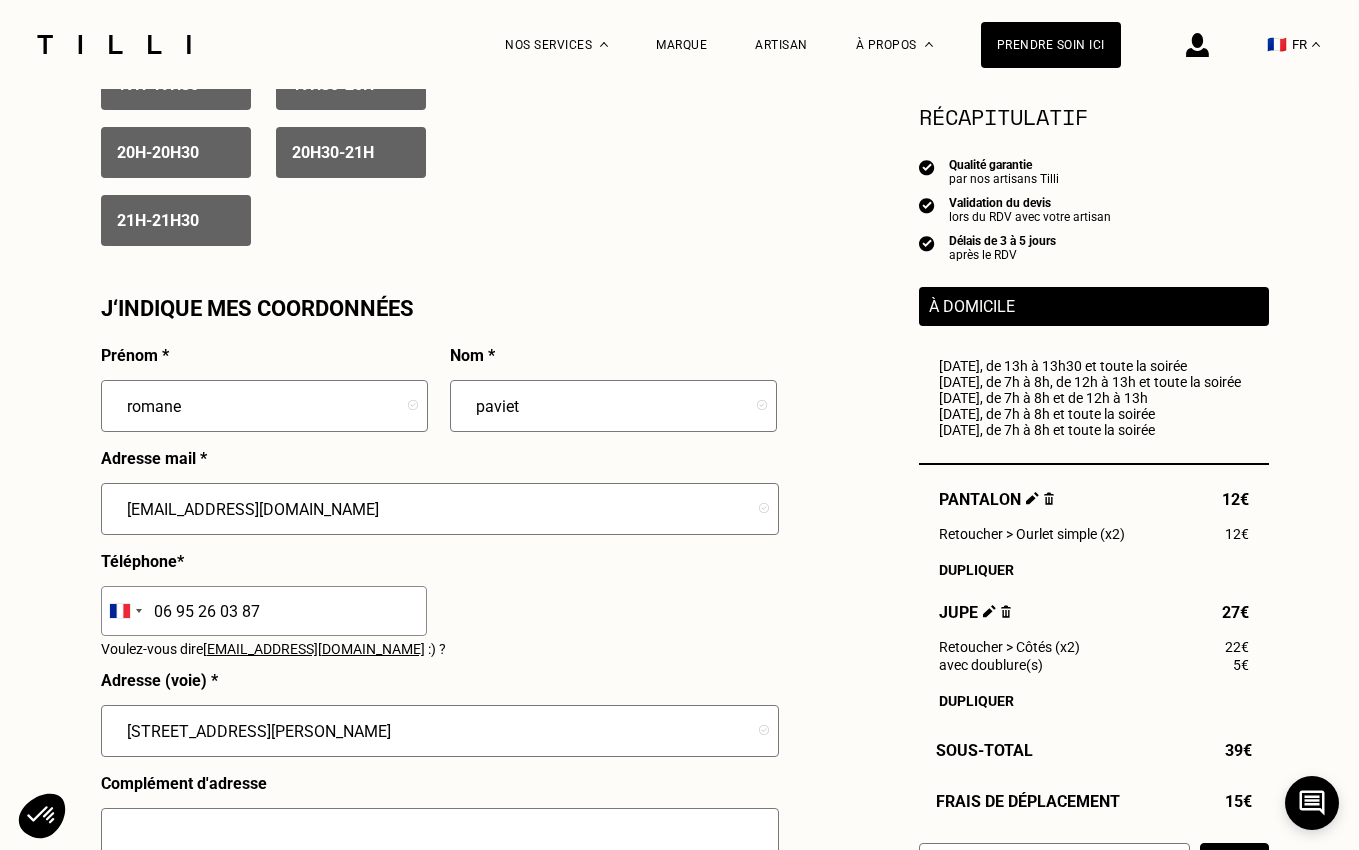 click on "À domicile" at bounding box center [1094, 306] 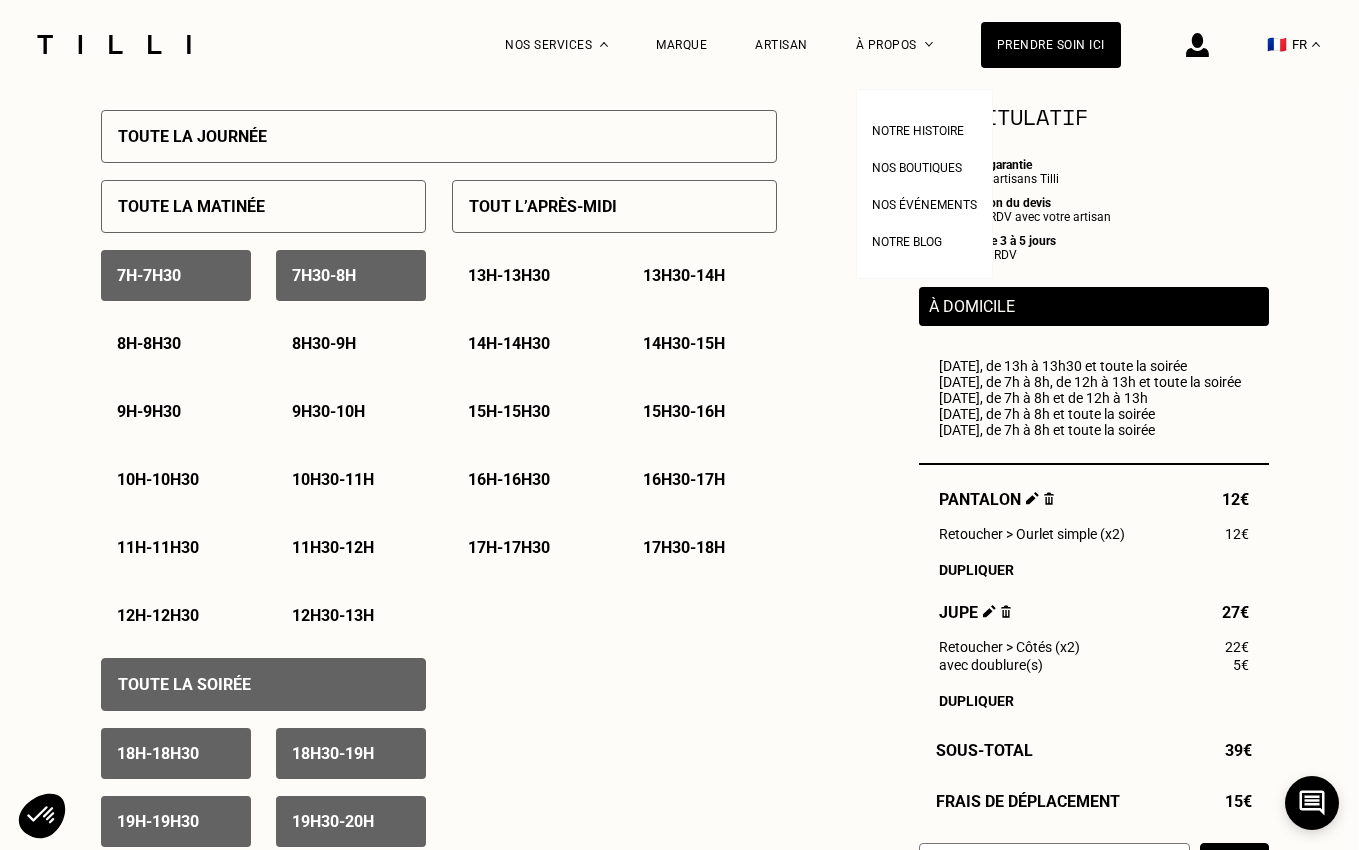 click on "Estimation Récapitulatif Qualité garantie par nos artisans Tilli Validation du devis lors du RDV avec votre artisan Délais de 3 à 5 jours après le RDV À domicile  [DATE], de 13h à 13h30 et toute la soirée  [DATE], de 7h à 8h, de 12h à 13h et toute la soirée  [DATE], de 7h à 8h et de 12h à 13h  [DATE], de 7h à 8h et toute la soirée  [DATE], de 7h à 8h et toute la soirée Pantalon 12€ Retoucher > Ourlet simple (x2) 12€ Dupliquer Jupe 27€ Retoucher > Côtés (x2) 22€ avec doublure(s) 5€ Dupliquer Sous-Total   39€ Frais de déplacement   15€ Valider Total estimé 54€ À domicile J‘indique mes disponibilités [DATE] Lun Mar Mer Jeu Ven Sam Dim 1 2 3 4 5 6 7 8 9 10 11 12 13 14 15 16 17 18 19 20 21 22 23 24 25 26 27 28 29 30 31 Sélectionnez plusieurs dates et plusieurs créneaux pour obtenir un rendez vous dans les plus brefs délais. Toute la journée Toute la matinée 7h  -  7h30 7h30  -  8h 8h  -  8h30 8h30  -  9h 9h *" at bounding box center (679, 683) 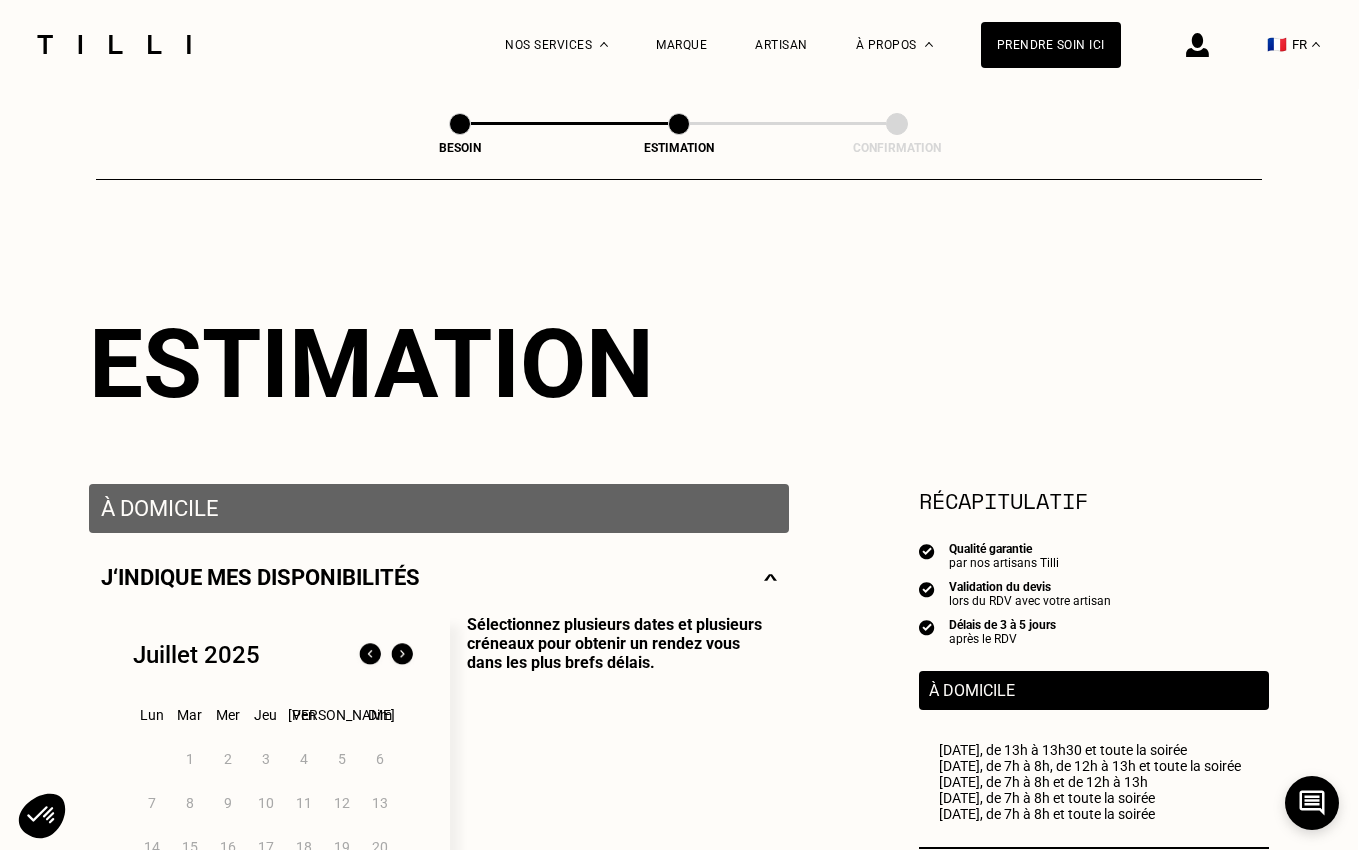 scroll, scrollTop: 0, scrollLeft: 1, axis: horizontal 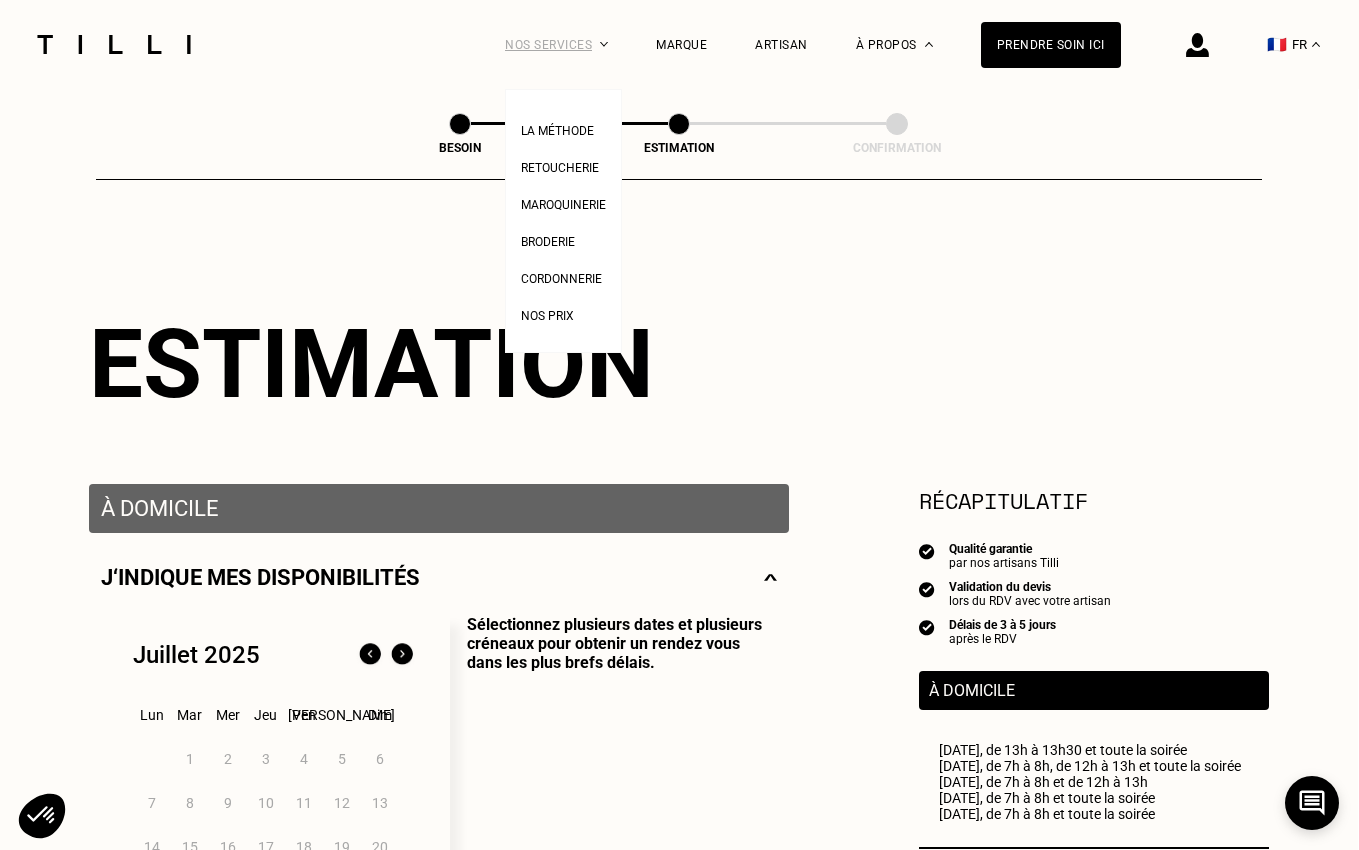 click on "Nos services" at bounding box center [556, 44] 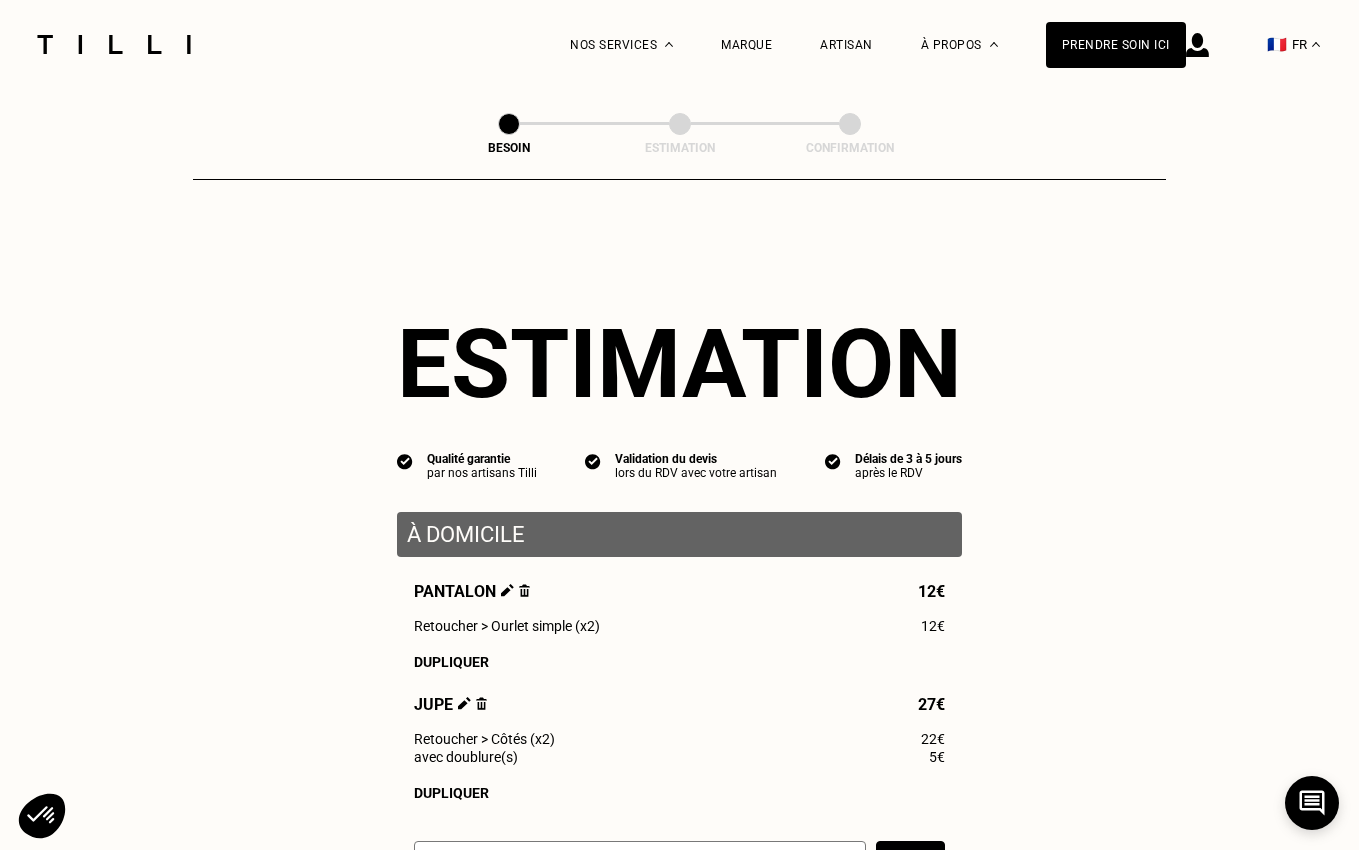 scroll, scrollTop: 0, scrollLeft: 0, axis: both 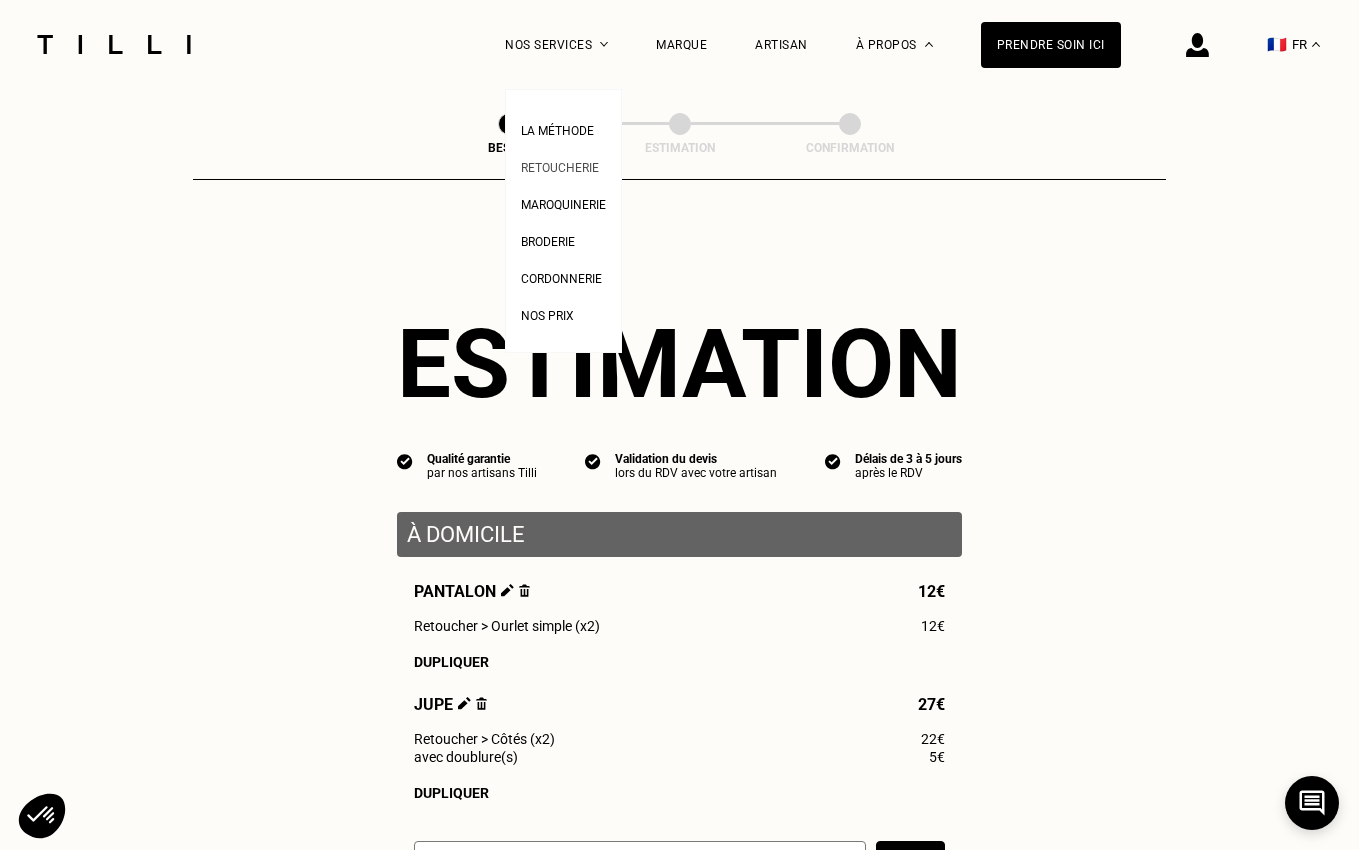 click on "Retoucherie" at bounding box center (560, 168) 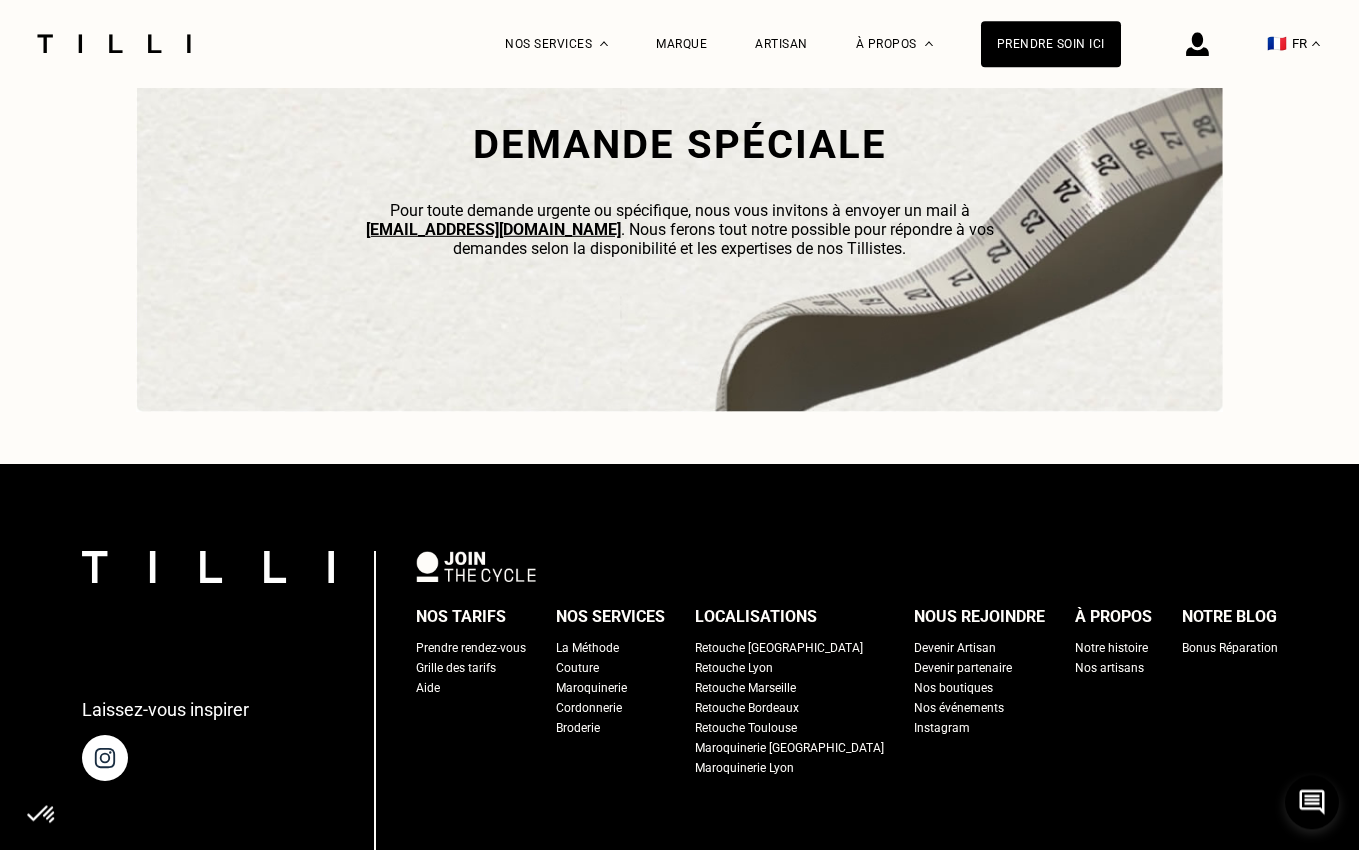 scroll, scrollTop: 6009, scrollLeft: 0, axis: vertical 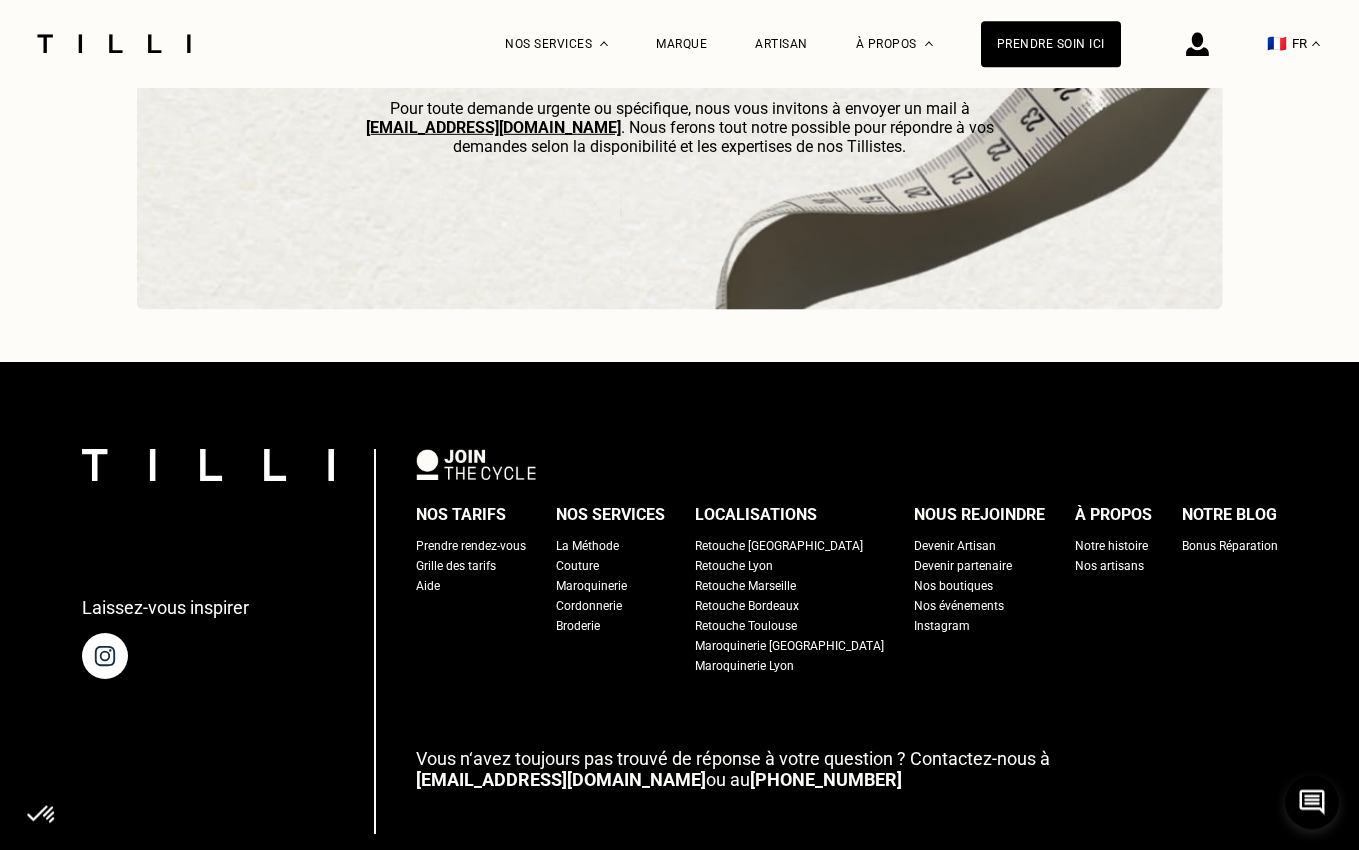 click on "Retouche Lyon" at bounding box center [734, 567] 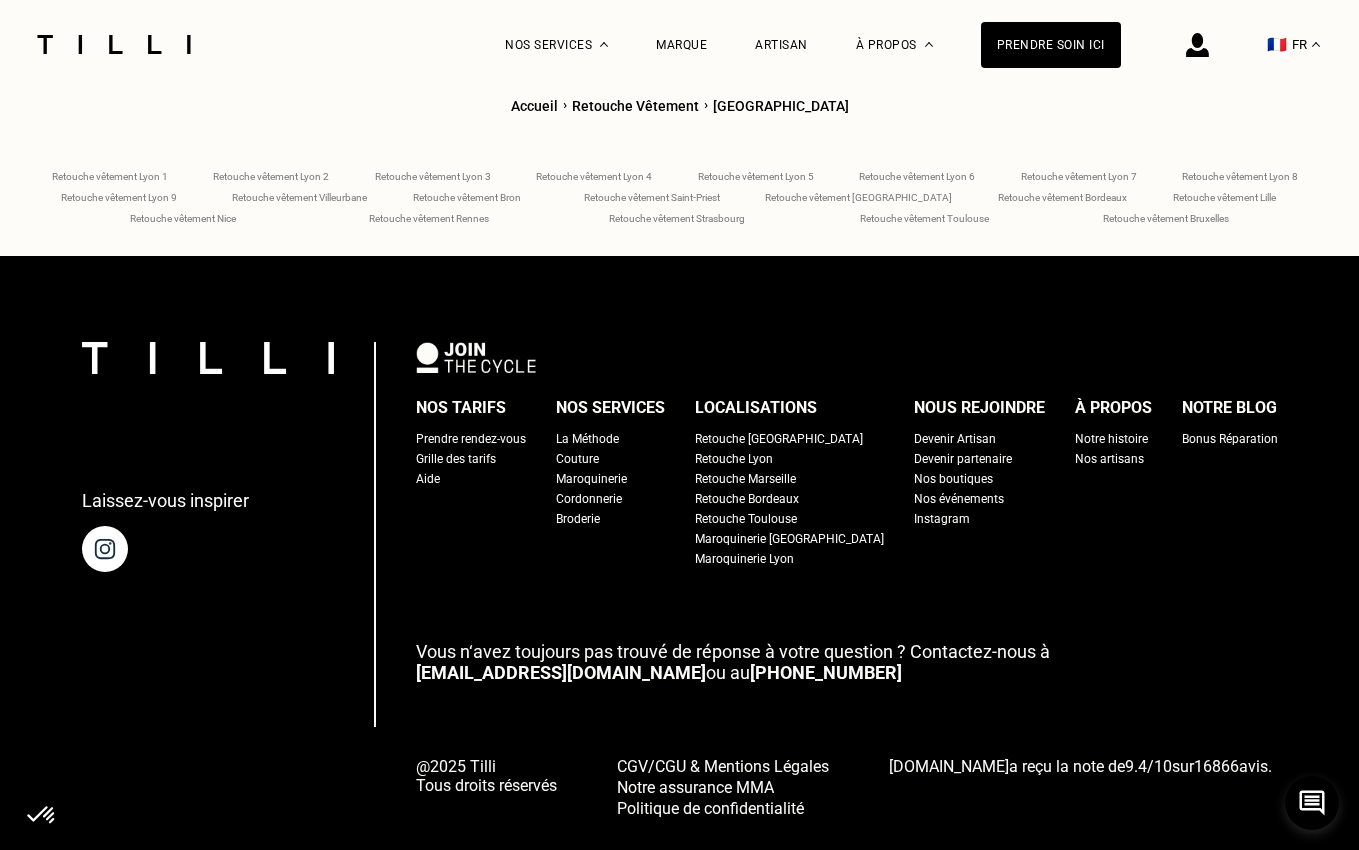 scroll, scrollTop: 8256, scrollLeft: 0, axis: vertical 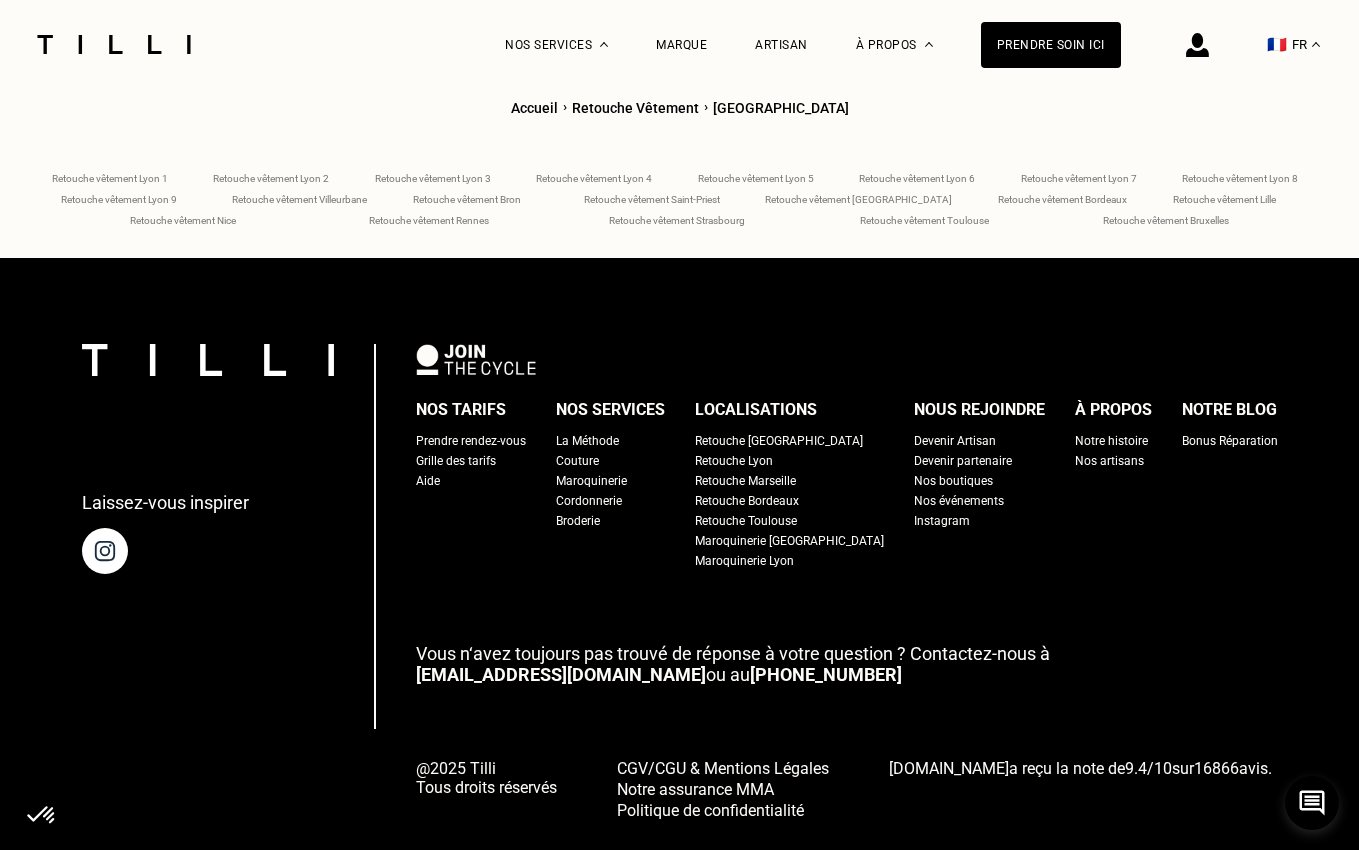 click on "La Méthode" at bounding box center (587, 441) 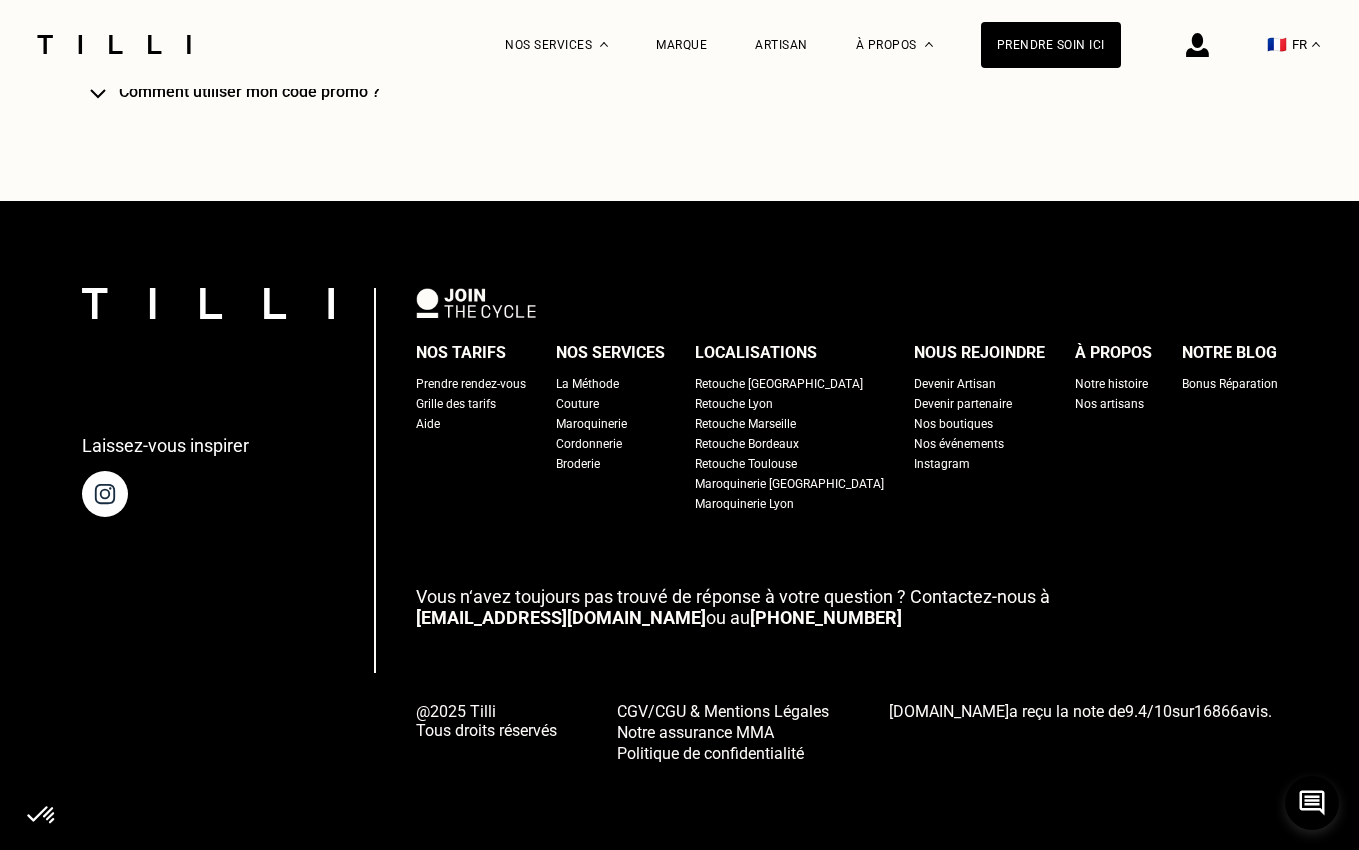 scroll, scrollTop: 0, scrollLeft: 0, axis: both 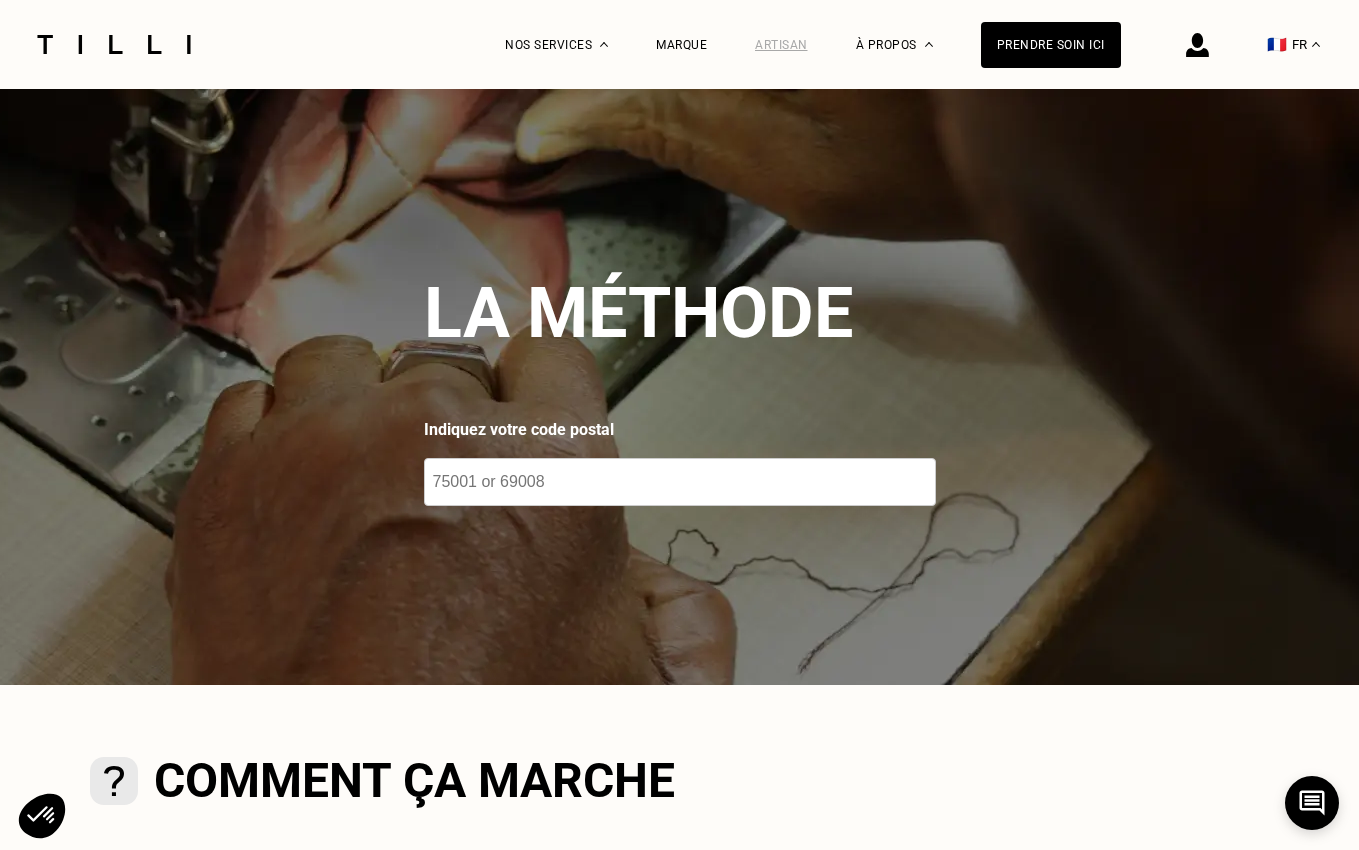 click on "Artisan" at bounding box center [781, 45] 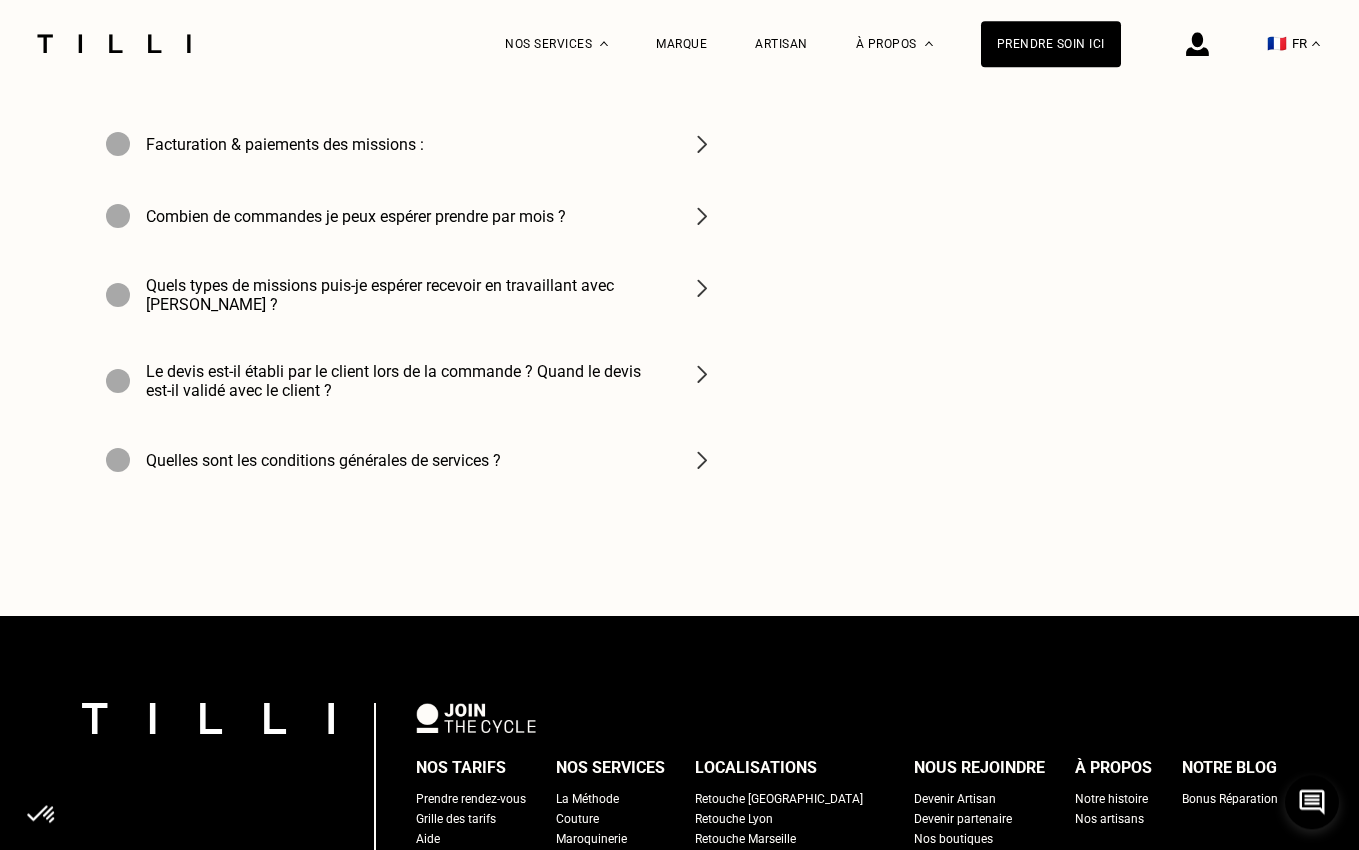 scroll, scrollTop: 7180, scrollLeft: 0, axis: vertical 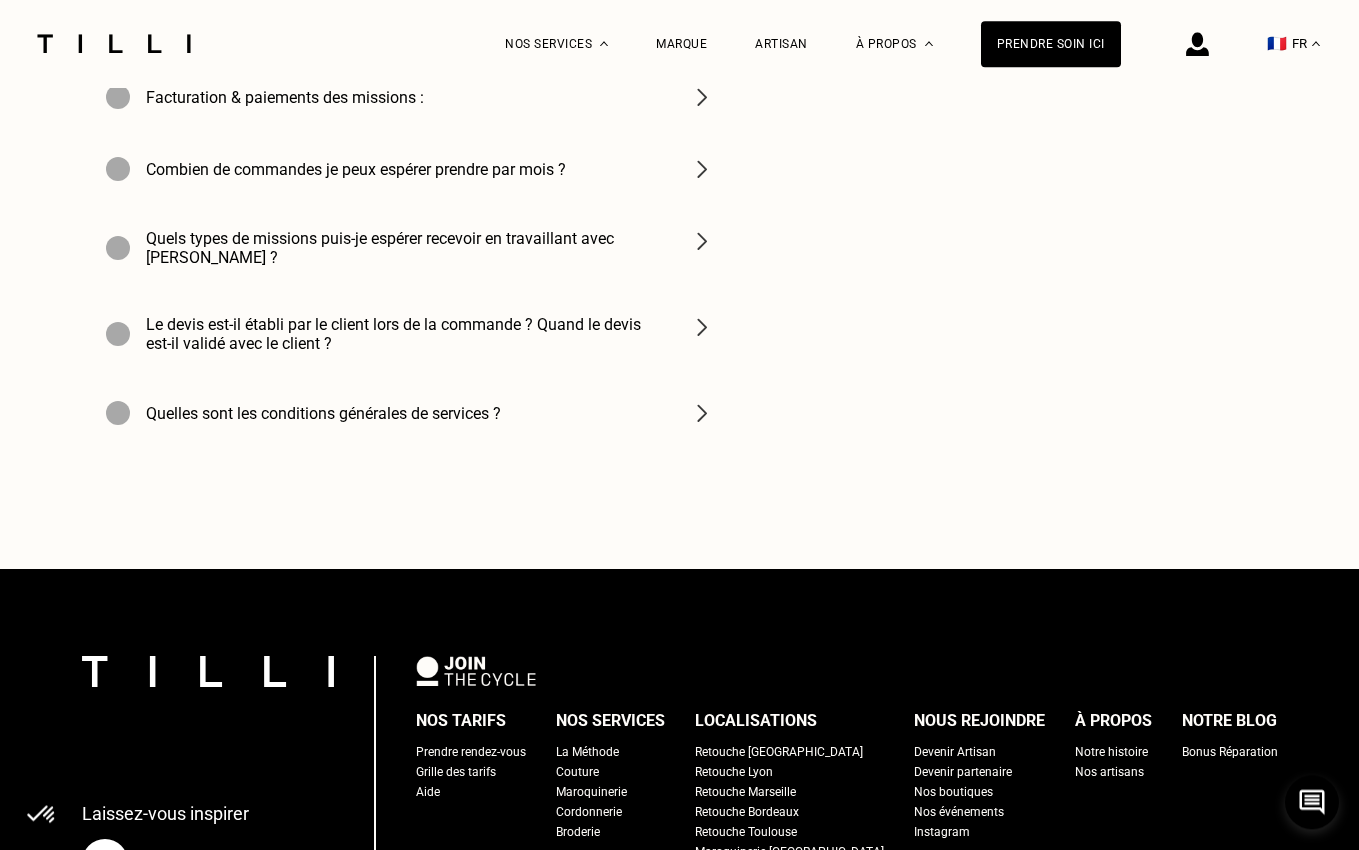 click on "Retouche Lyon" at bounding box center [734, 773] 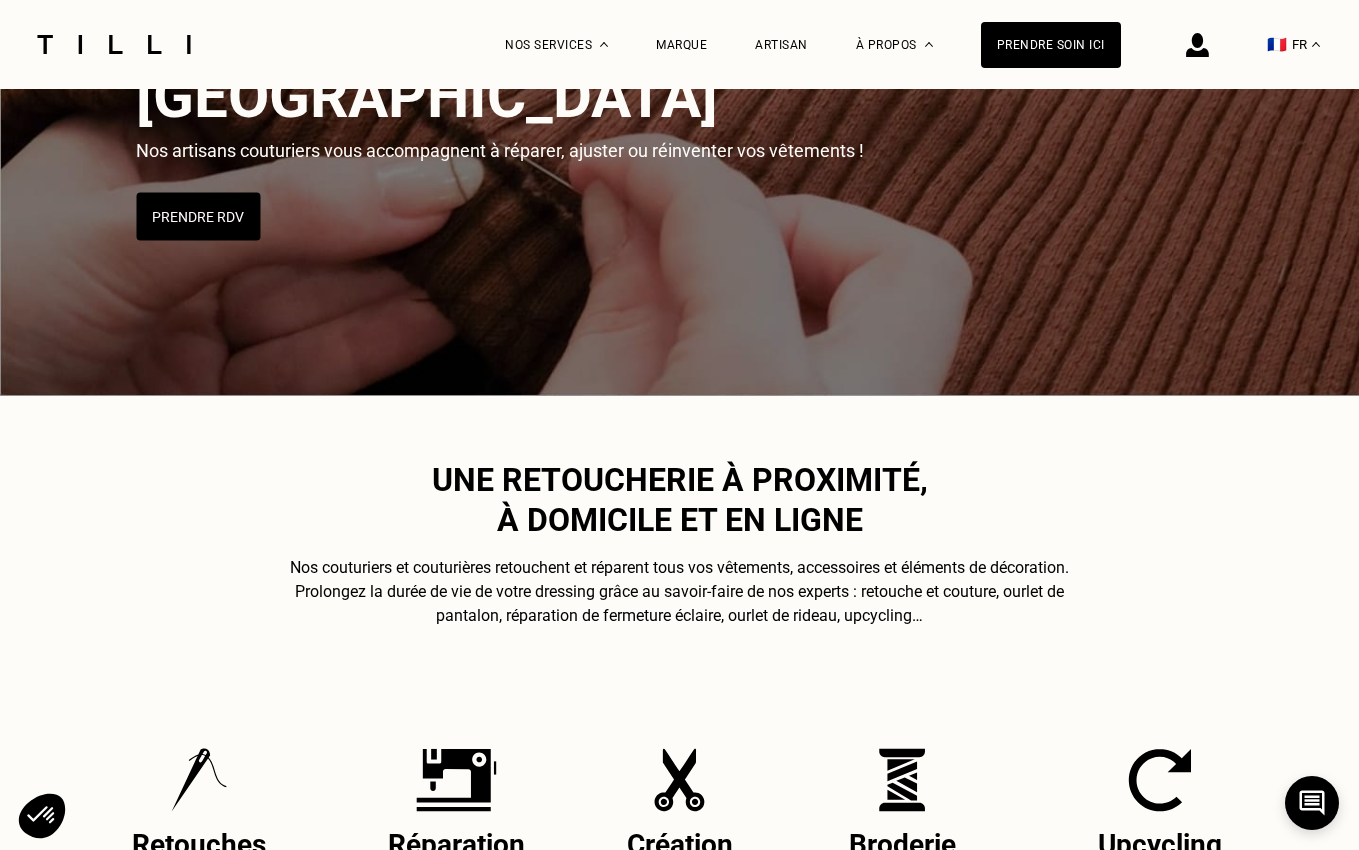 scroll, scrollTop: 245, scrollLeft: 0, axis: vertical 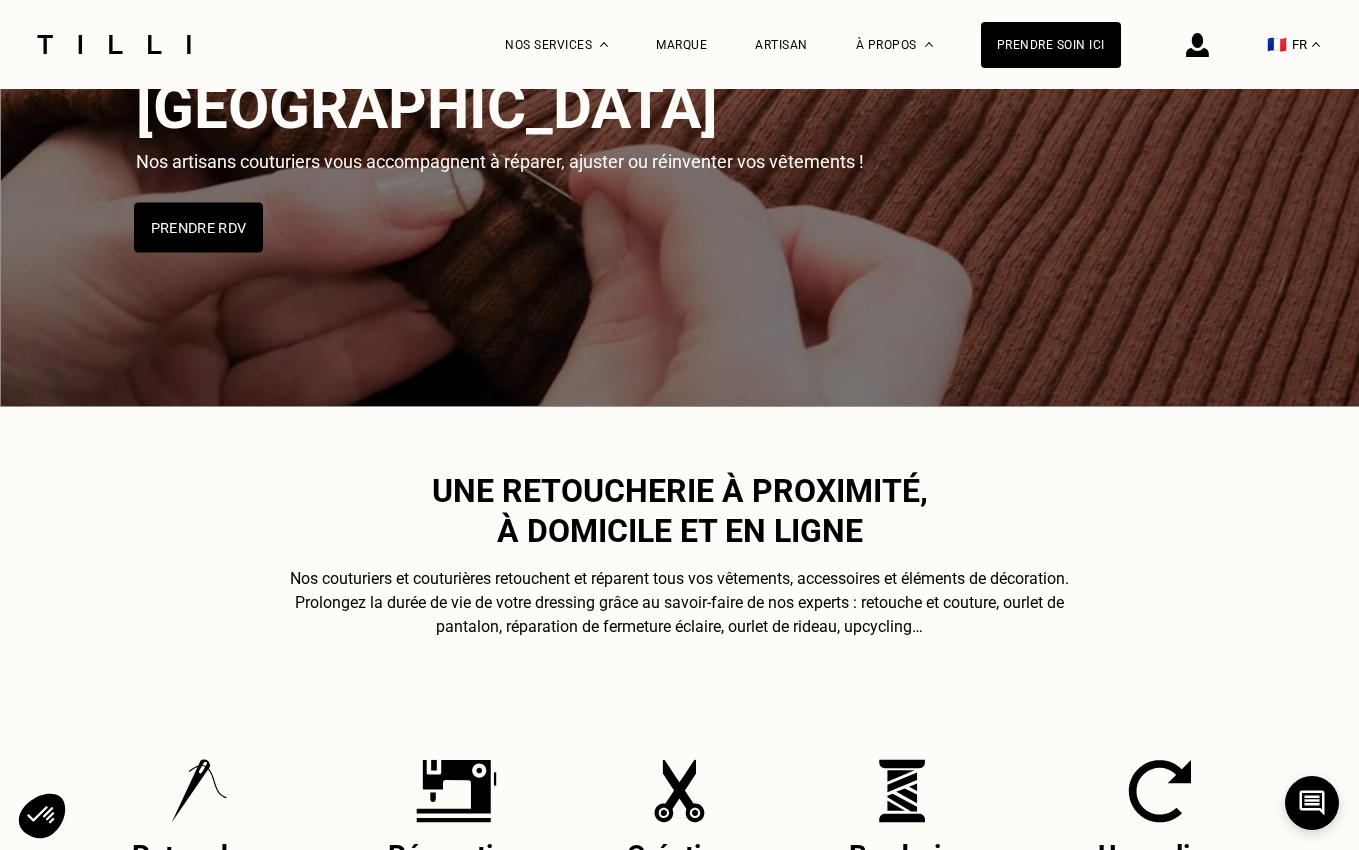 click on "Prendre RDV" at bounding box center [198, 227] 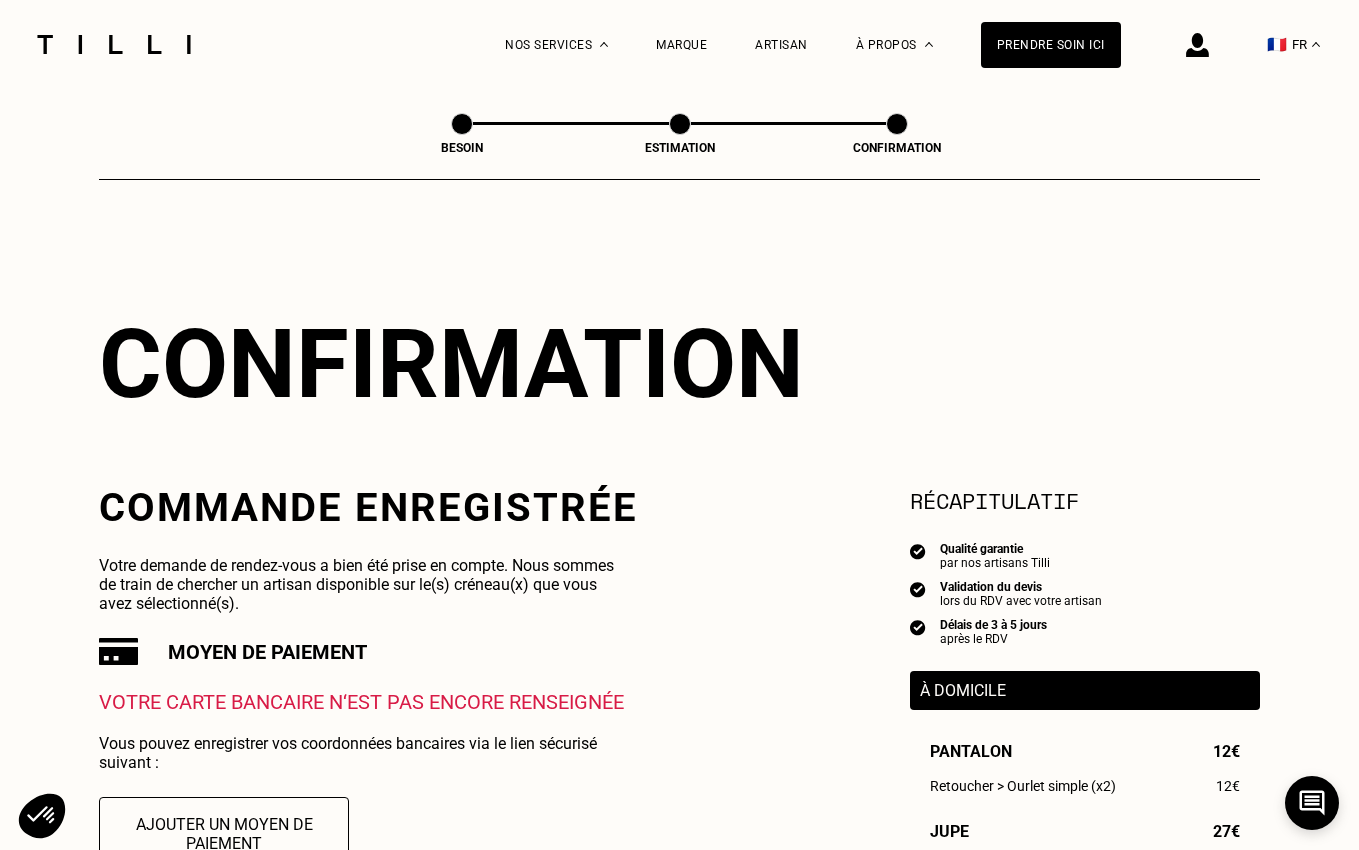 scroll, scrollTop: 0, scrollLeft: 0, axis: both 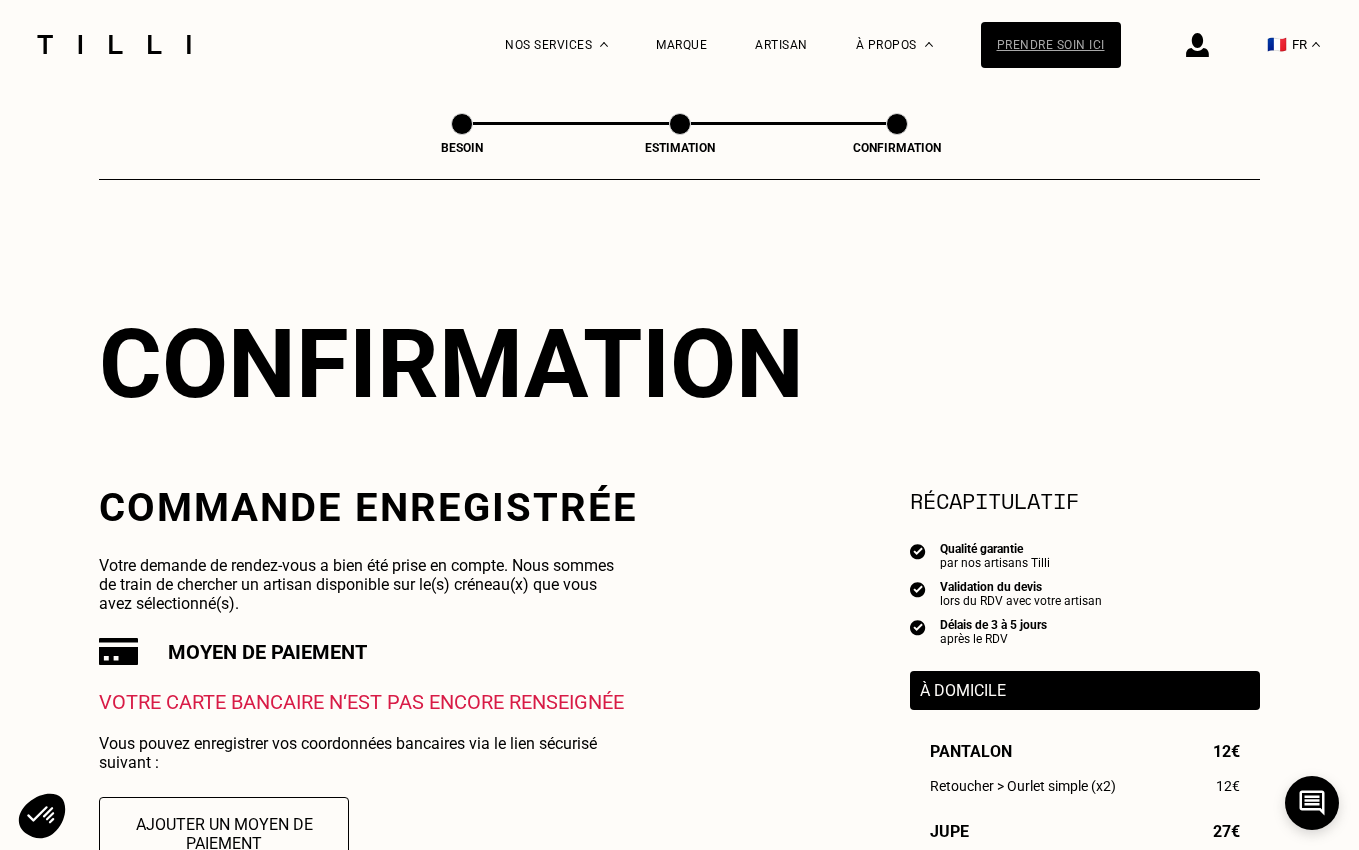click on "Prendre soin ici" at bounding box center [1051, 45] 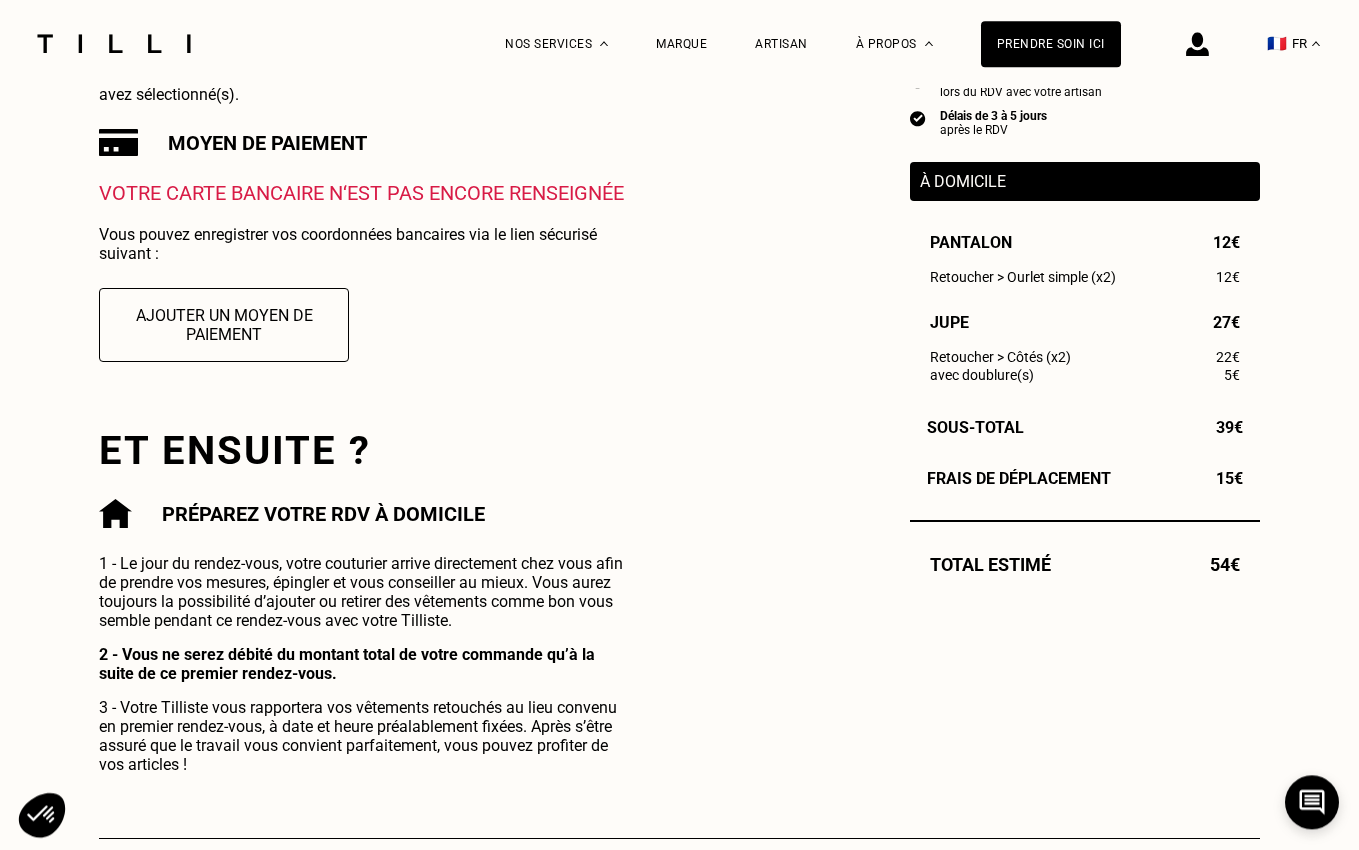scroll, scrollTop: 583, scrollLeft: 0, axis: vertical 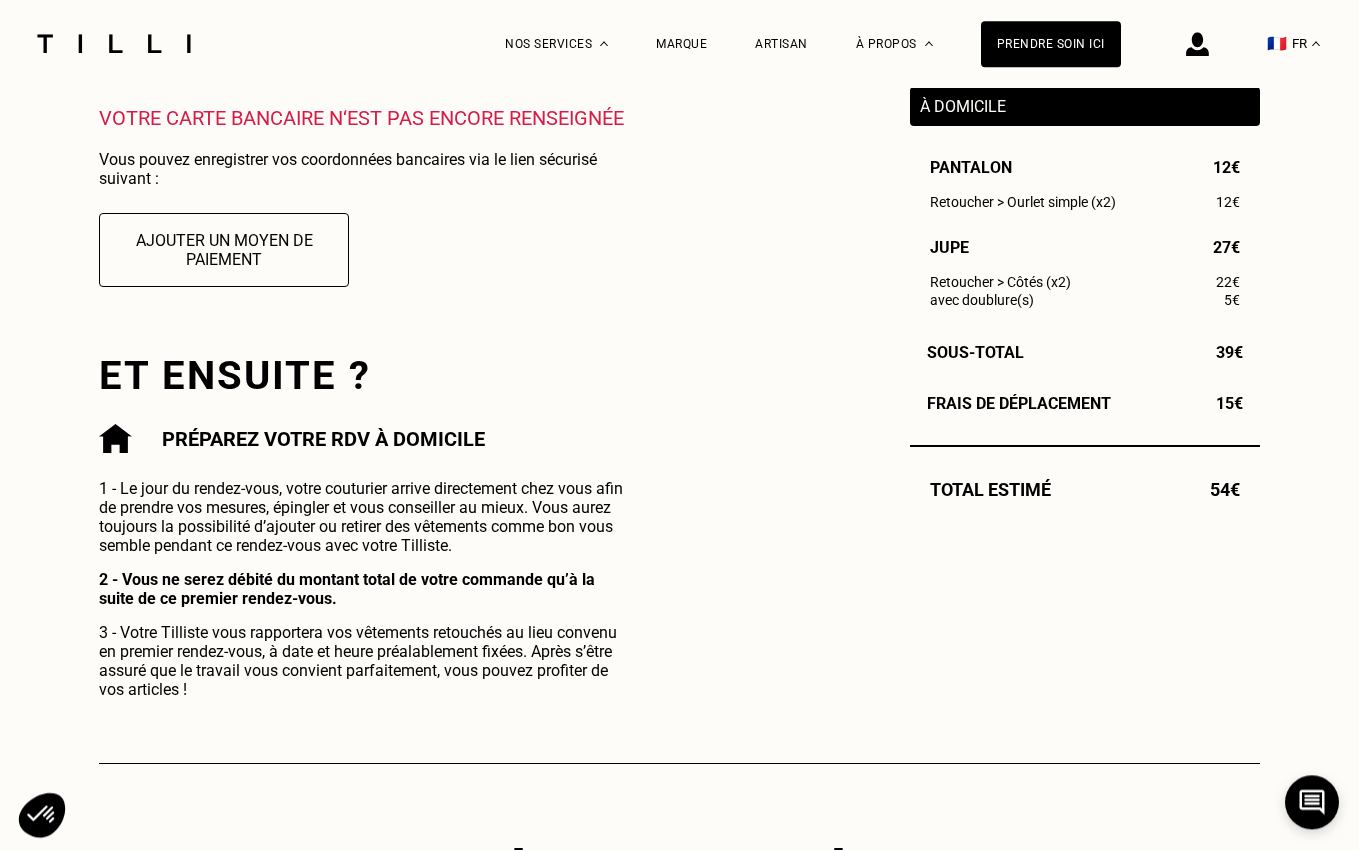 click on "Total estimé 54€" at bounding box center [1085, 490] 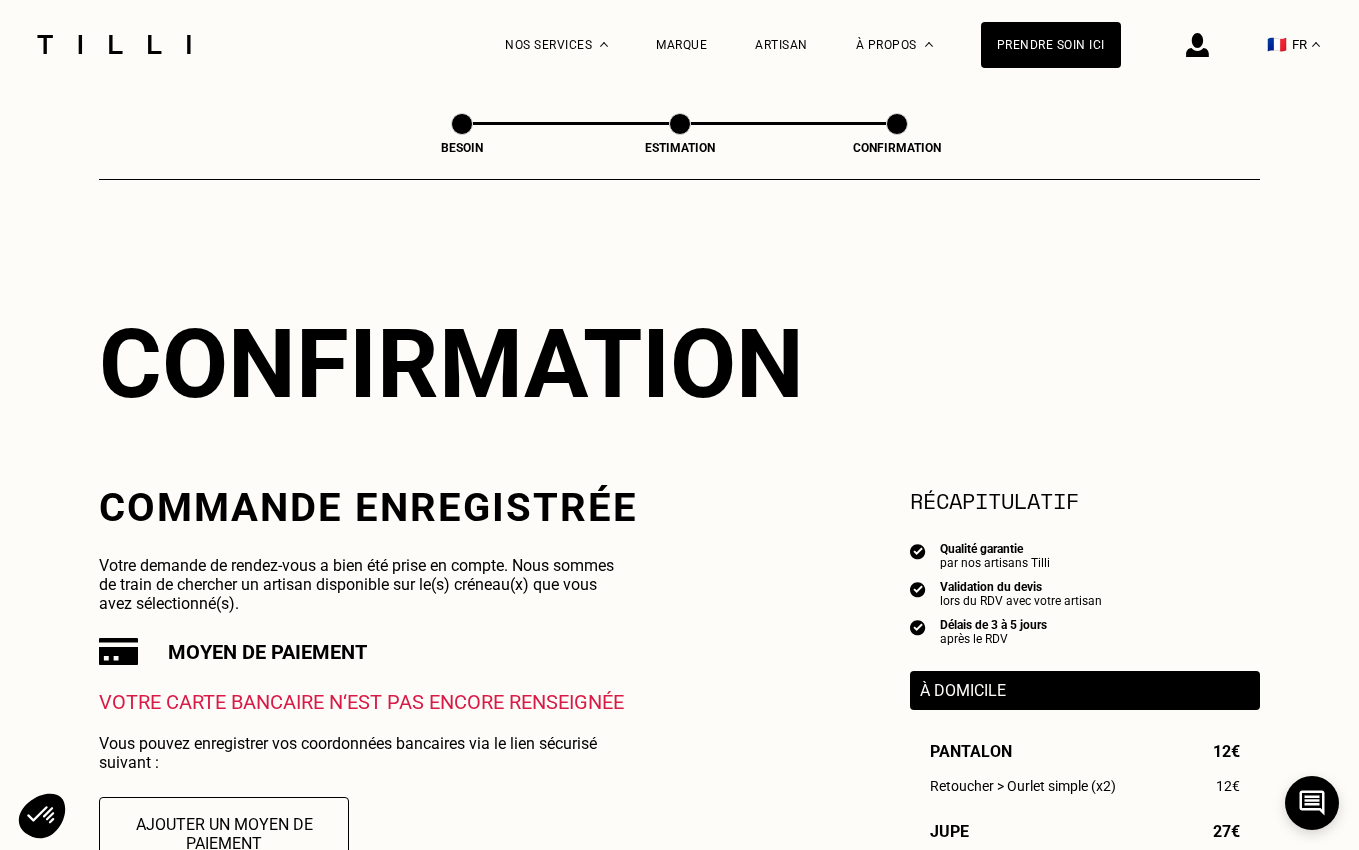 scroll, scrollTop: -1, scrollLeft: 0, axis: vertical 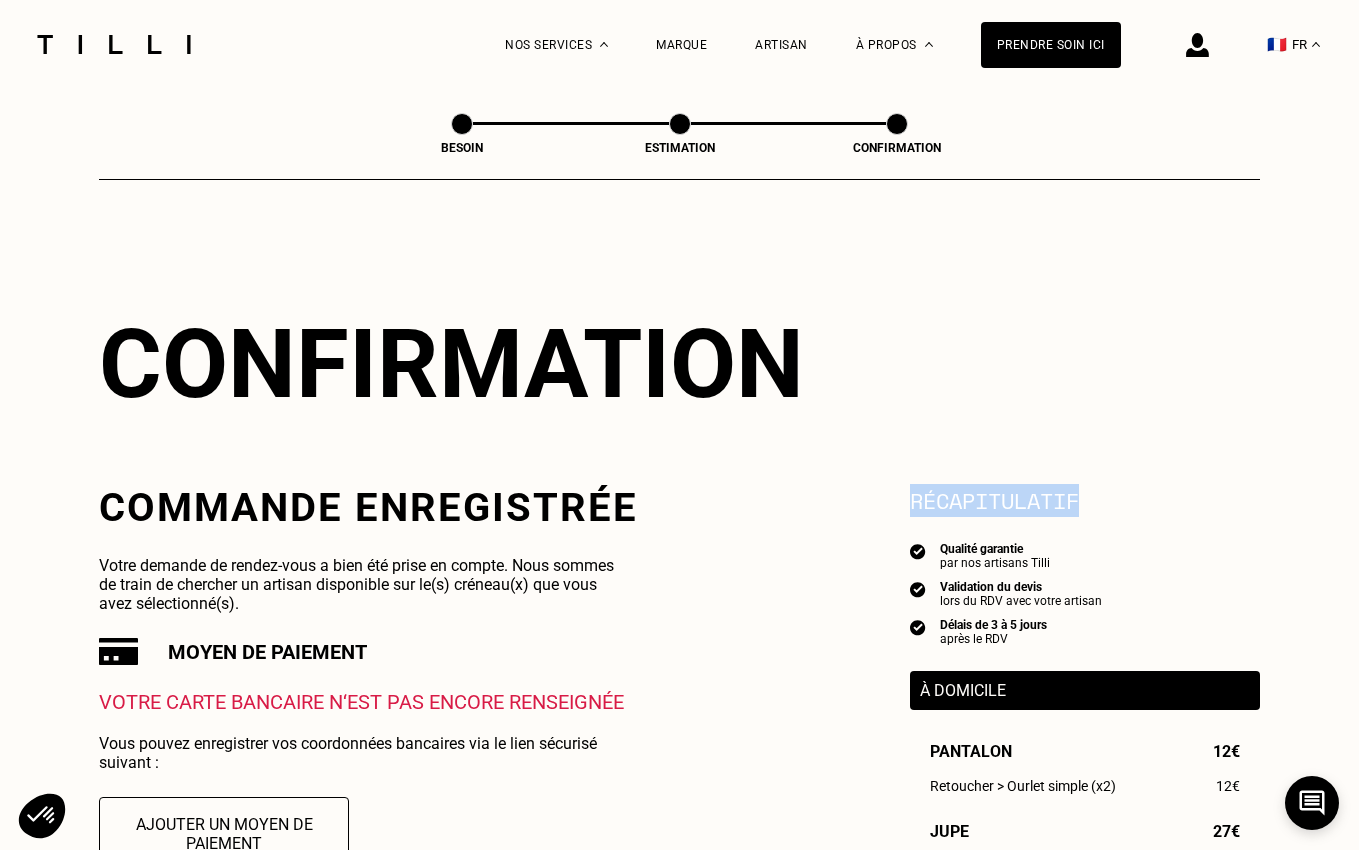 click on "Récapitulatif" at bounding box center [1085, 500] 